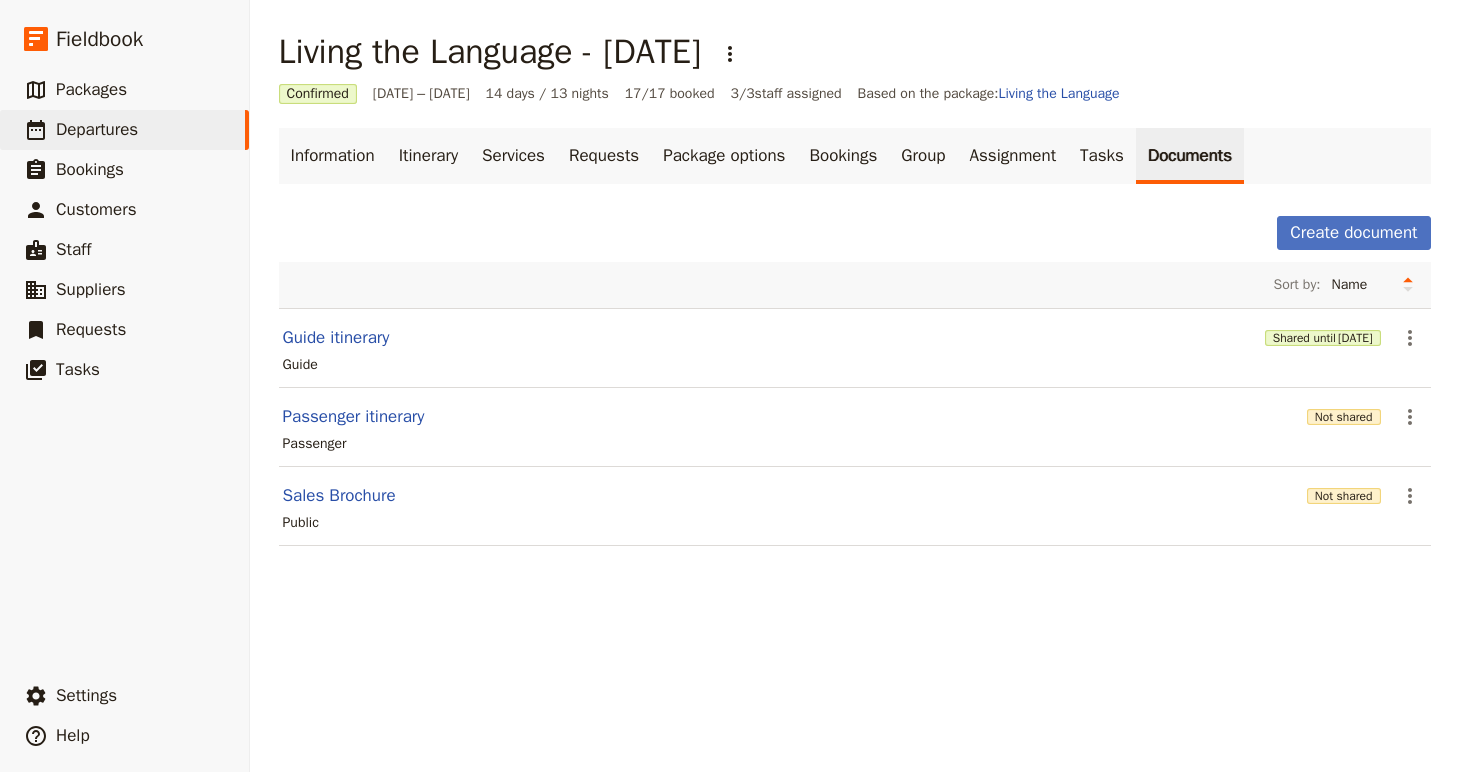 scroll, scrollTop: 0, scrollLeft: 0, axis: both 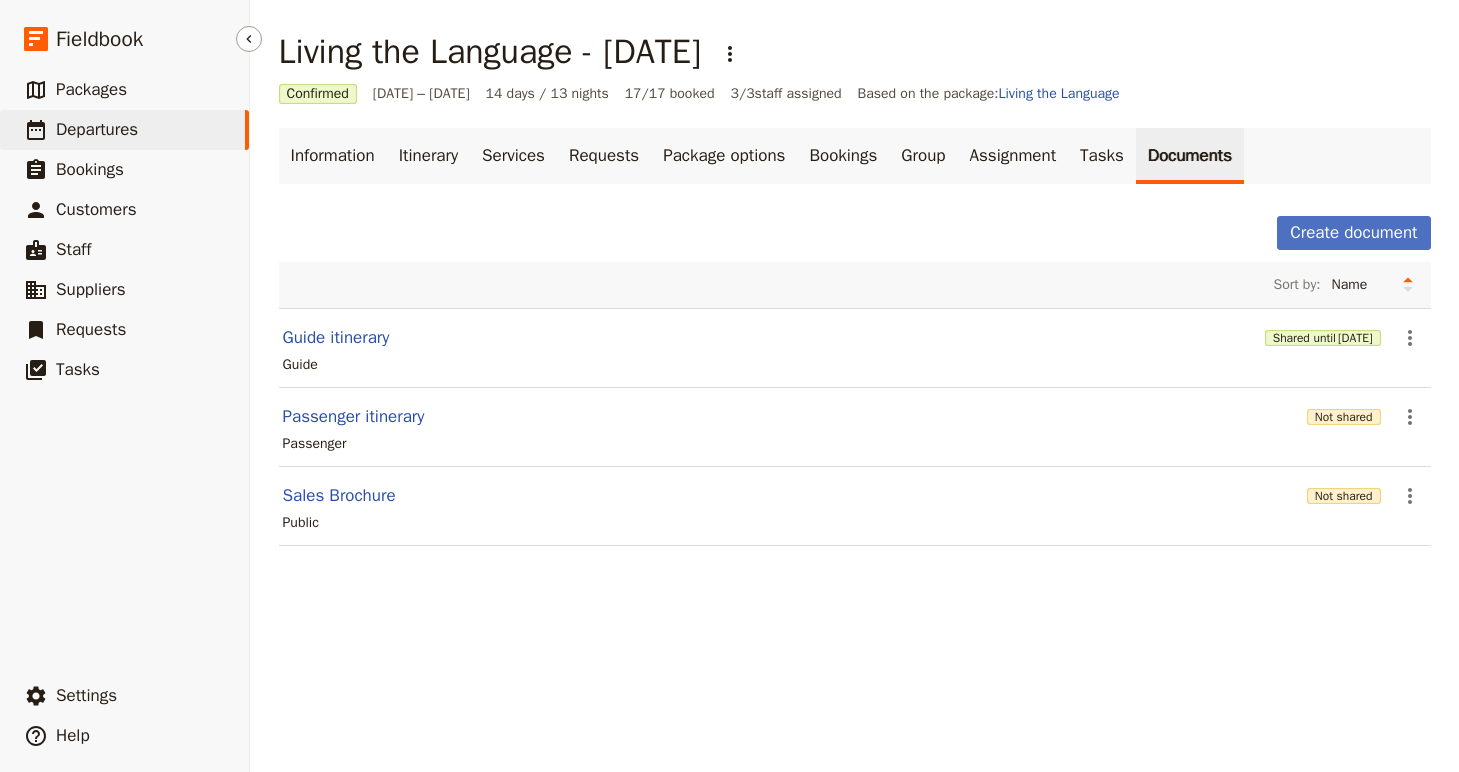 click on "Departures" at bounding box center [97, 129] 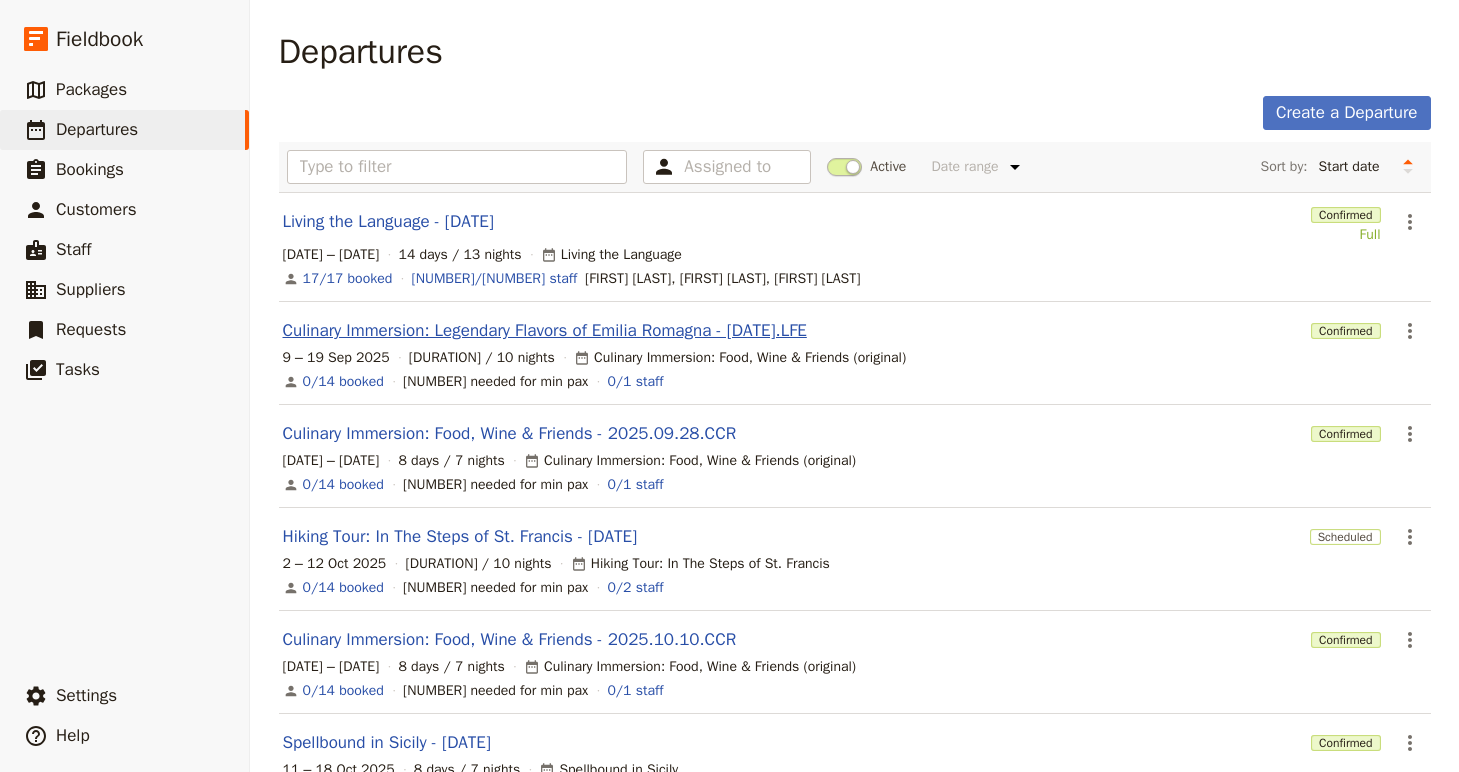 click on "Culinary Immersion: Legendary Flavors of Emilia Romagna - [DATE].LFE" at bounding box center (545, 331) 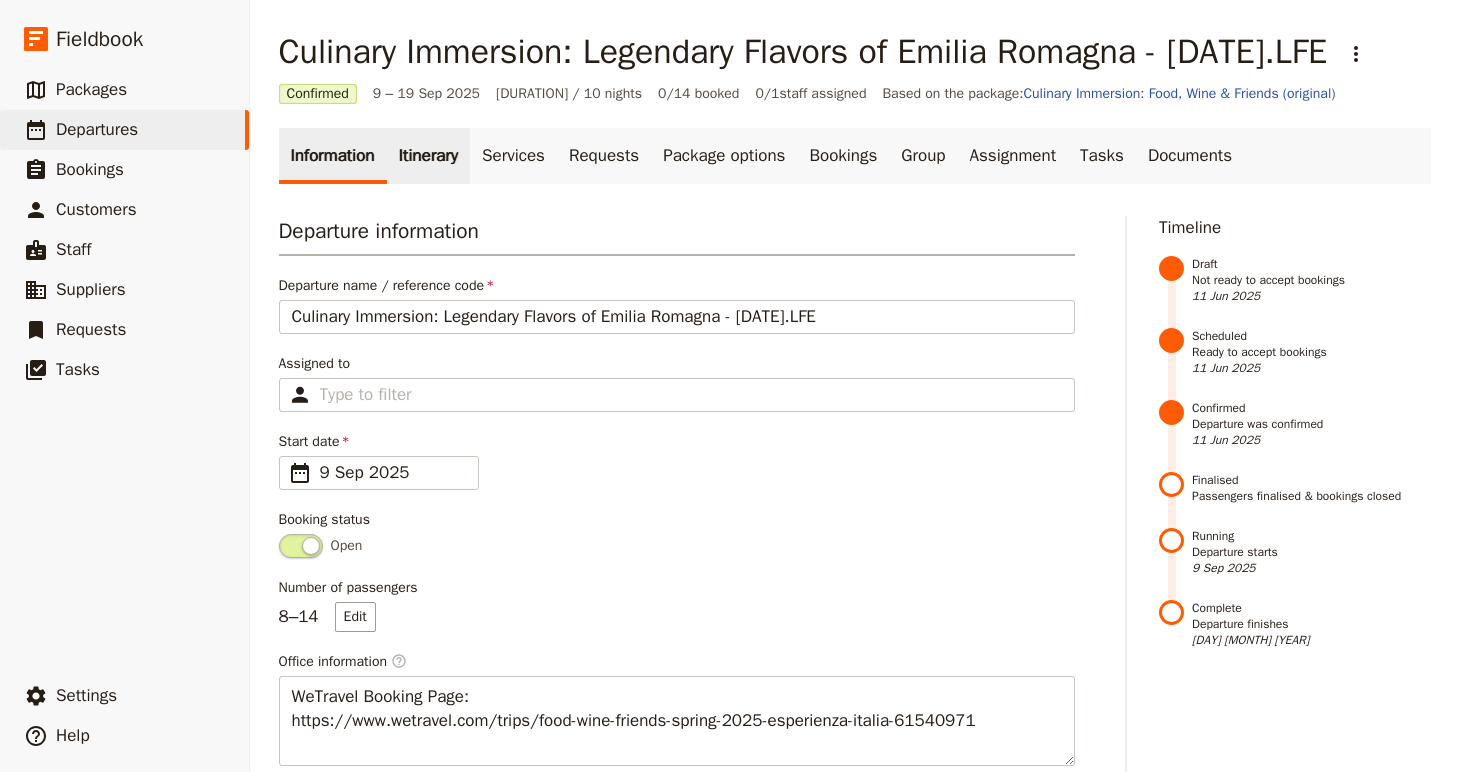 click on "Itinerary" at bounding box center [428, 156] 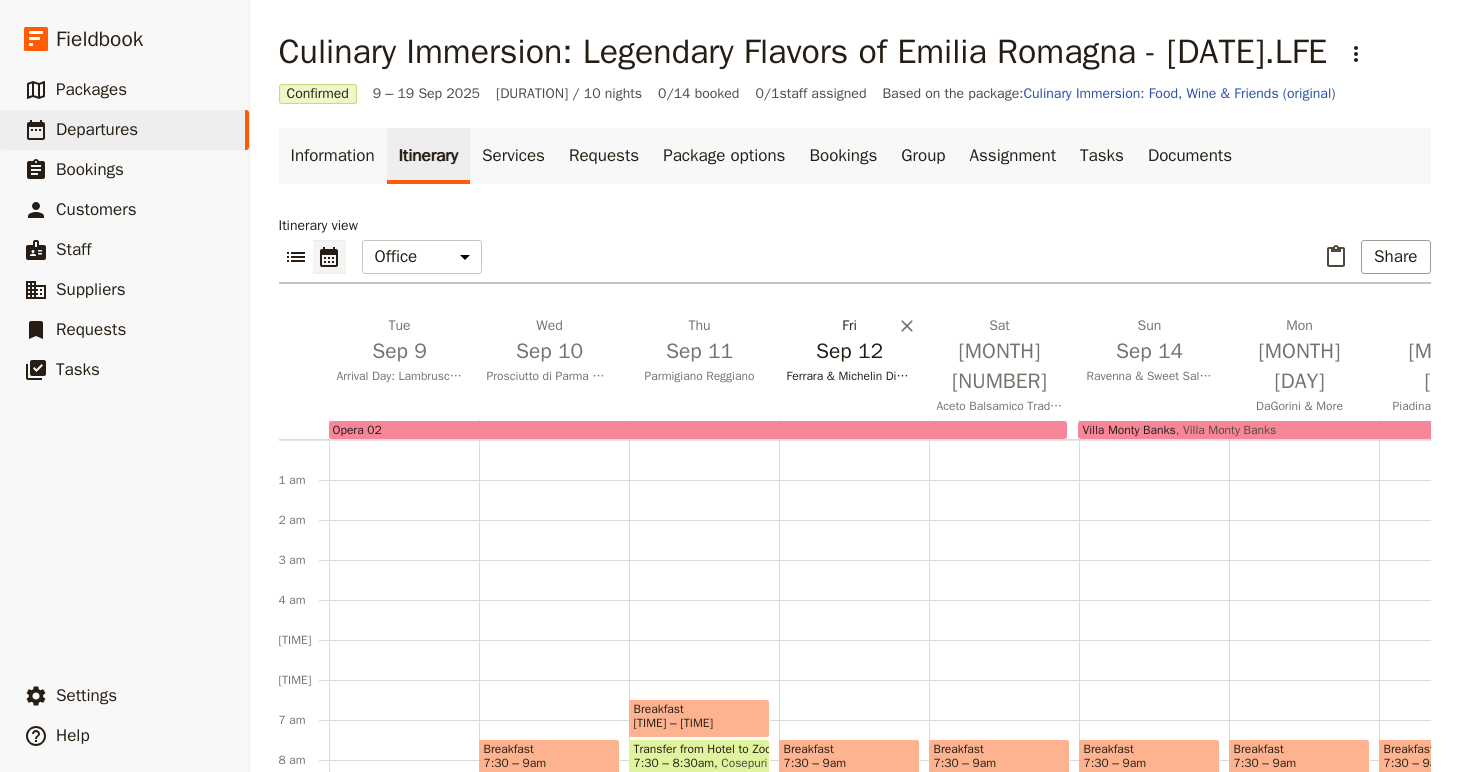 scroll, scrollTop: 240, scrollLeft: 0, axis: vertical 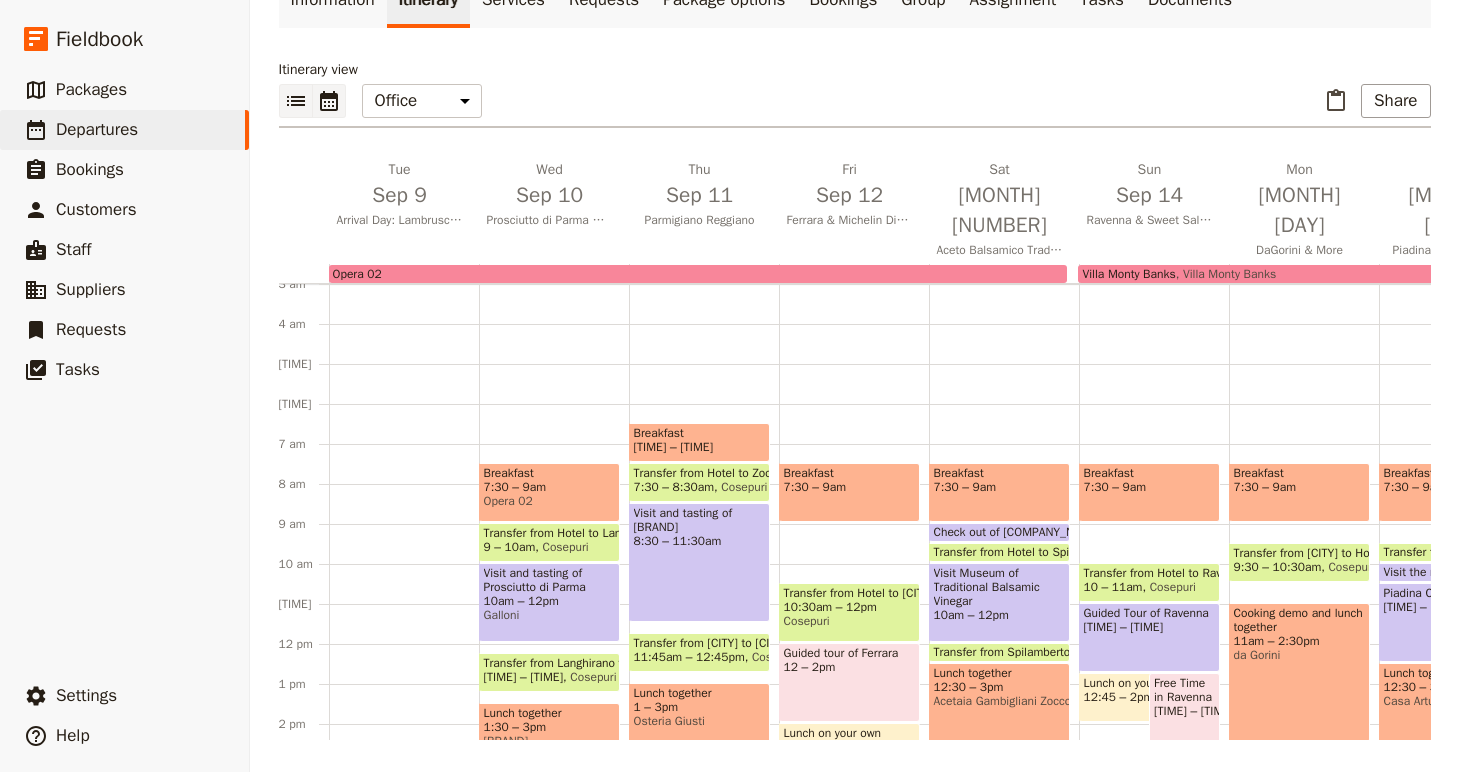 click 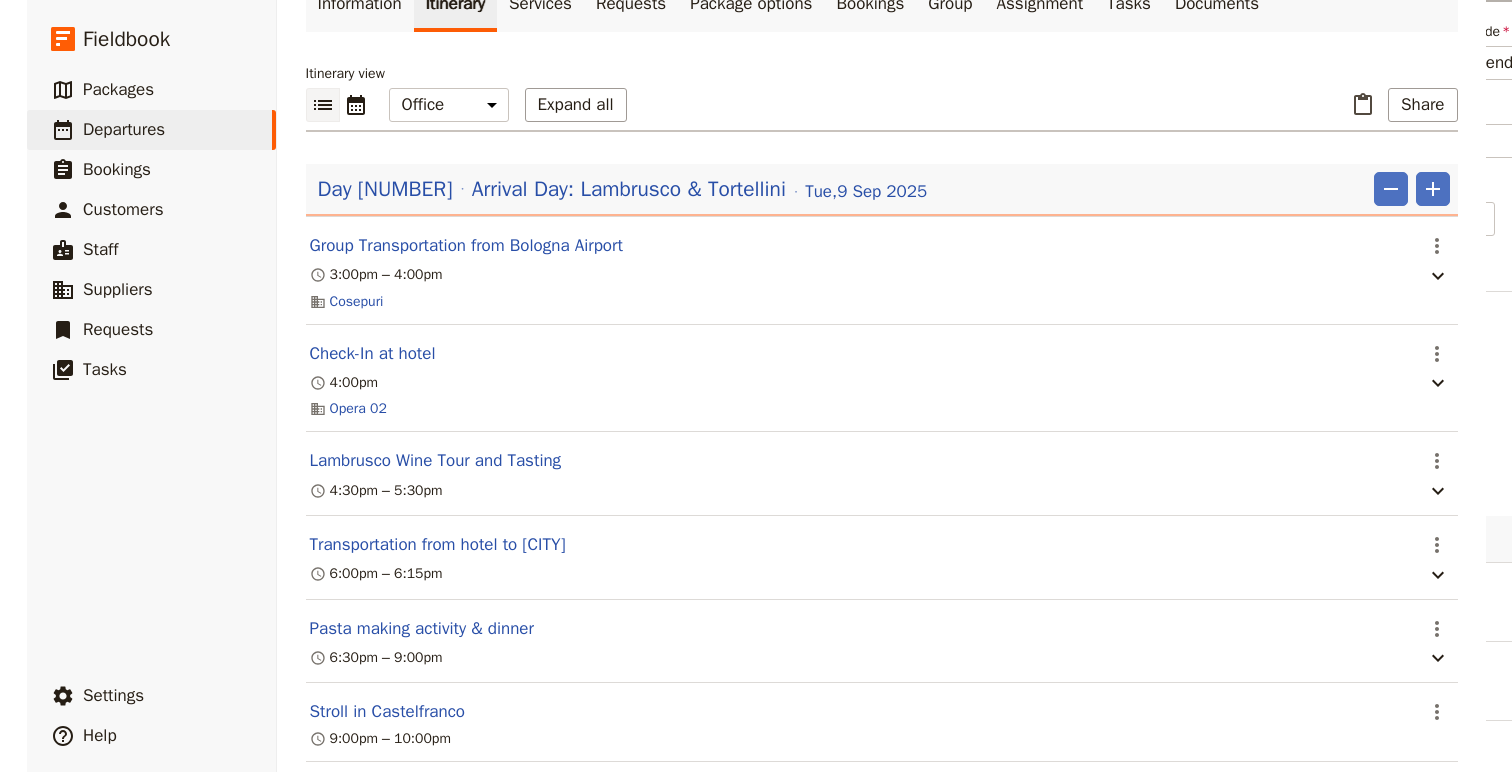 scroll, scrollTop: 137, scrollLeft: 0, axis: vertical 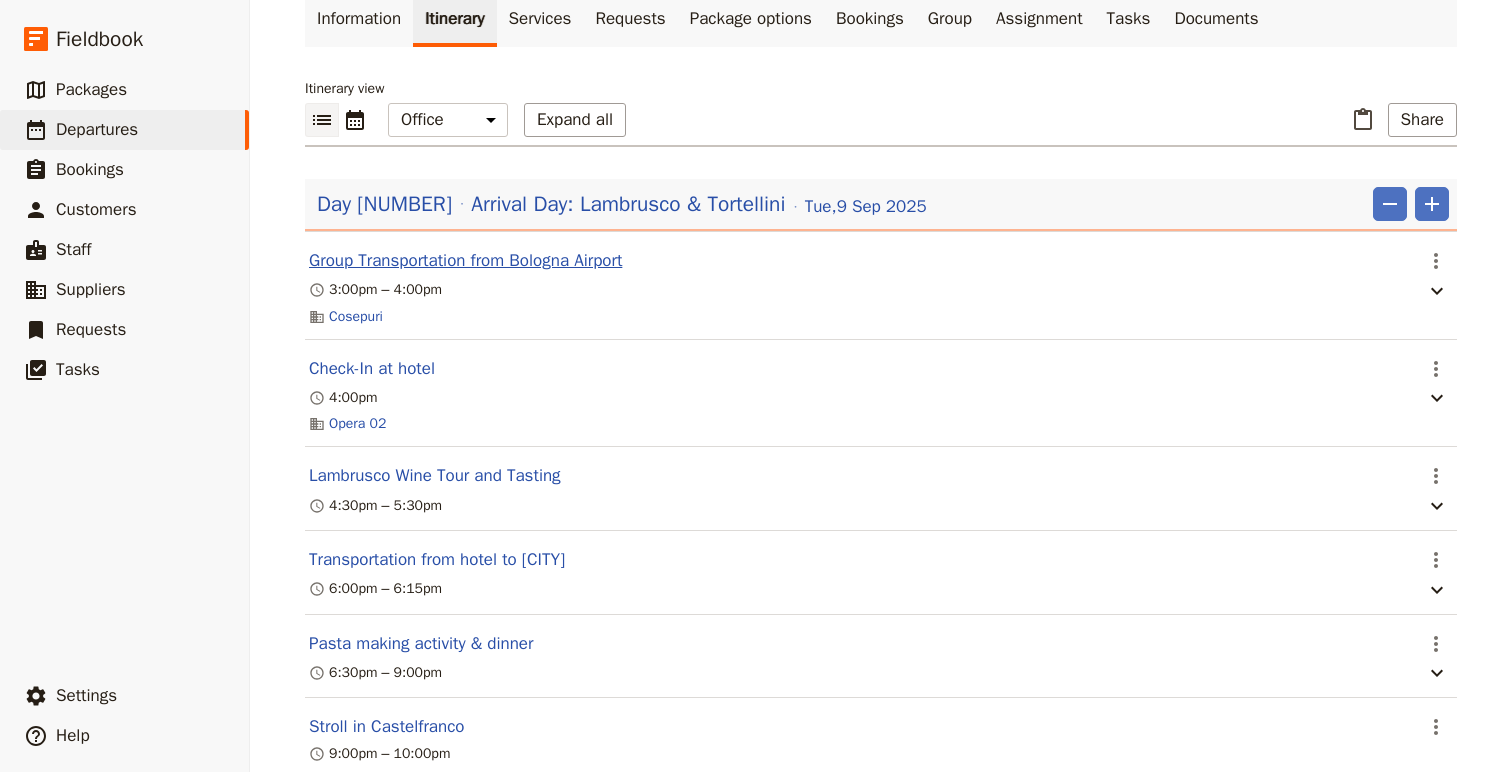 click on "Group Transportation from Bologna Airport" at bounding box center [465, 261] 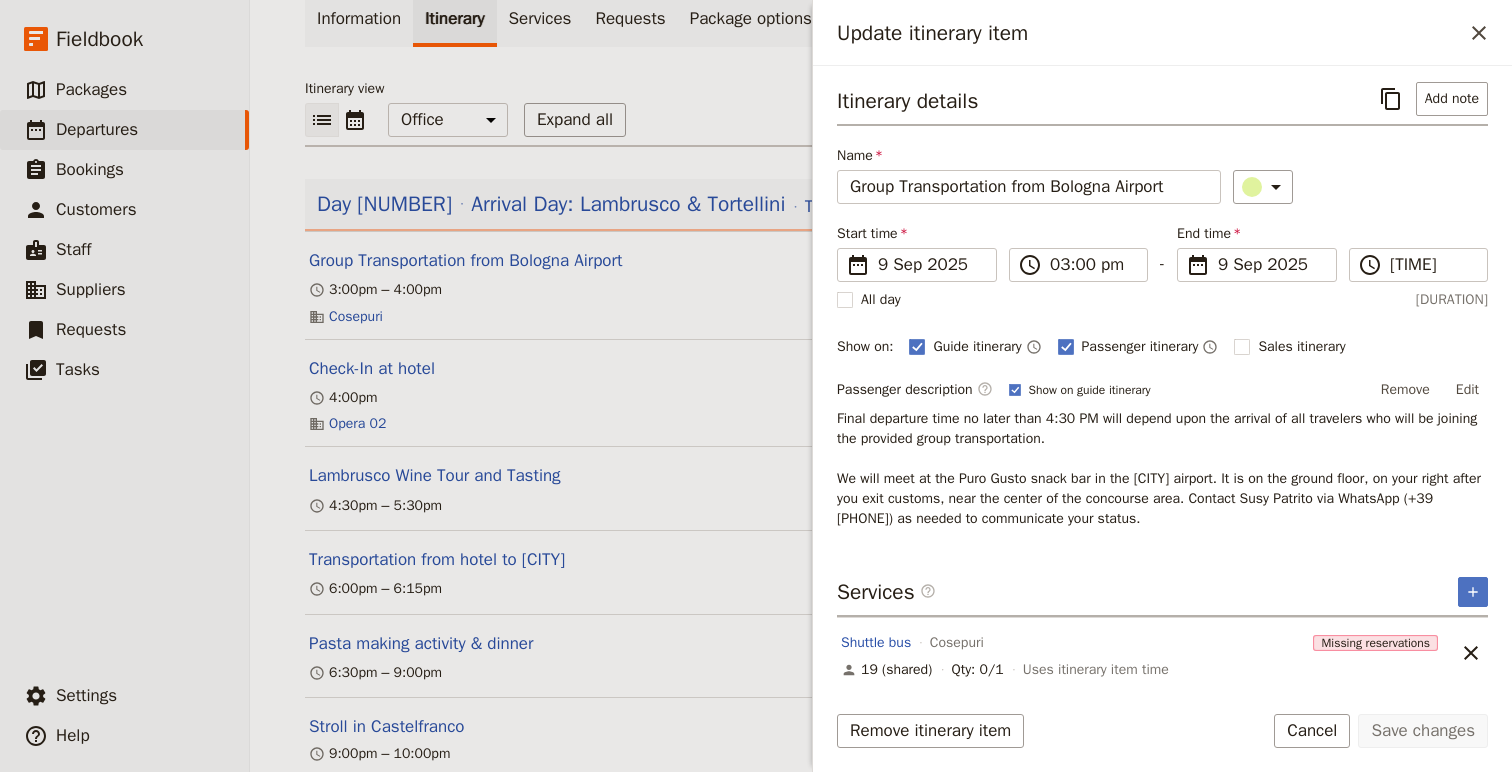 click on "Final departure time no later than 4:30 PM will depend upon the arrival of all travelers who will be joining the provided group transportation.
We will meet at the Puro Gusto snack bar in the [CITY] airport. It is on the ground floor, on your right after you exit customs, near the center of the concourse area. Contact Susy Patrito via WhatsApp (‭+39 [PHONE]‬) as needed to communicate your status." at bounding box center [1162, 469] 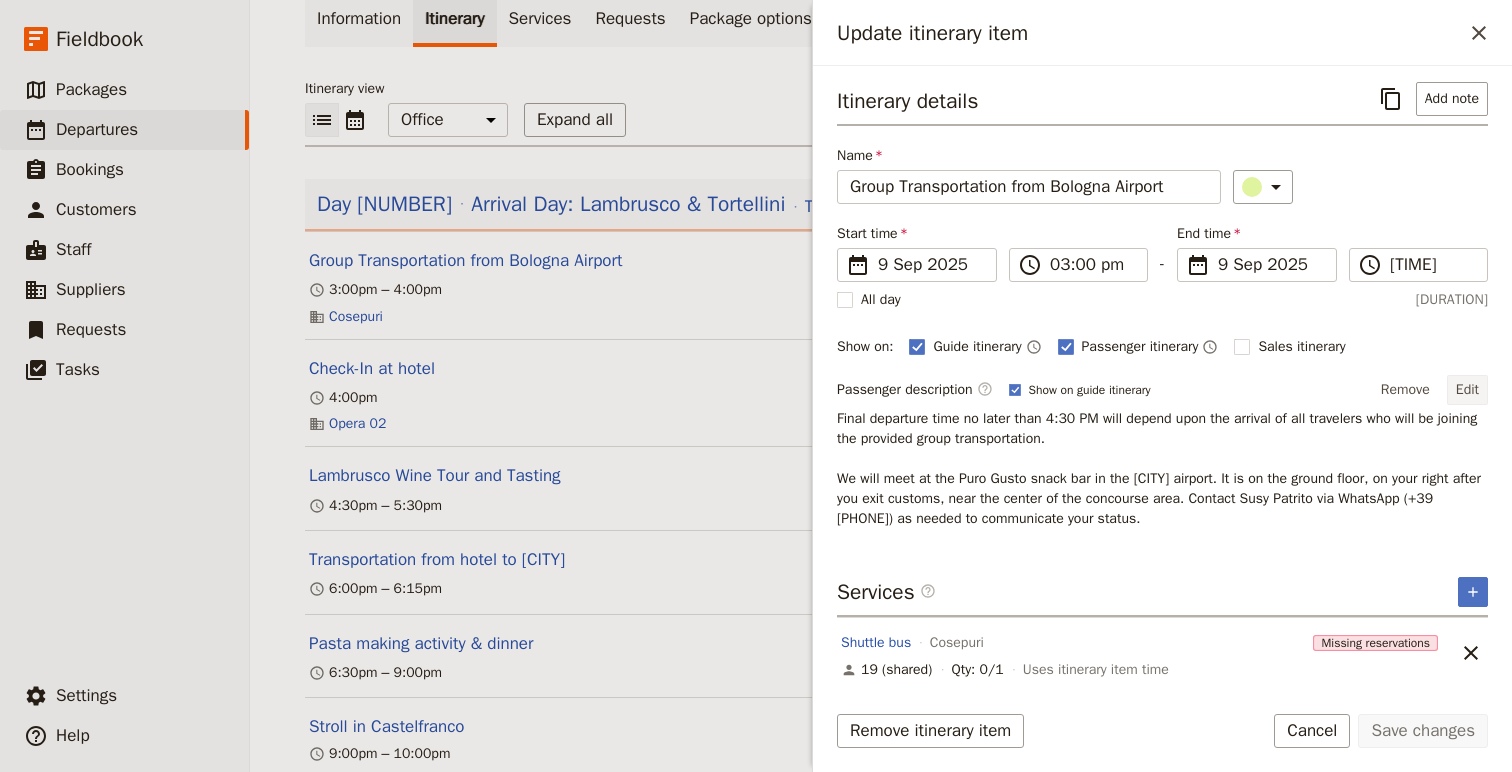 click on "Edit" at bounding box center (1467, 390) 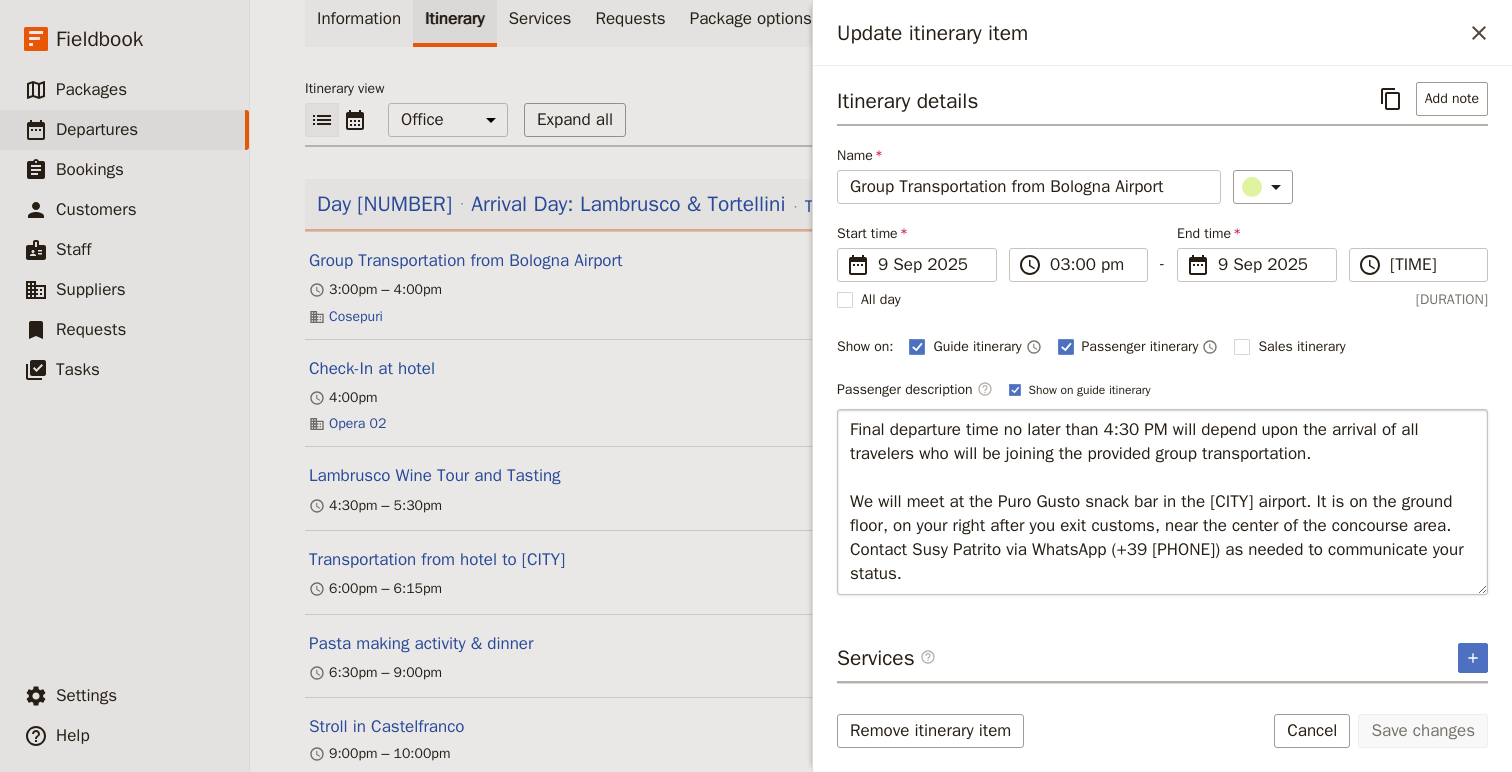 click on "Final departure time no later than 4:30 PM will depend upon the arrival of all travelers who will be joining the provided group transportation.
We will meet at the Puro Gusto snack bar in the [CITY] airport. It is on the ground floor, on your right after you exit customs, near the center of the concourse area. Contact Susy Patrito via WhatsApp (‭+39 [PHONE]‬) as needed to communicate your status." at bounding box center [1162, 502] 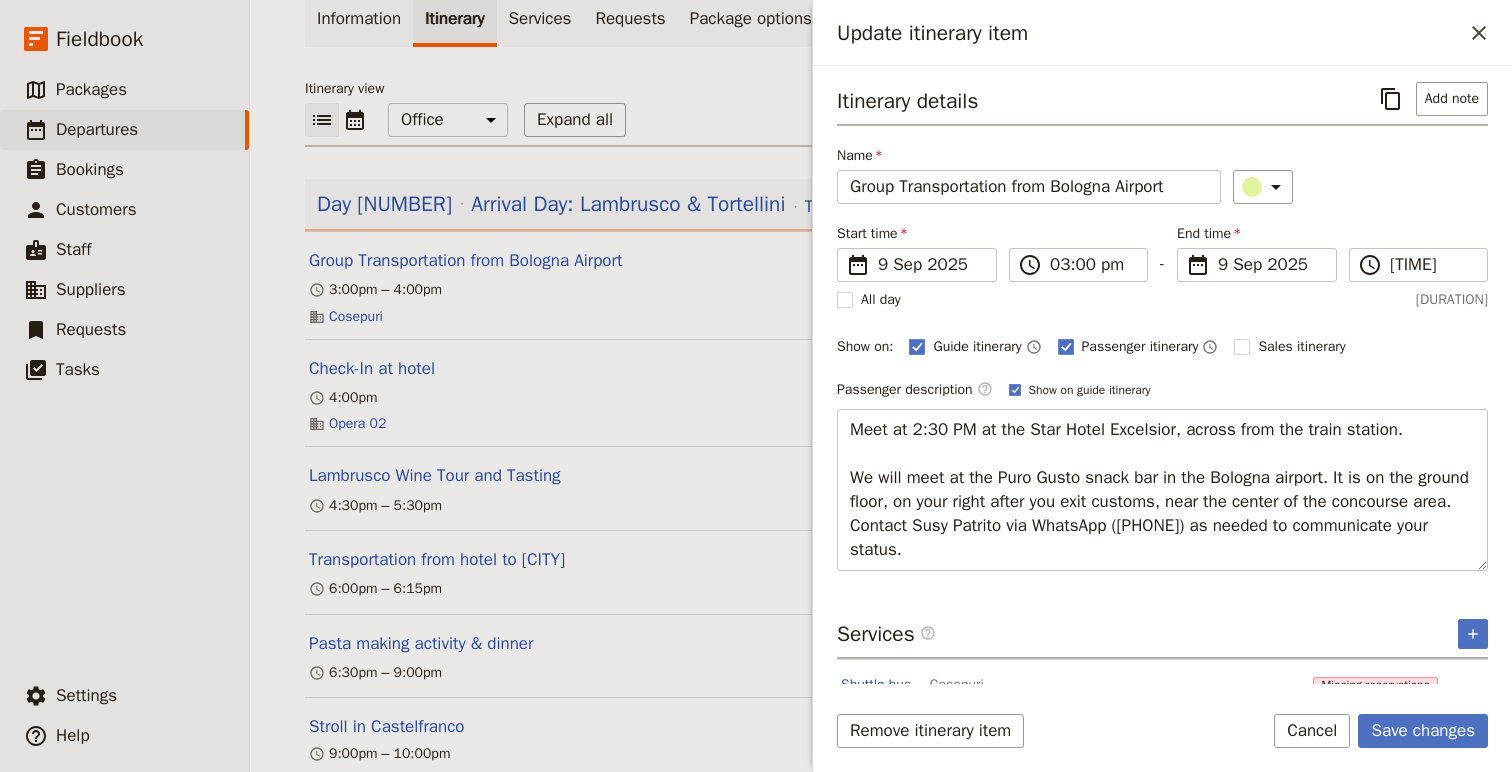 drag, startPoint x: 976, startPoint y: 527, endPoint x: 812, endPoint y: 464, distance: 175.68437 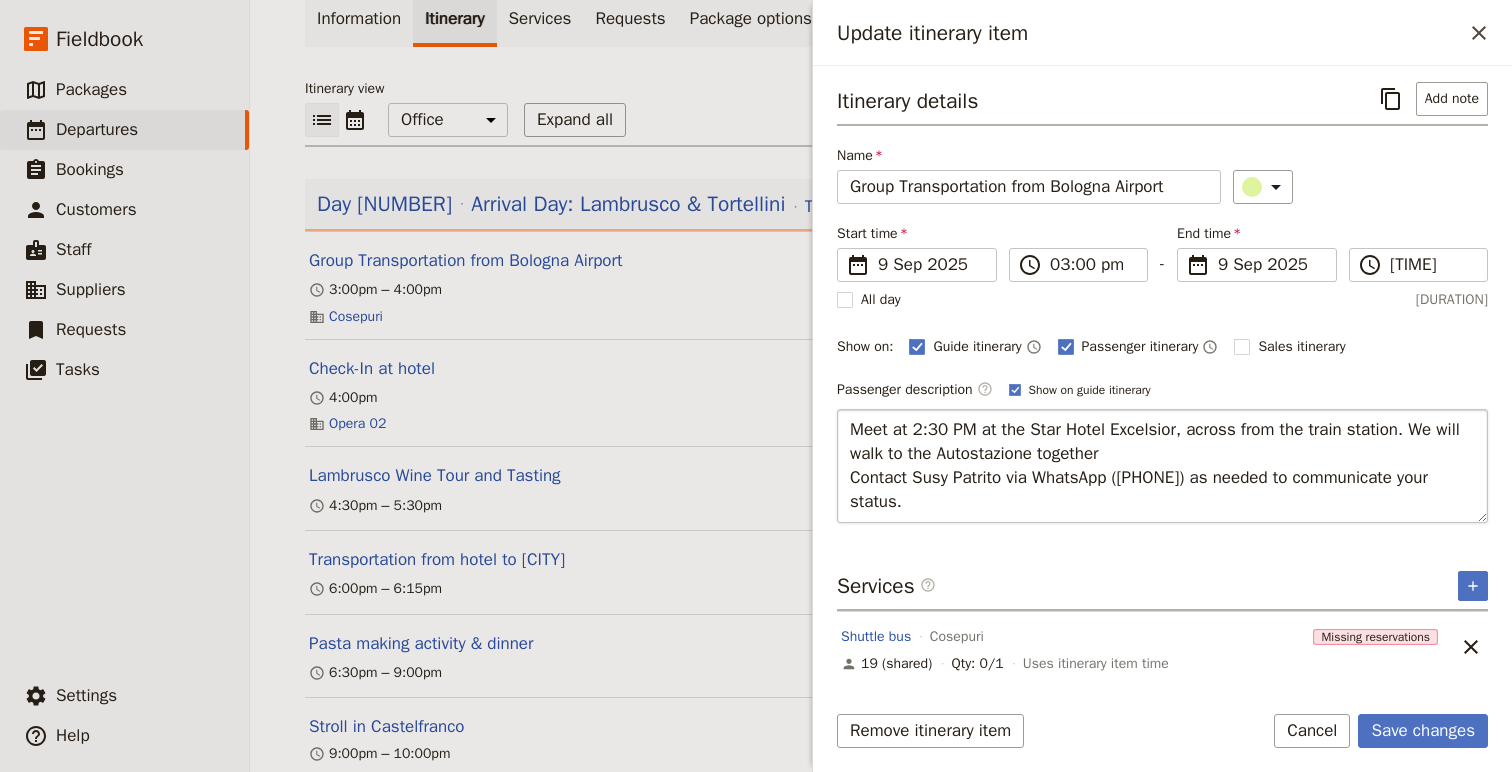 click on "Meet at 2:30 PM at the Star Hotel Excelsior, across from the train station. We will walk to the Autostazione together
Contact Susy Patrito via WhatsApp ([PHONE]) as needed to communicate your status." at bounding box center [1162, 466] 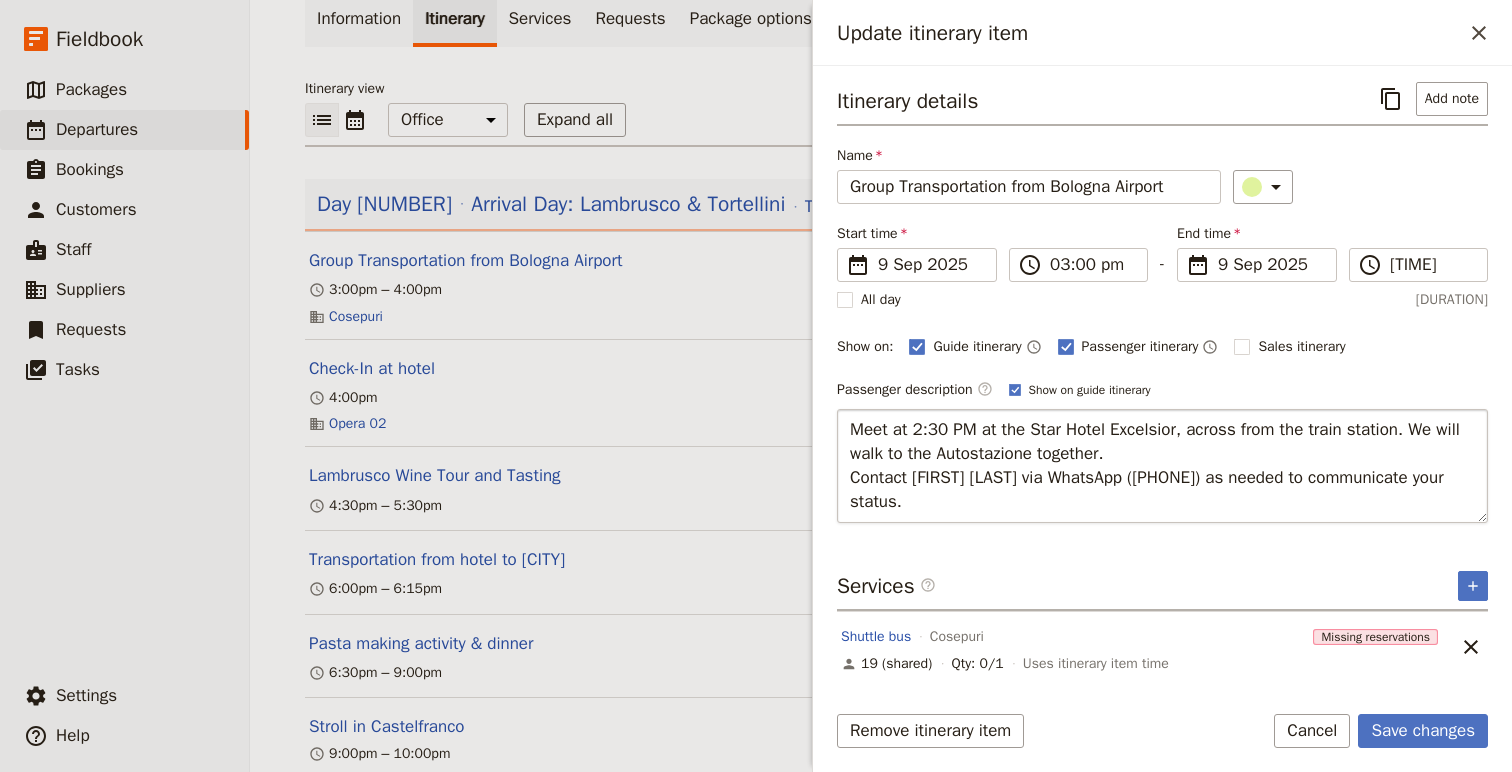 type on "Meet at 2:30 PM at the Star Hotel Excelsior, across from the train station. We will walk to the Autostazione together.
Contact [FIRST] [LAST] via WhatsApp ([PHONE]) as needed to communicate your status." 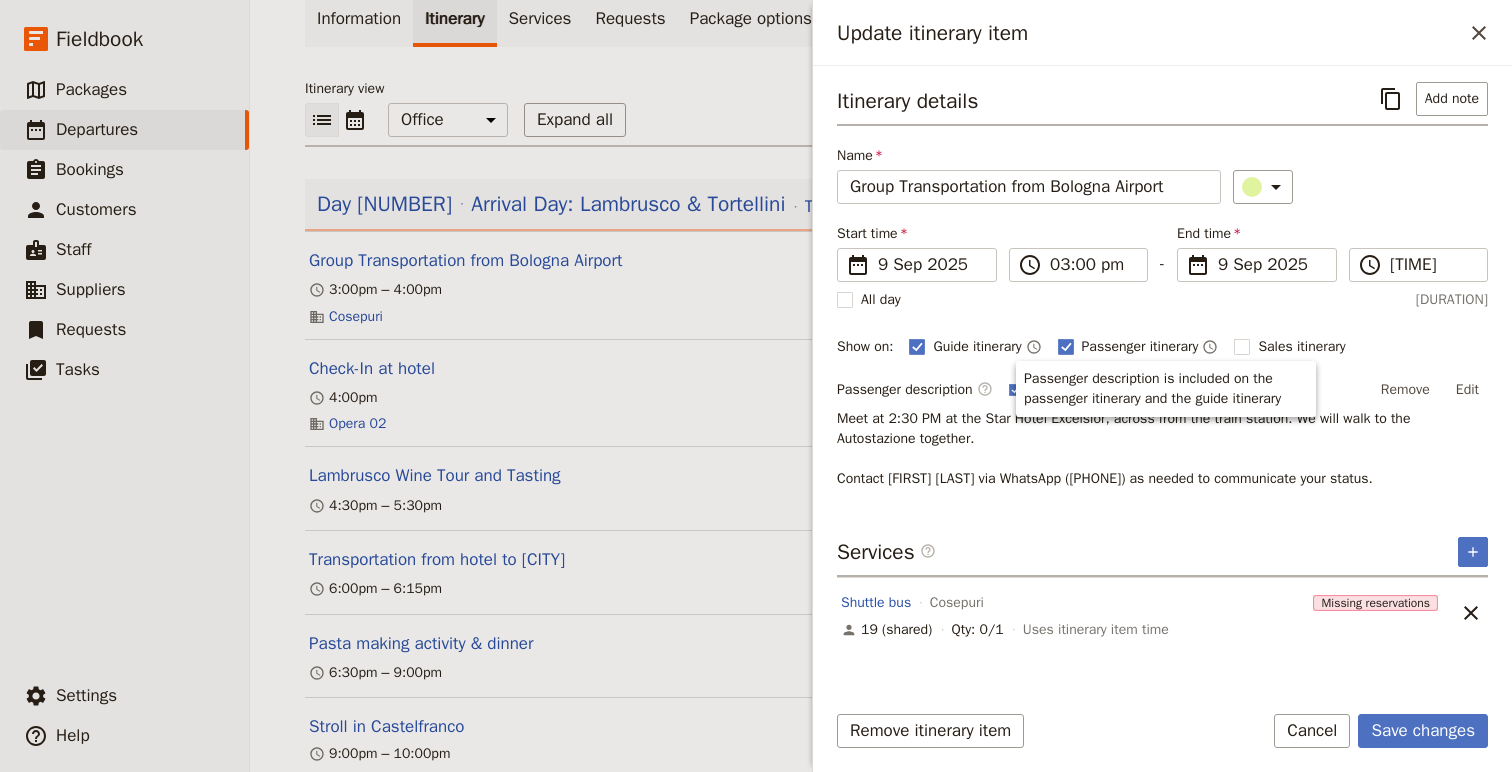 click on "Itinerary details ​ Add note Name Group Transportation from Bologna Airport ​ Start time ​ 9 Sep 2025 09/09/2025 2025-09-09 15:00 ​ 03:00 pm - End time ​ 9 Sep 2025 09/09/2025 2025-09-09 16:00 ​ 04:00 pm All day 1 hour Show on: Guide itinerary ​ Passenger itinerary ​ Sales itinerary ​ Passenger description ​ Show on guide itinerary Remove Edit Meet at 2:30 PM at the Star Hotel Excelsior, across from the train station. We will walk to the Autostazione together.
Contact Susy Patrito via WhatsApp ([PHONE]) as needed to communicate your status. Services ​ ​ Shuttle bus Cosepuri Missing reservations 19 (shared) Qty: 0/1 Uses itinerary item time ​ Remove itinerary item Save changes Cancel" at bounding box center (1162, 419) 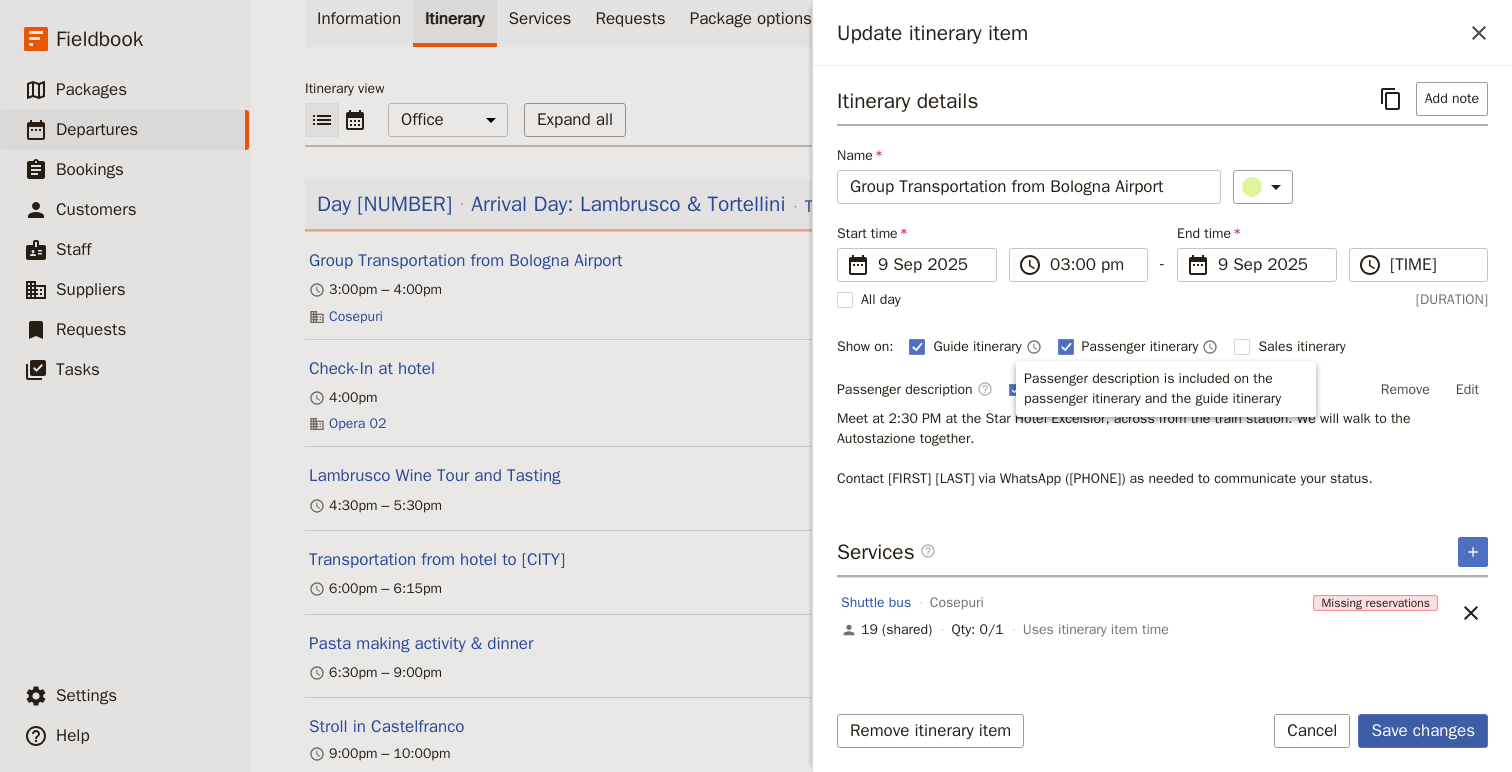 click on "Save changes" at bounding box center [1423, 731] 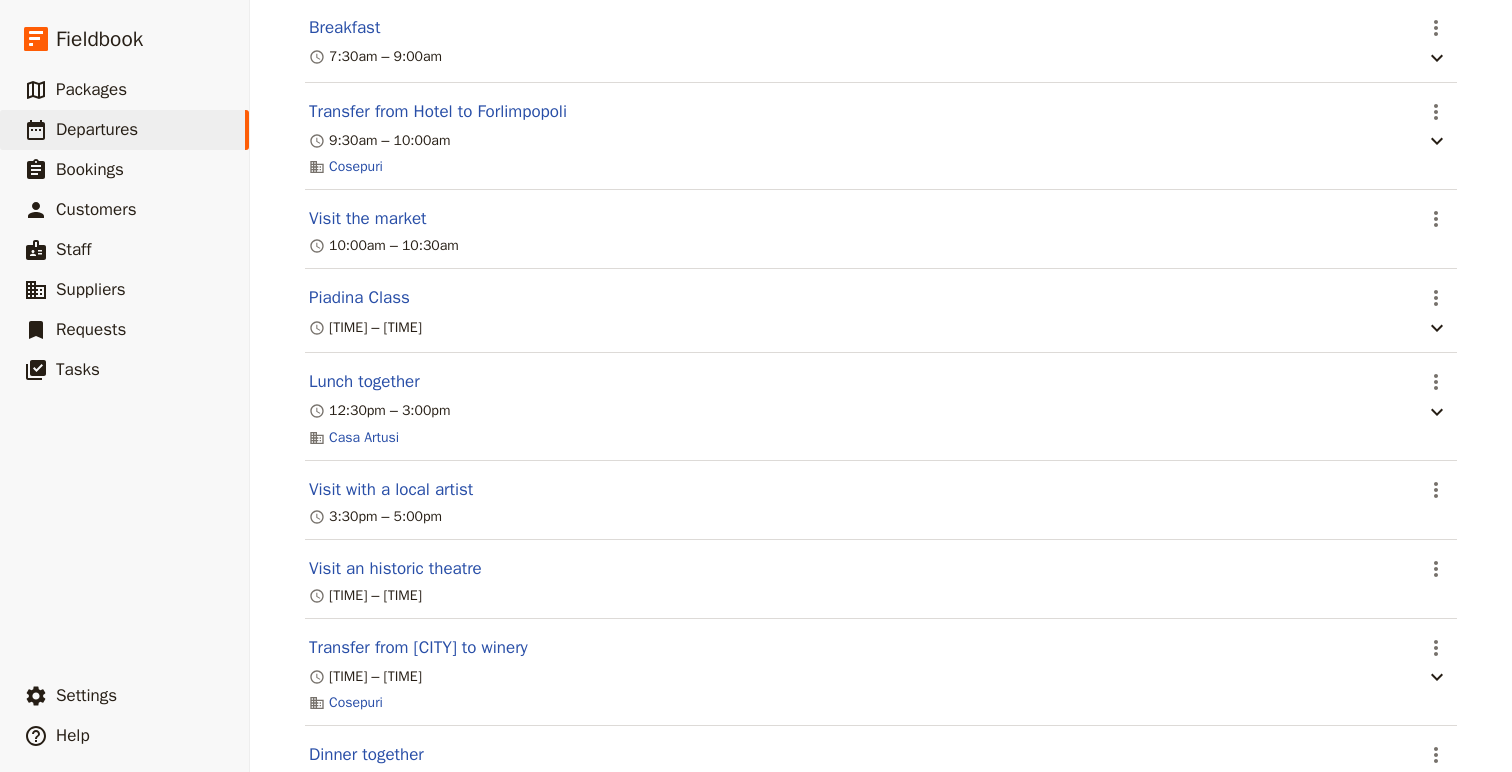scroll, scrollTop: 6718, scrollLeft: 0, axis: vertical 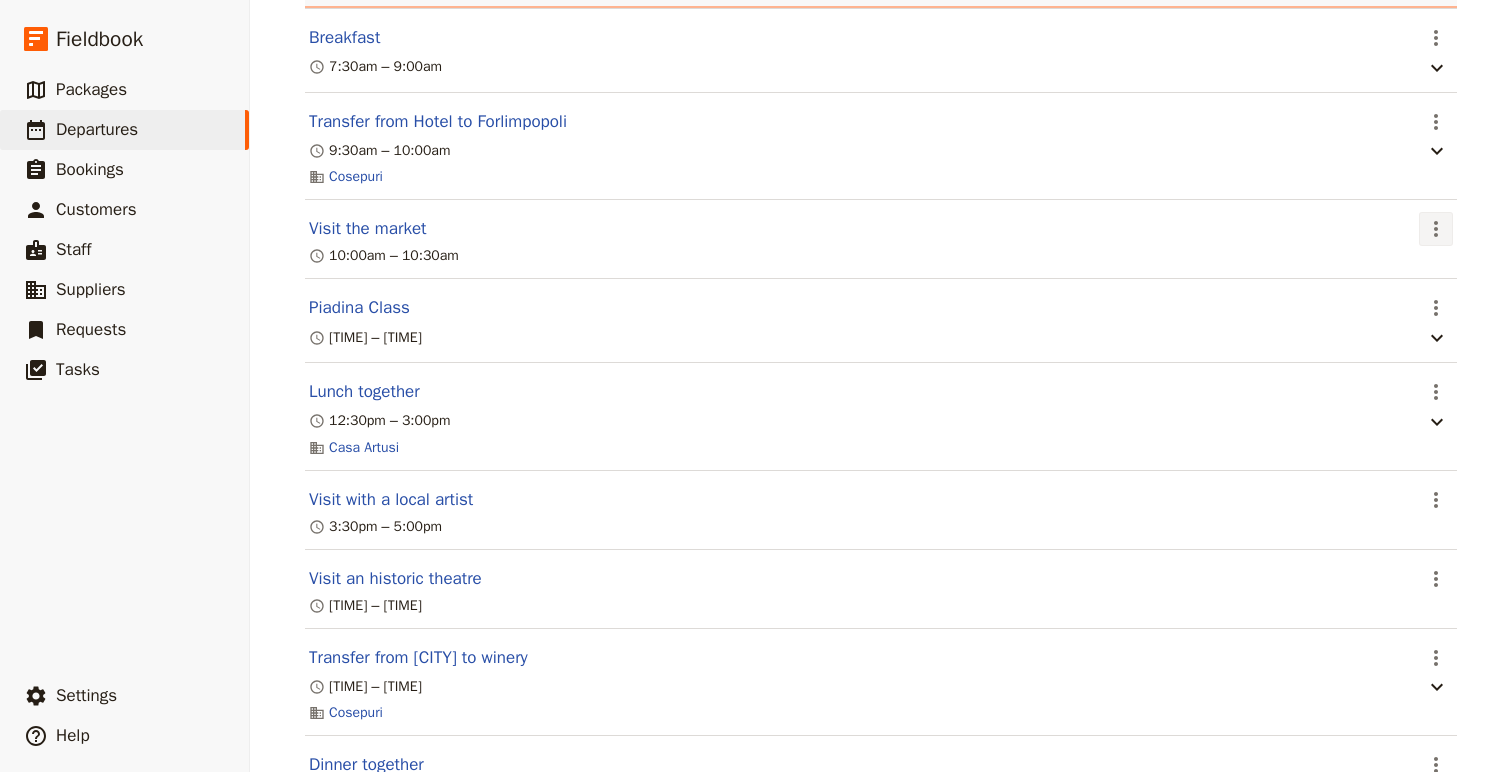 click 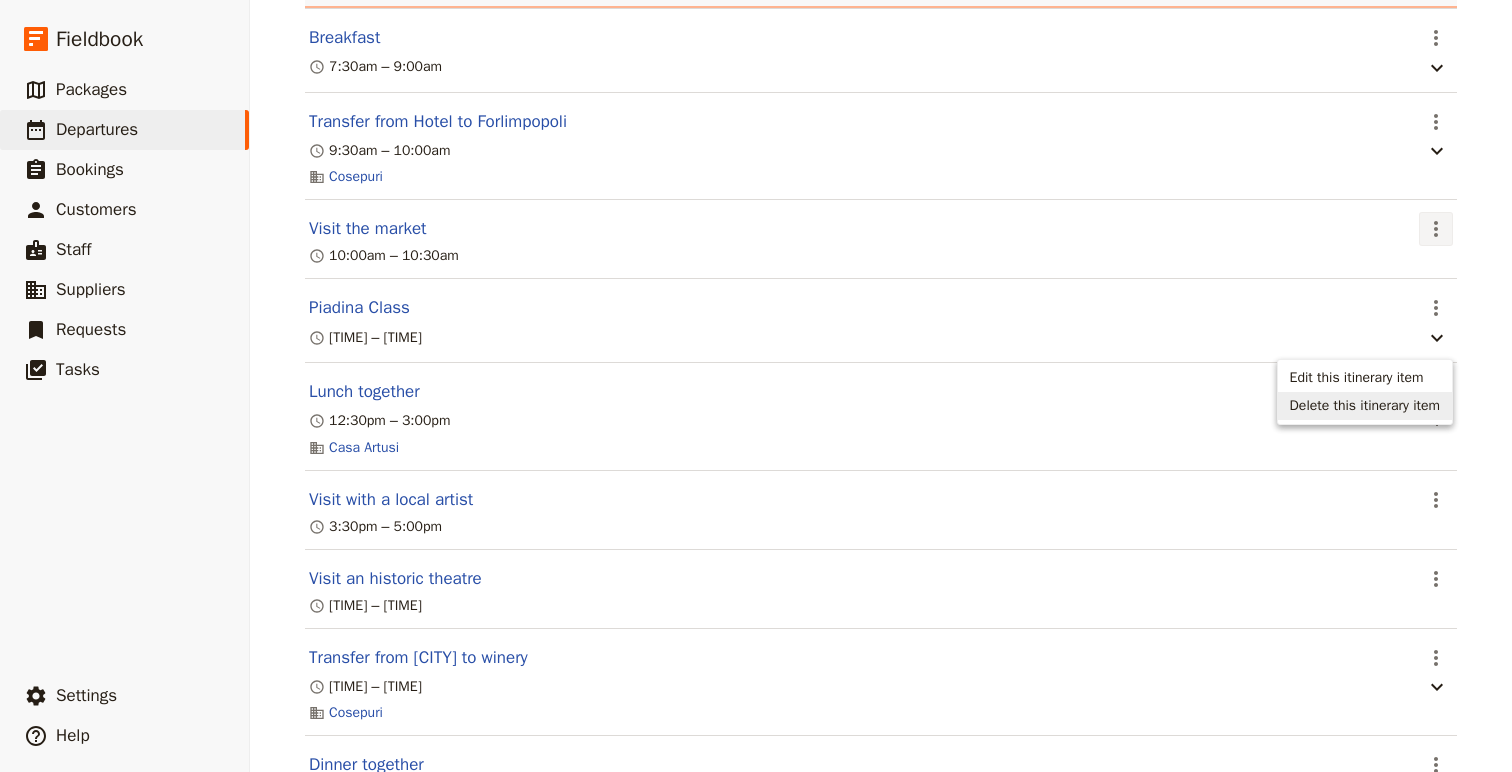 click on "Delete this itinerary item" at bounding box center (1365, 406) 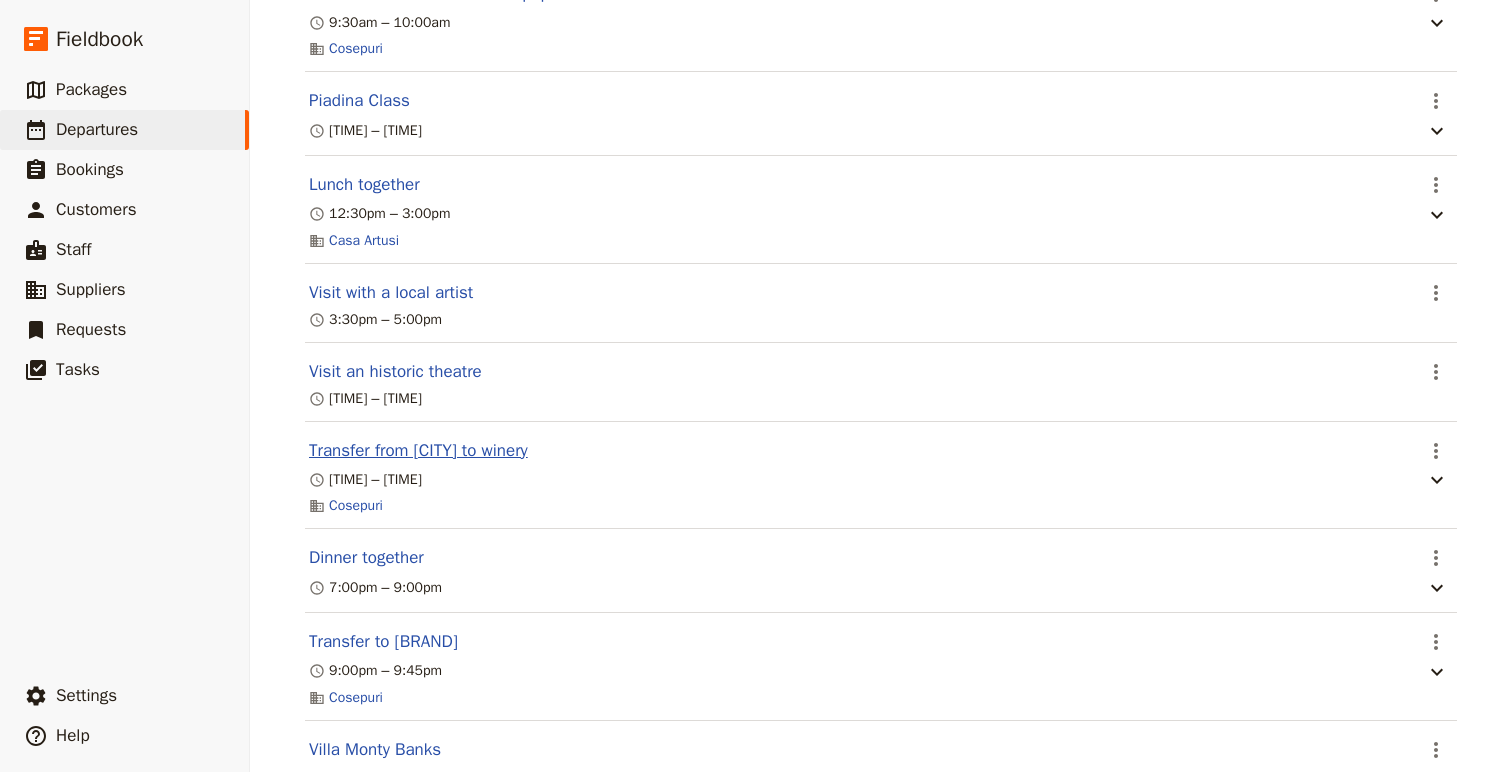 scroll, scrollTop: 6859, scrollLeft: 0, axis: vertical 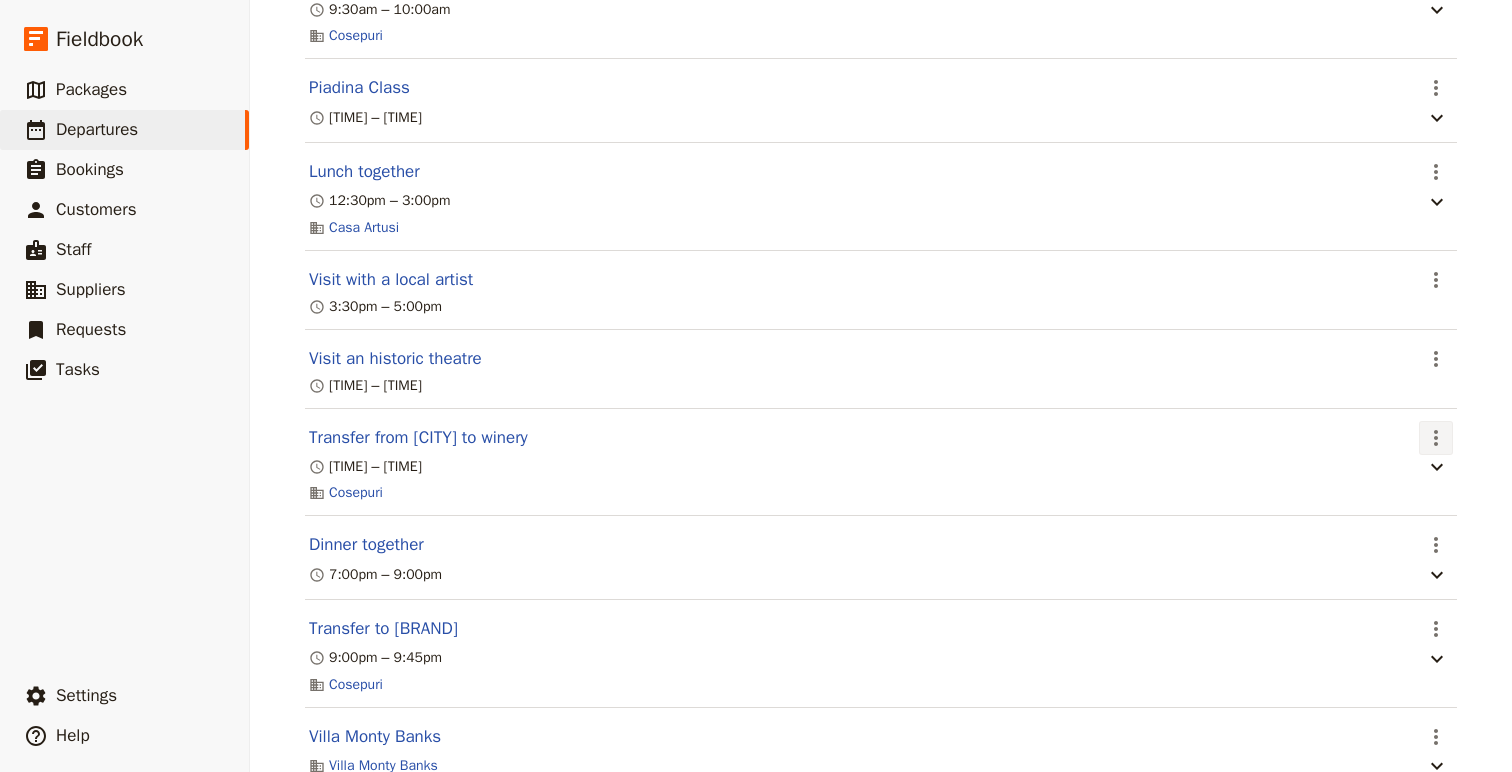 click 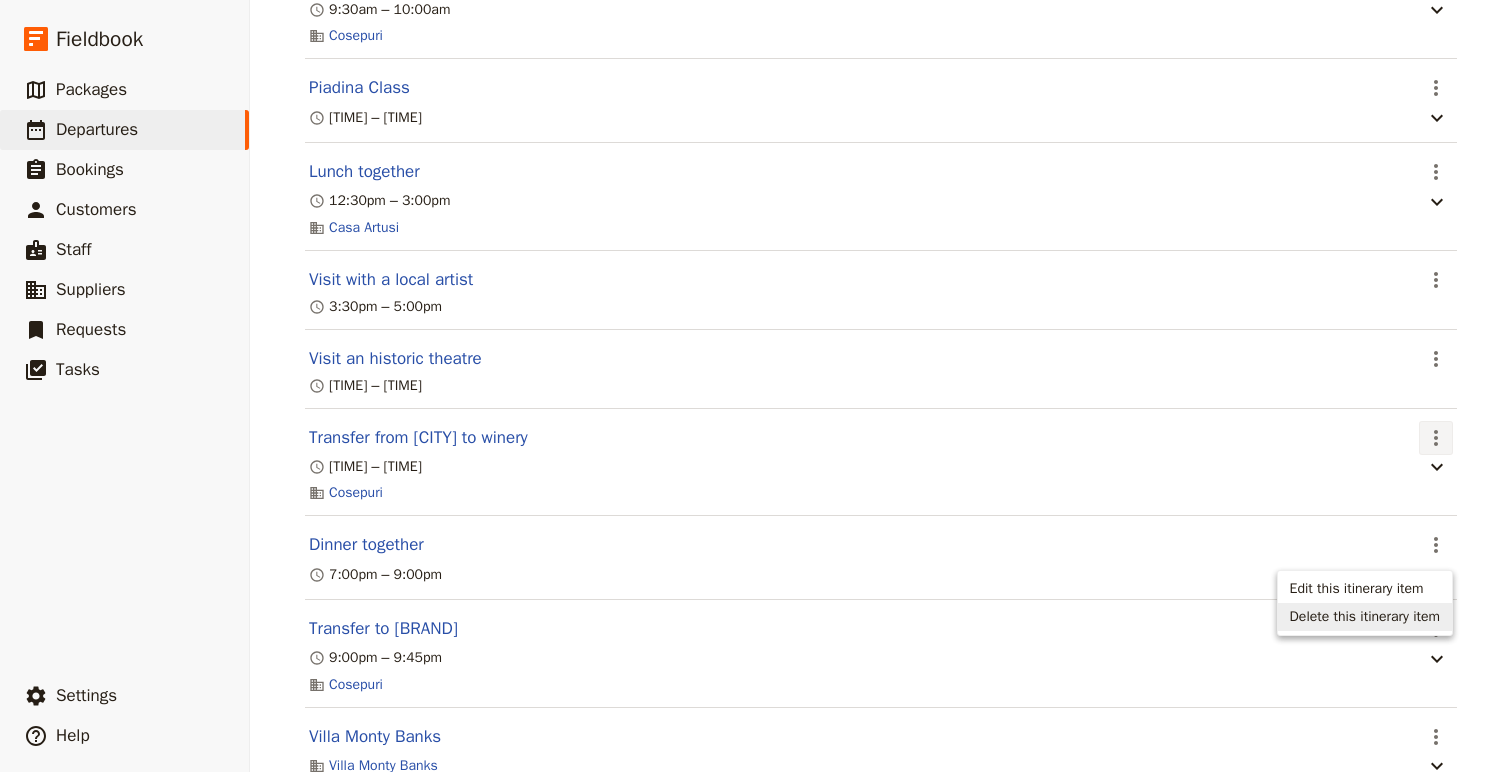 click on "Delete this itinerary item" at bounding box center [1365, 617] 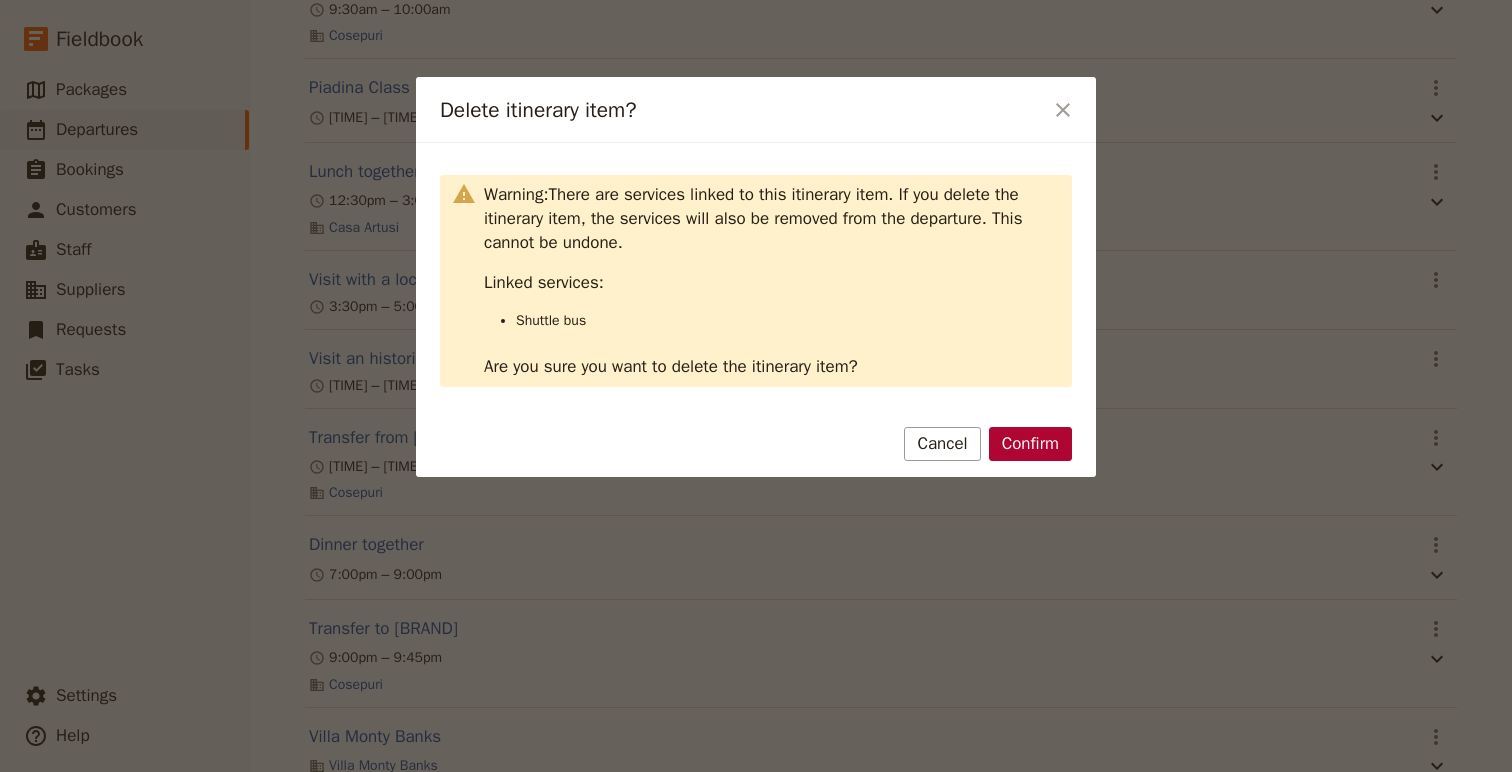 click on "Confirm" at bounding box center (1030, 444) 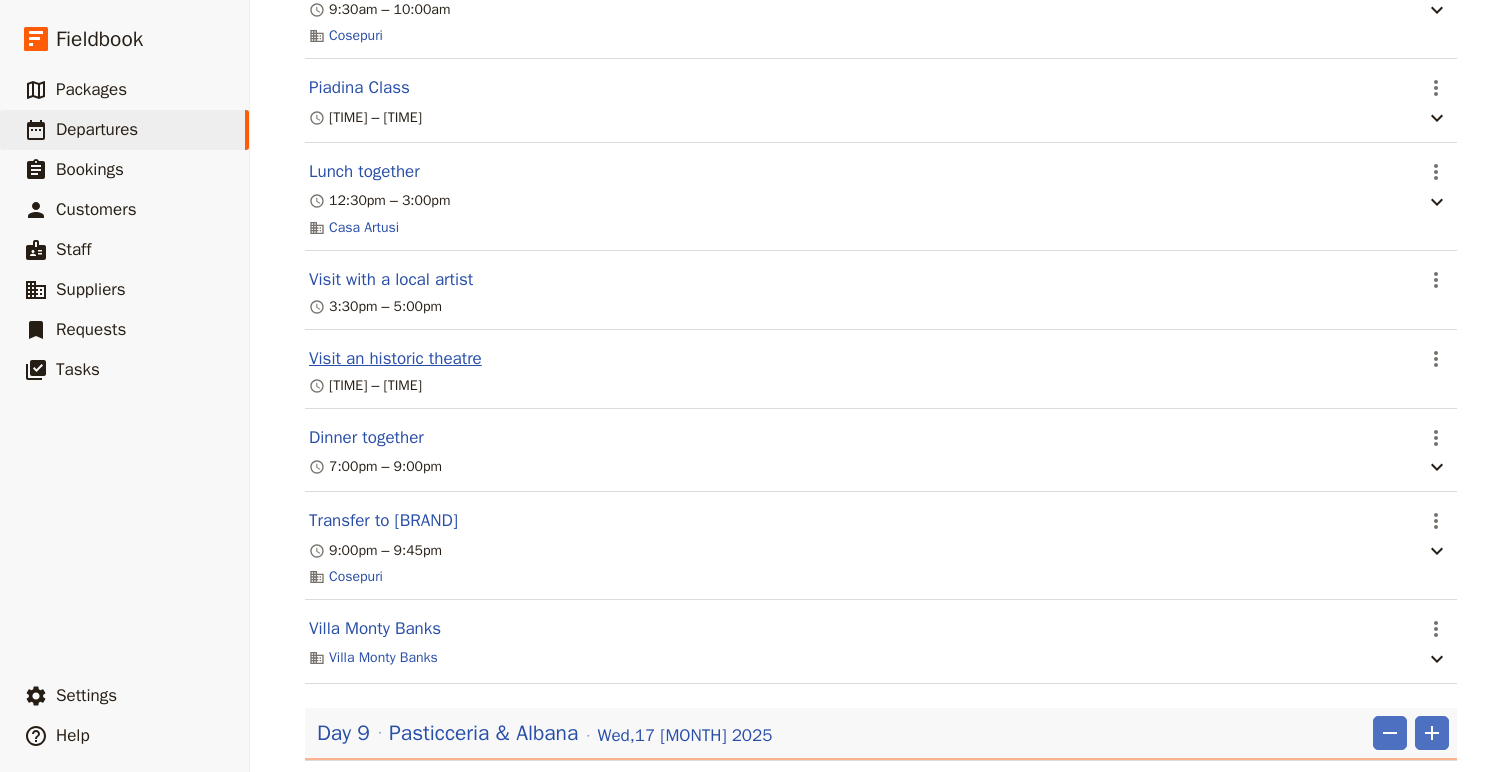click on "Visit an historic theatre" at bounding box center [395, 359] 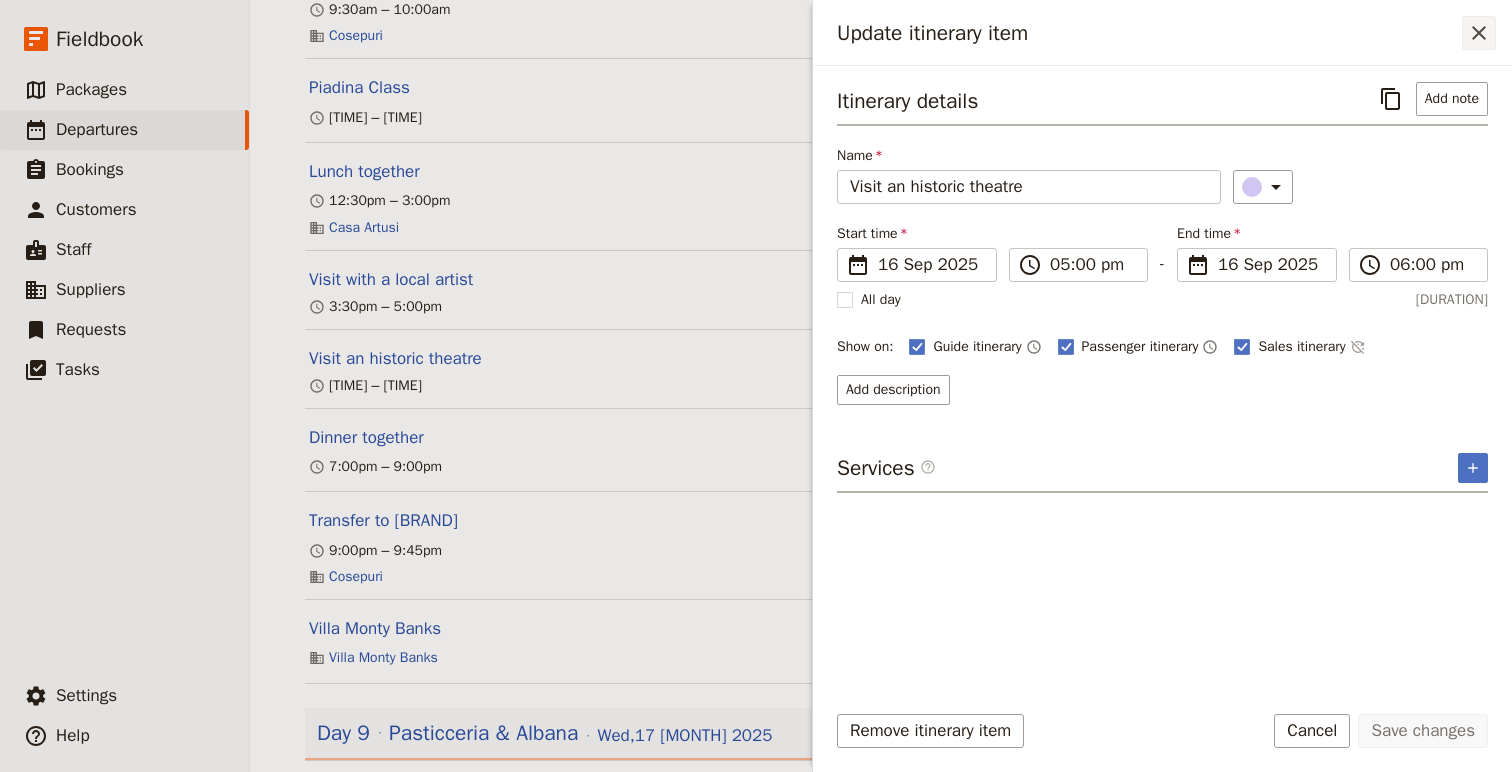 click 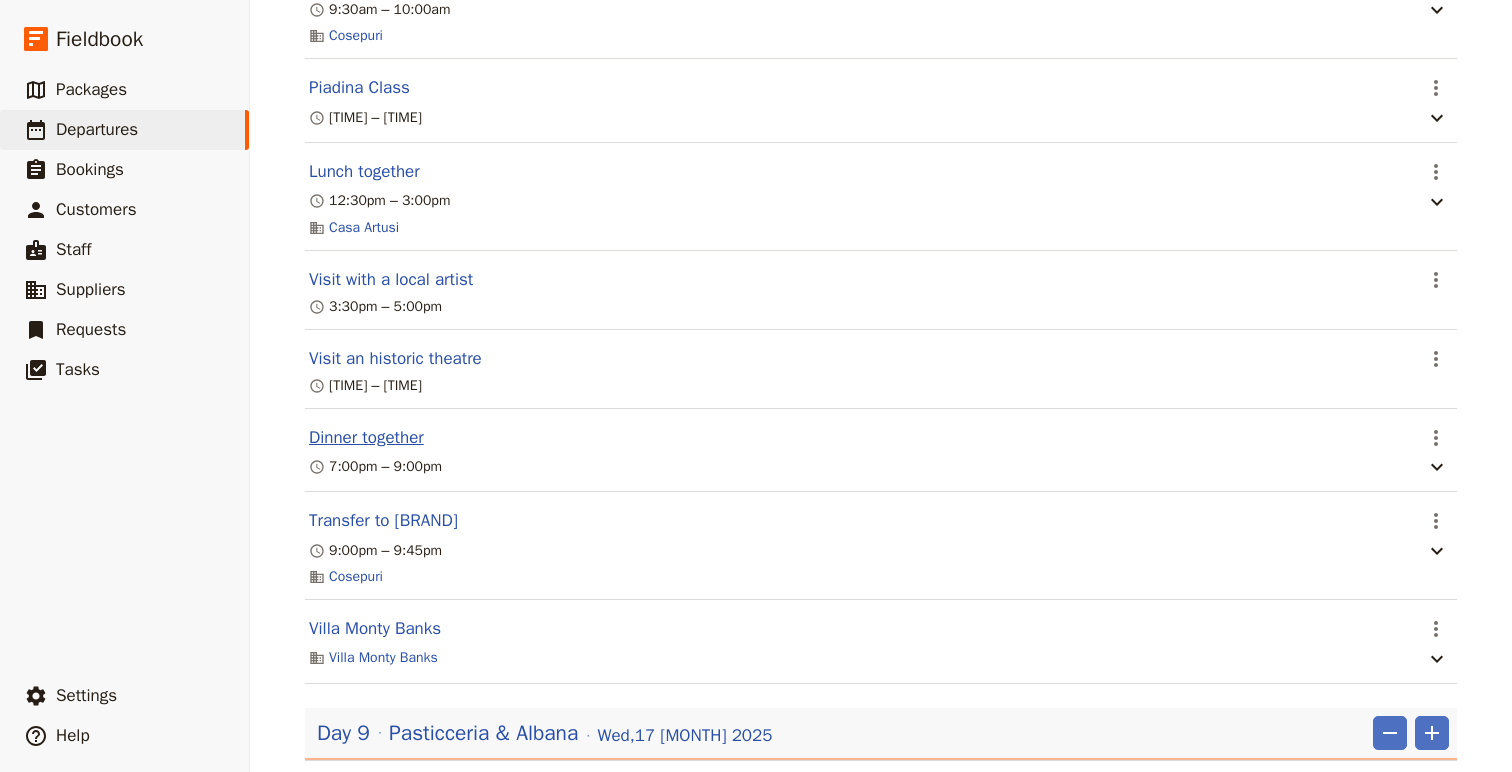 click on "Dinner together" at bounding box center (366, 438) 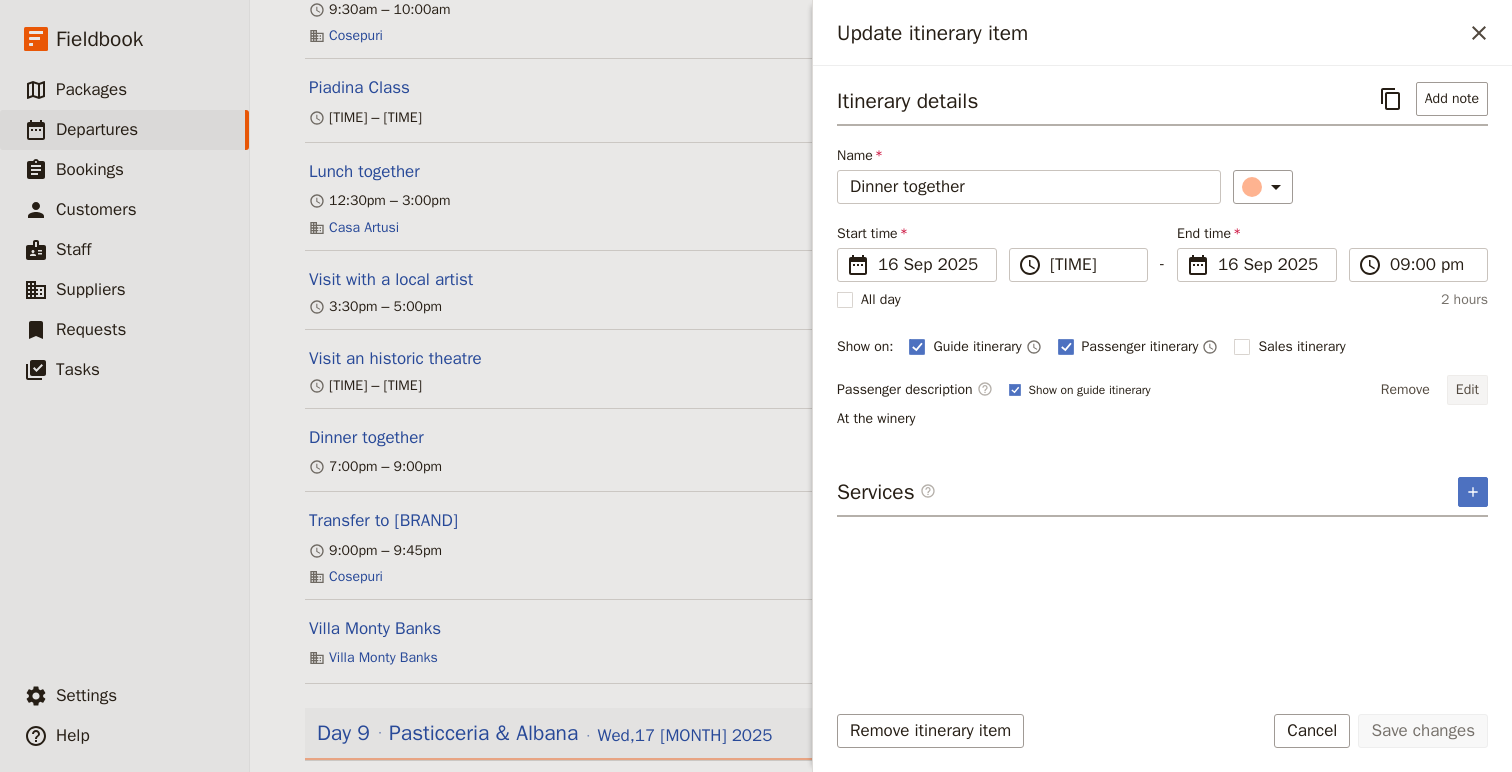 click on "Edit" at bounding box center (1467, 390) 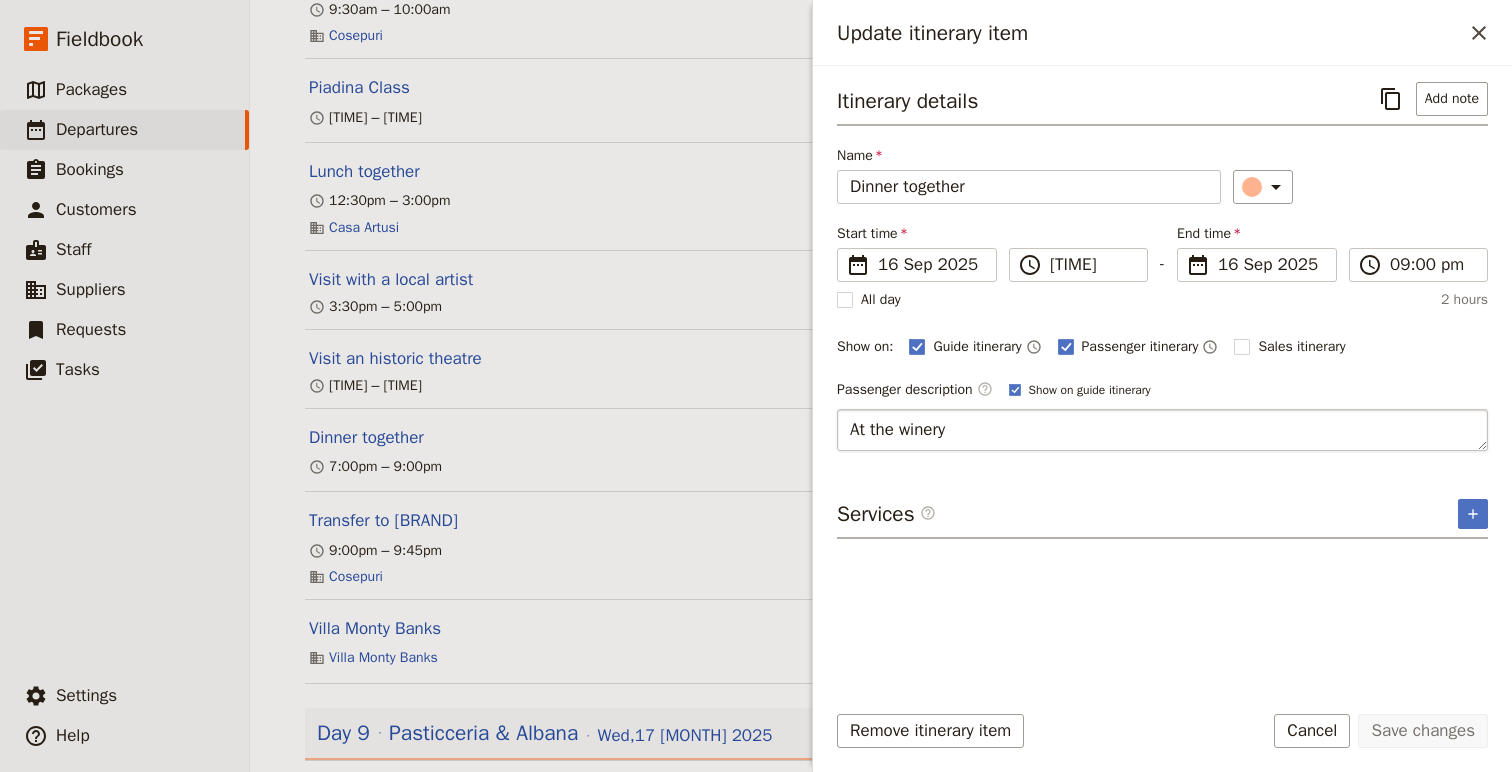 drag, startPoint x: 1001, startPoint y: 447, endPoint x: 879, endPoint y: 428, distance: 123.47064 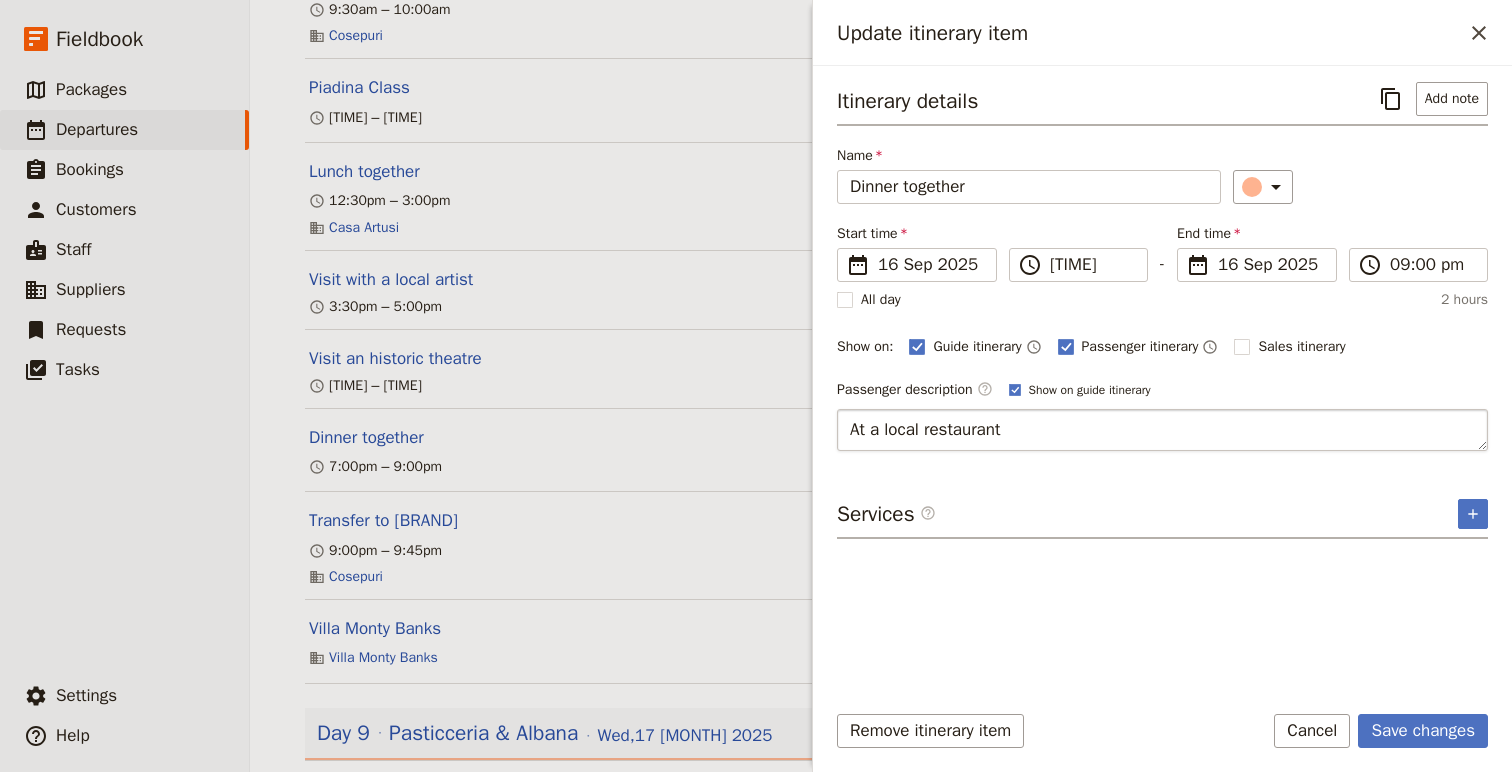 click on "At a local restaurant" at bounding box center (1162, 430) 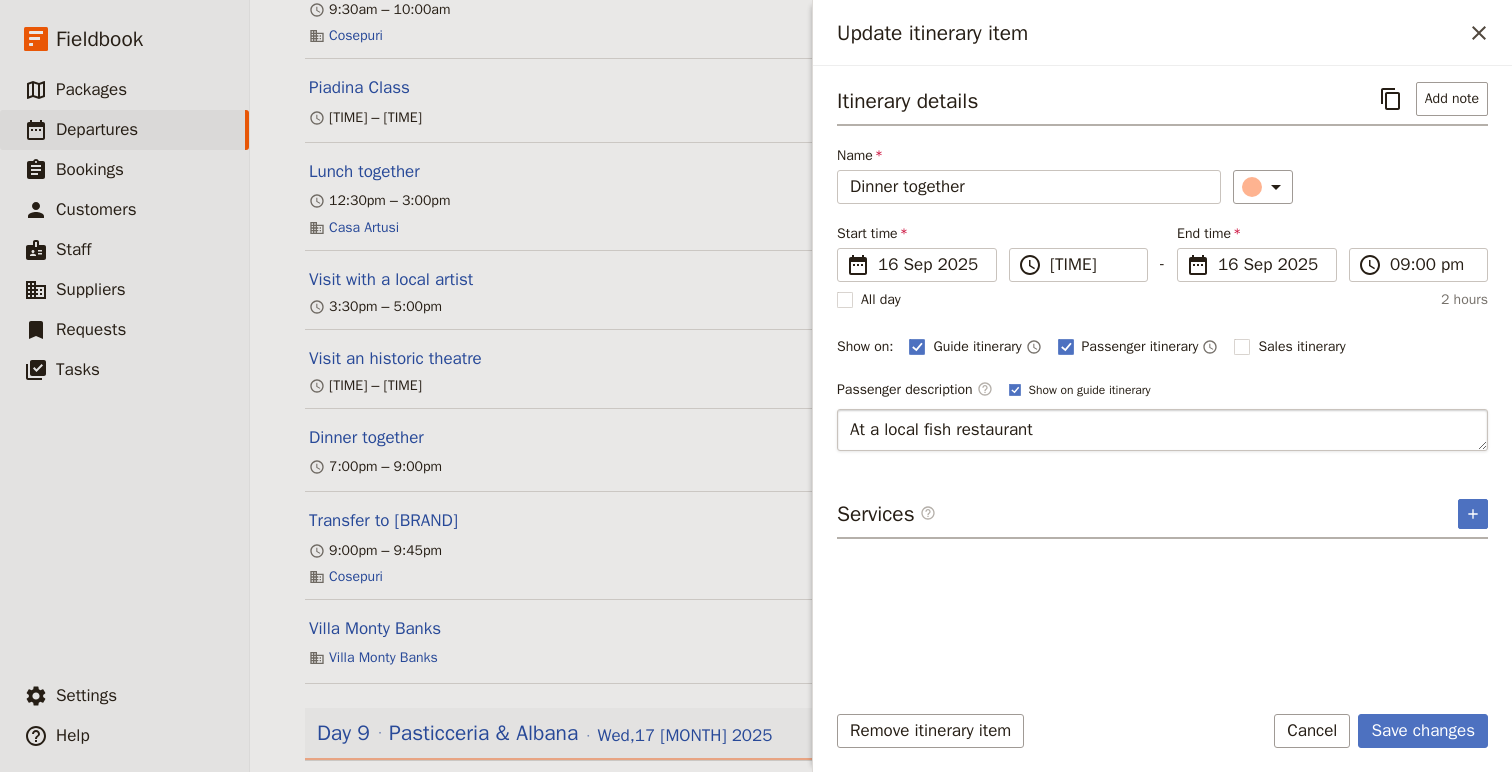 click on "At a local fish restaurant" at bounding box center [1162, 430] 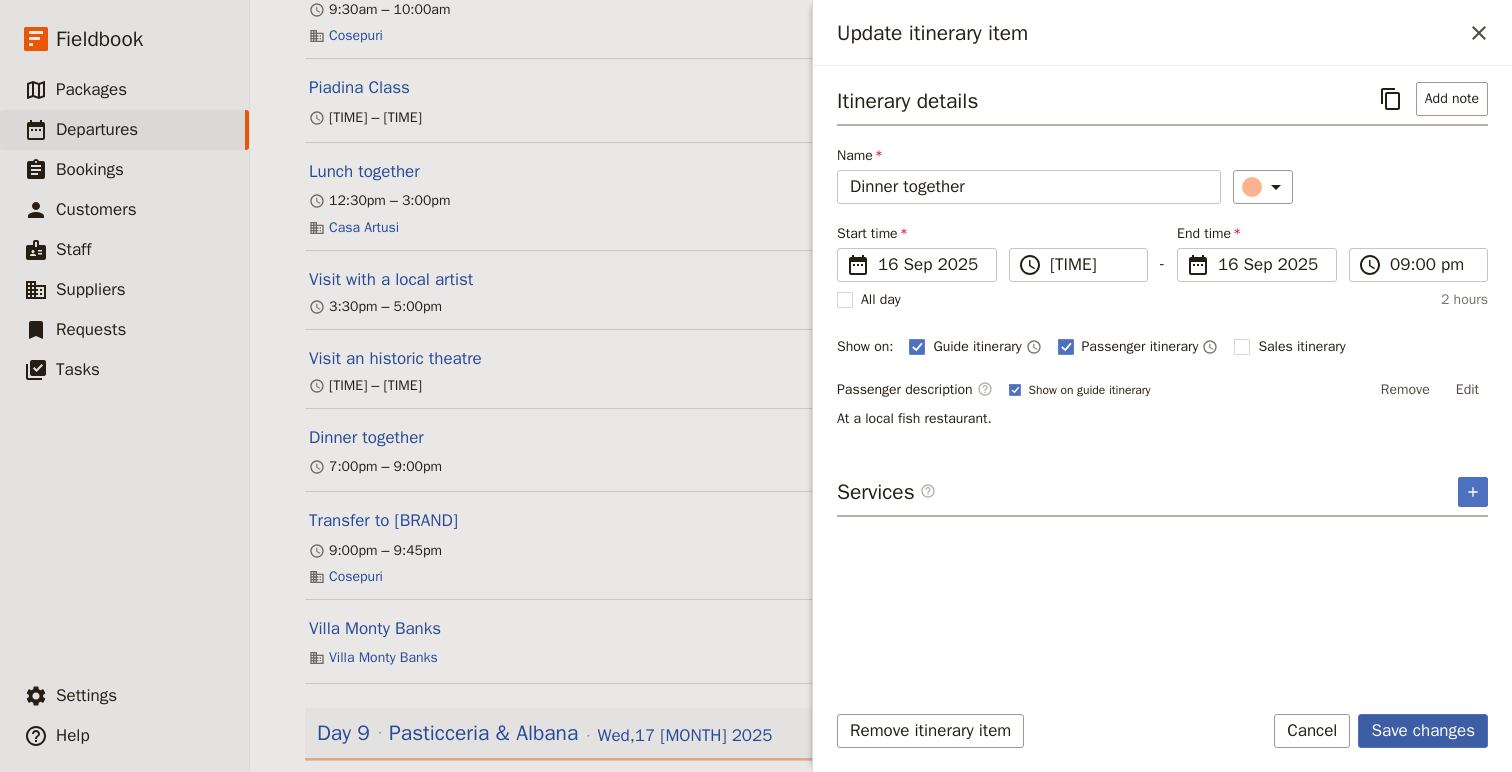click on "Save changes" at bounding box center (1423, 731) 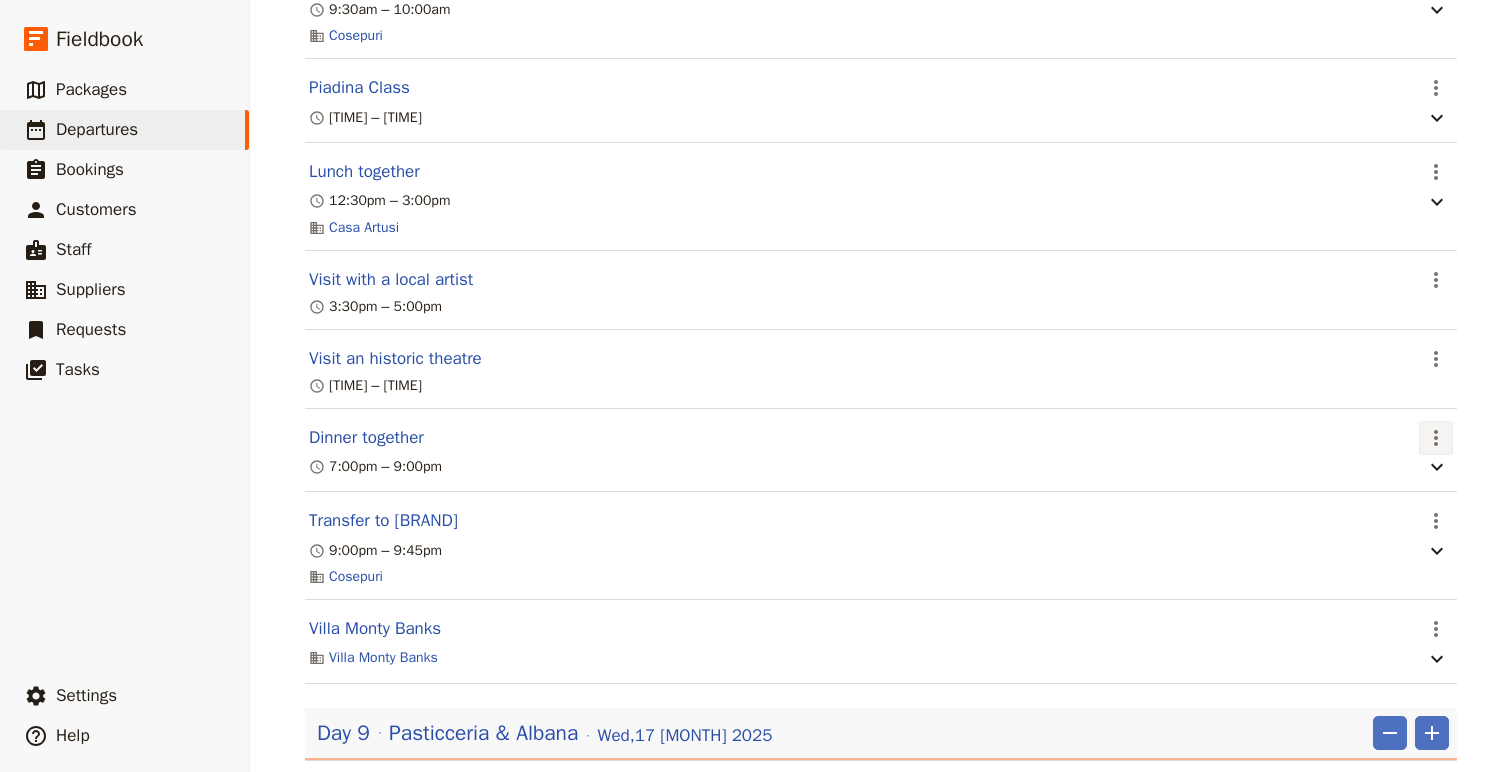 click 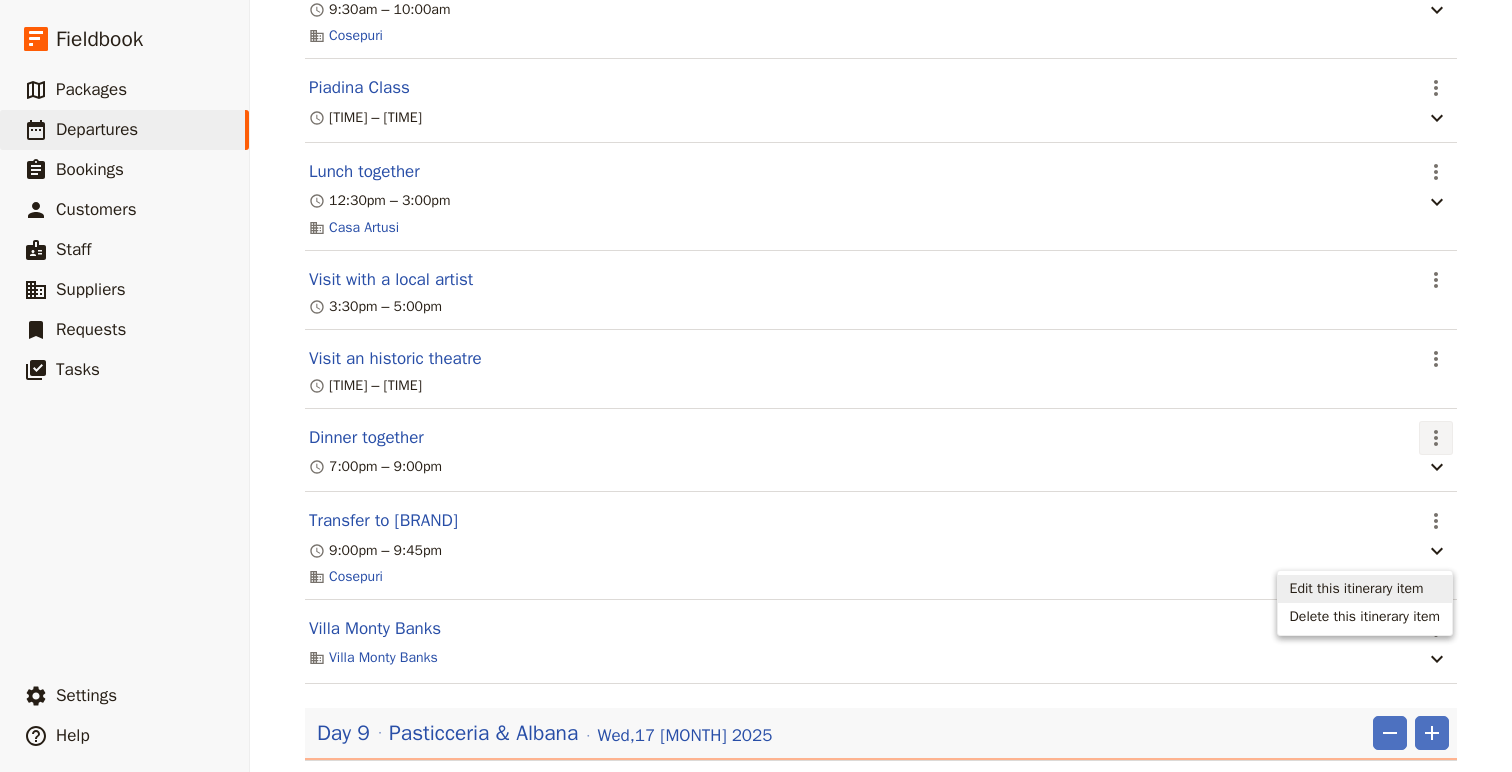 click on "Edit this itinerary item" at bounding box center [1357, 589] 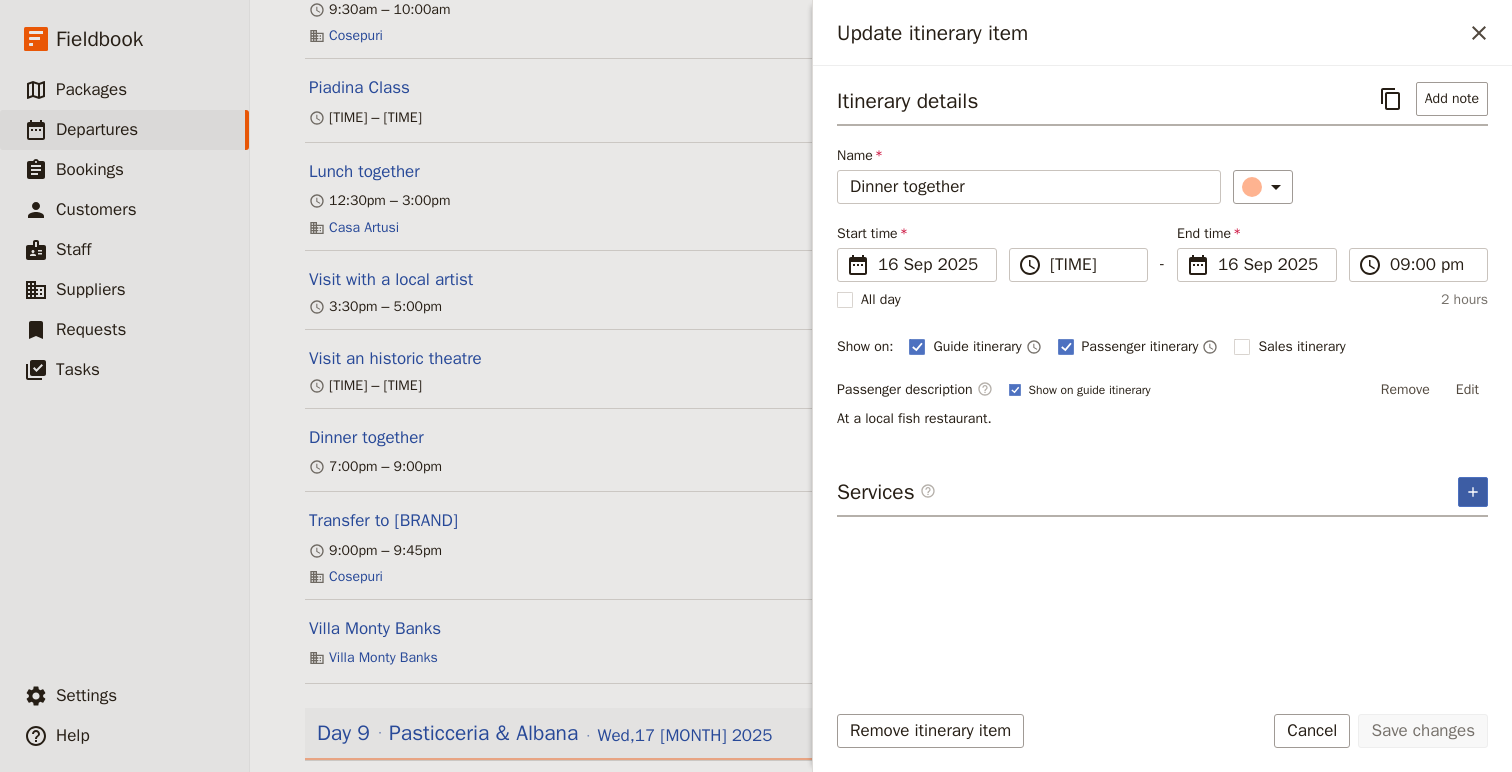 click 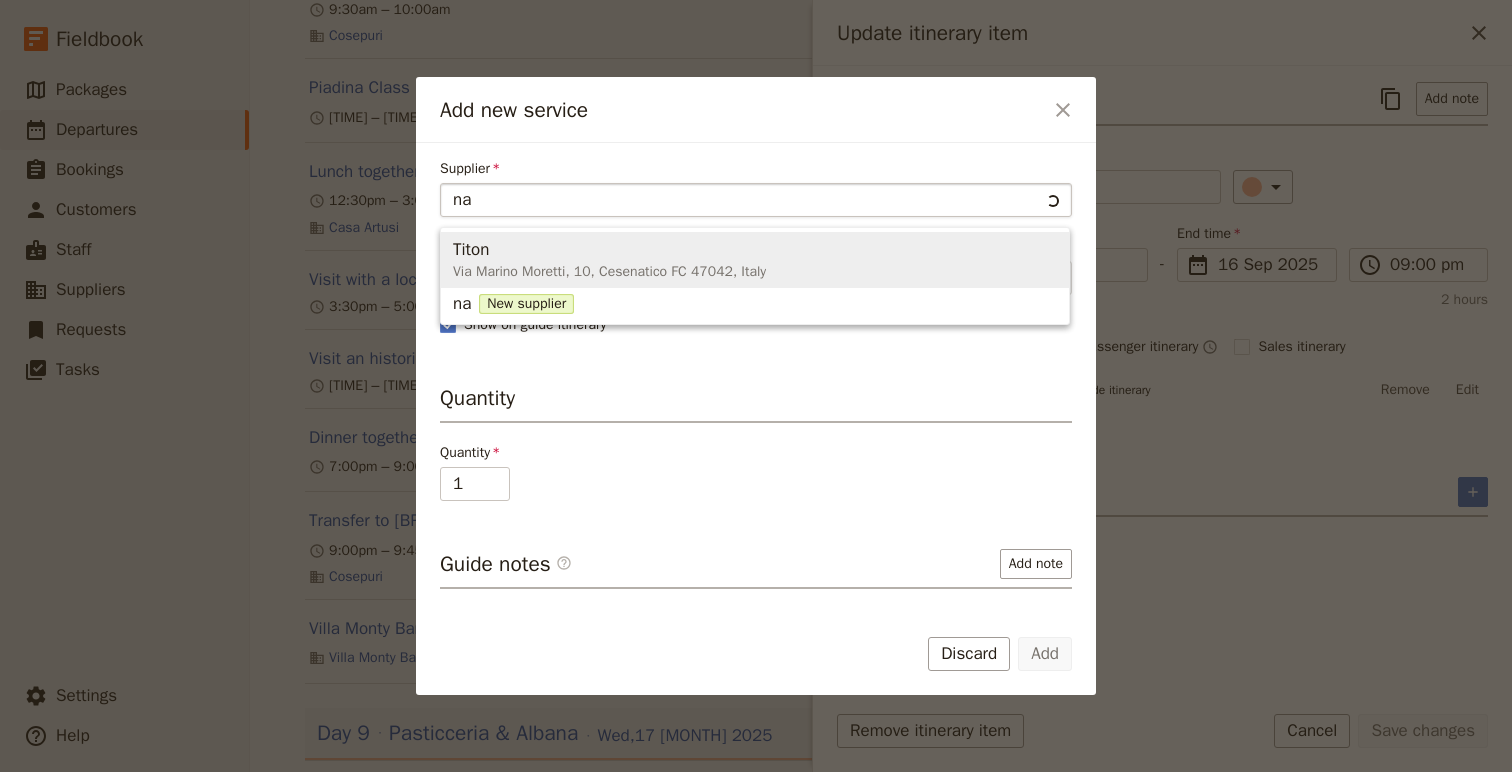 type on "n" 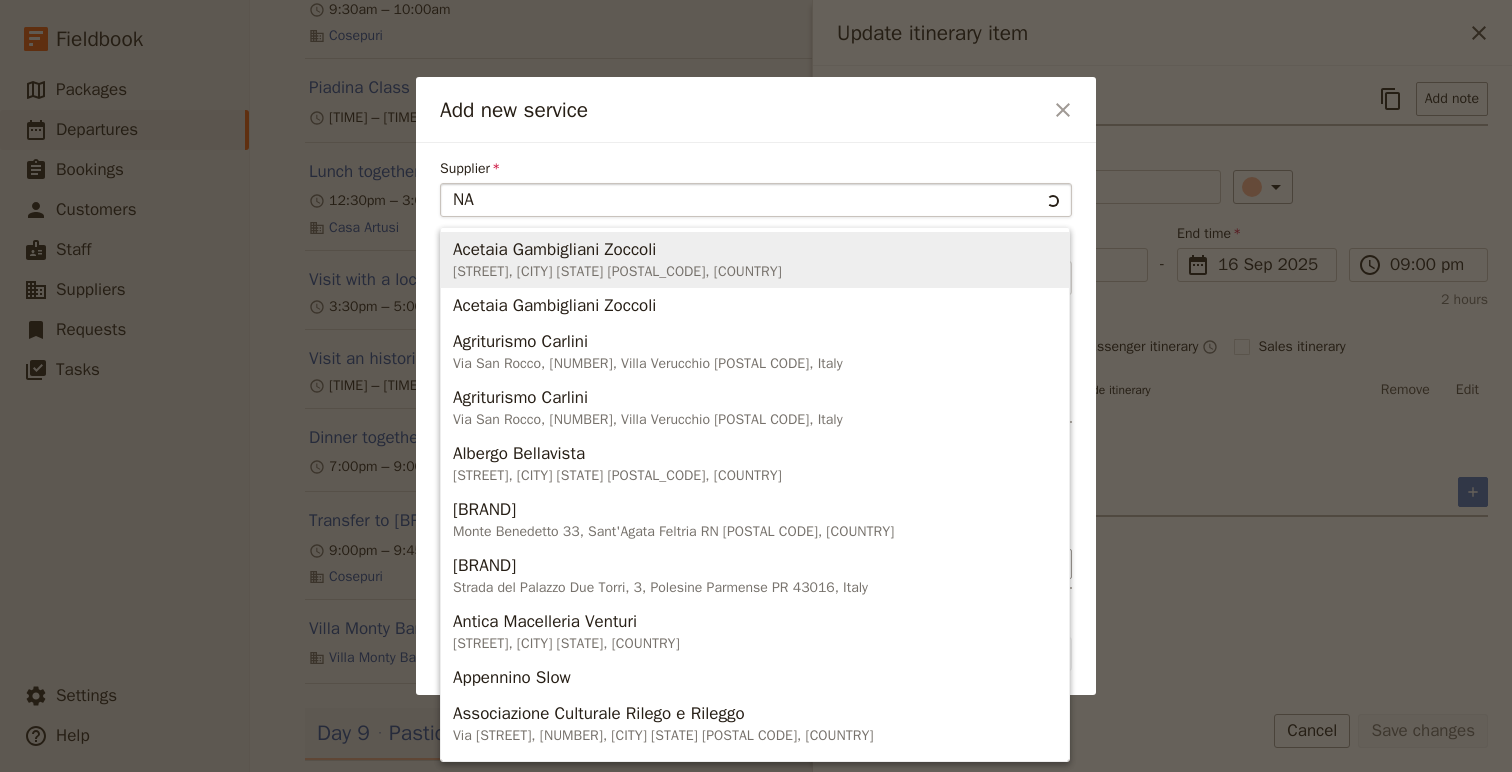 type on "NAT" 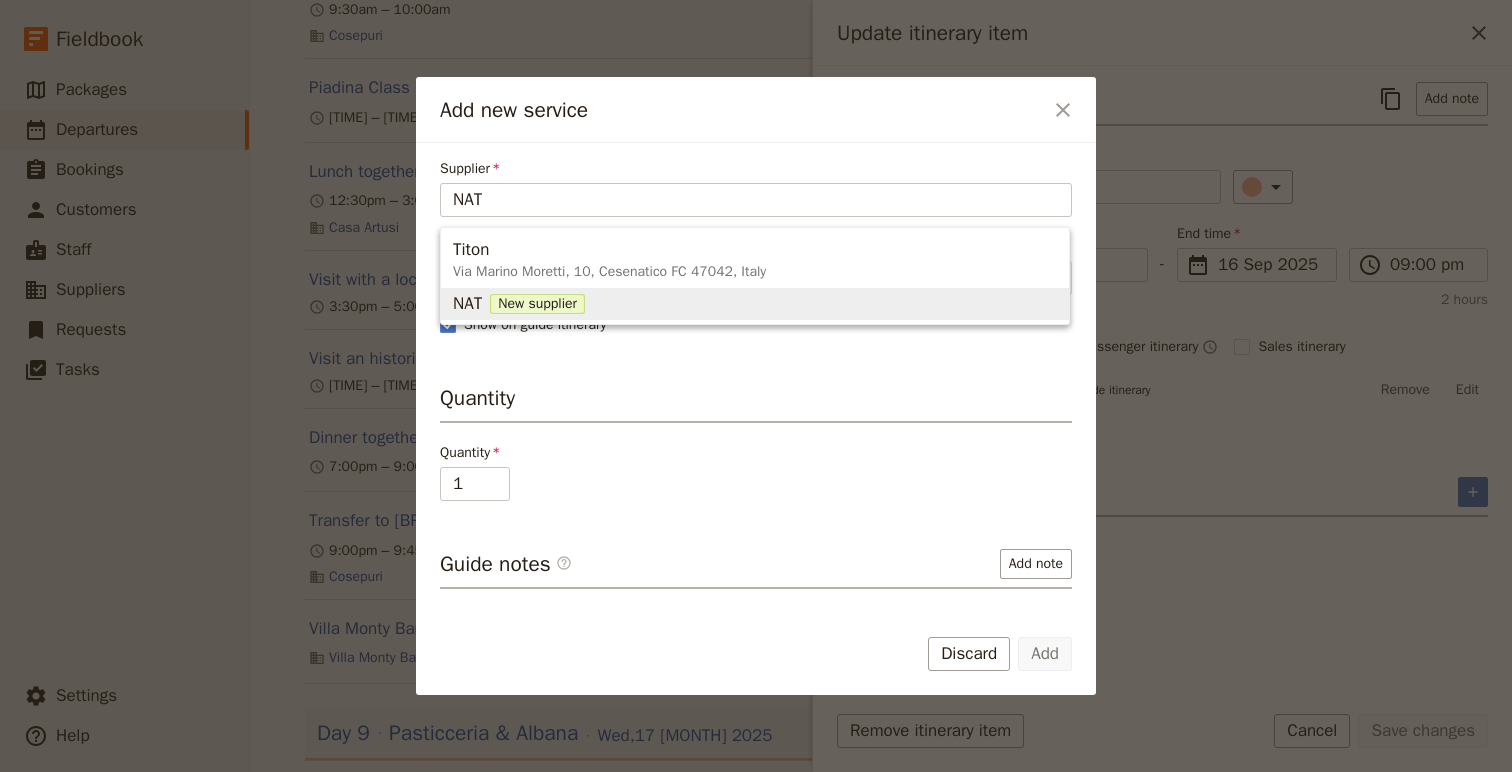 click on "New supplier" at bounding box center (537, 304) 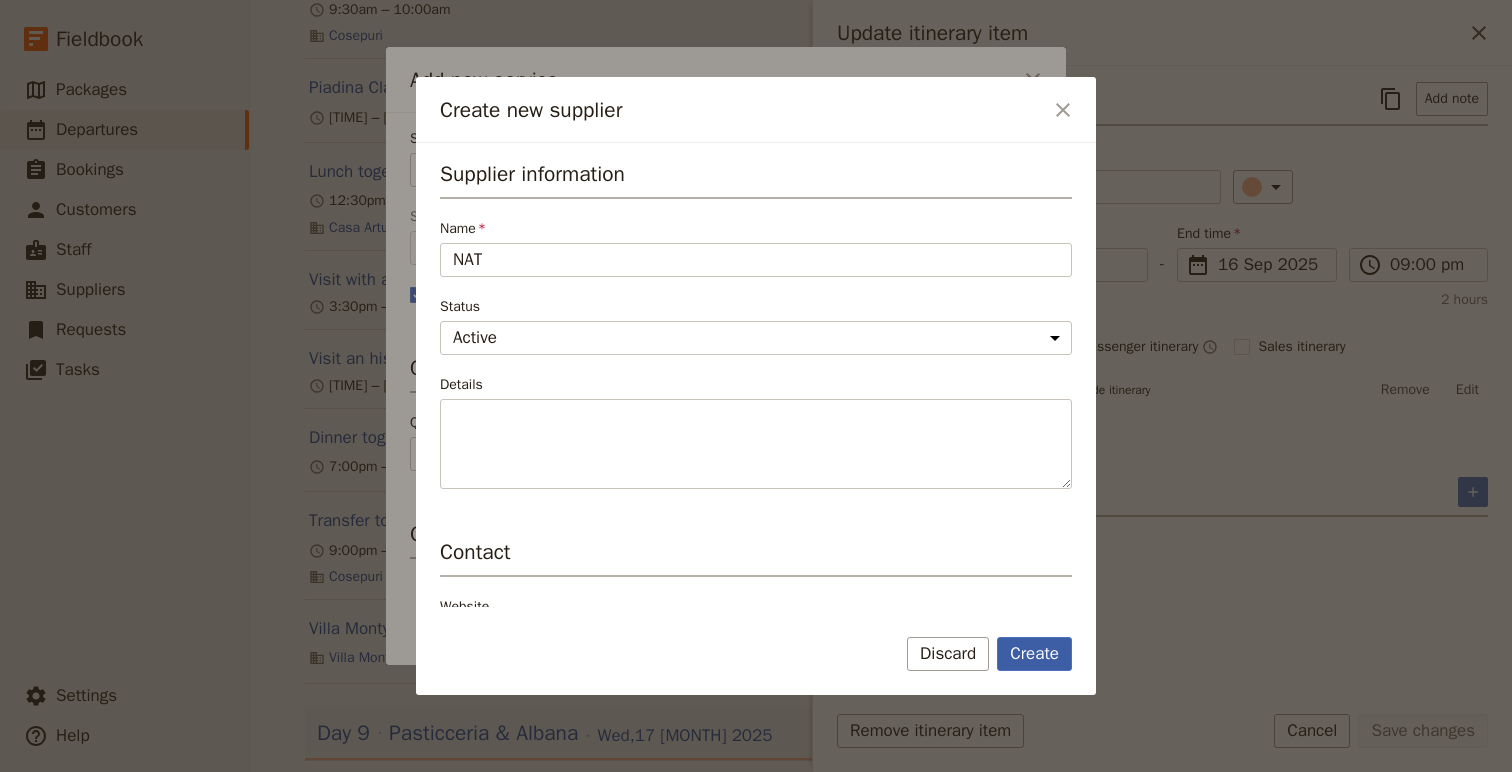 click on "Create" at bounding box center (1034, 654) 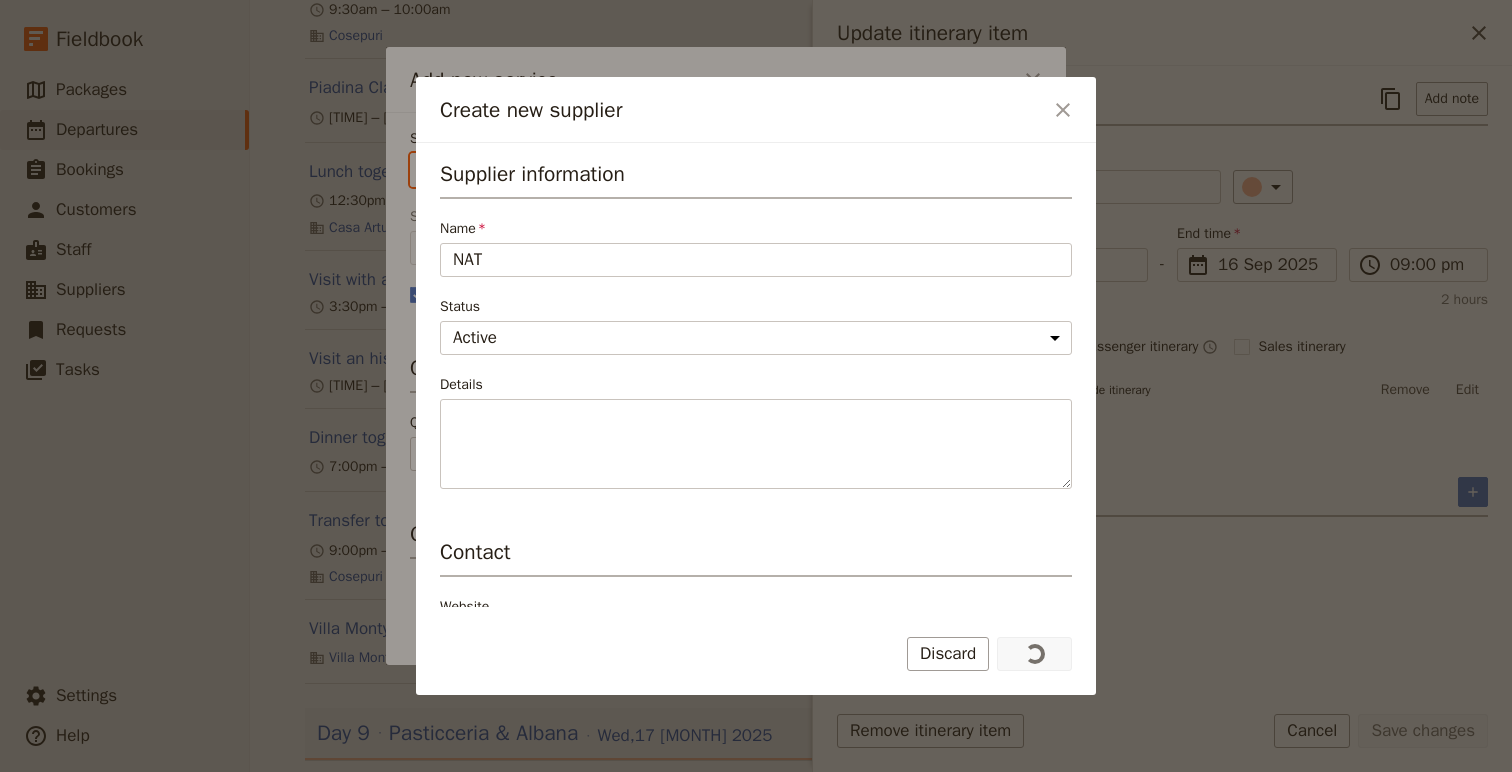 type on "NAT" 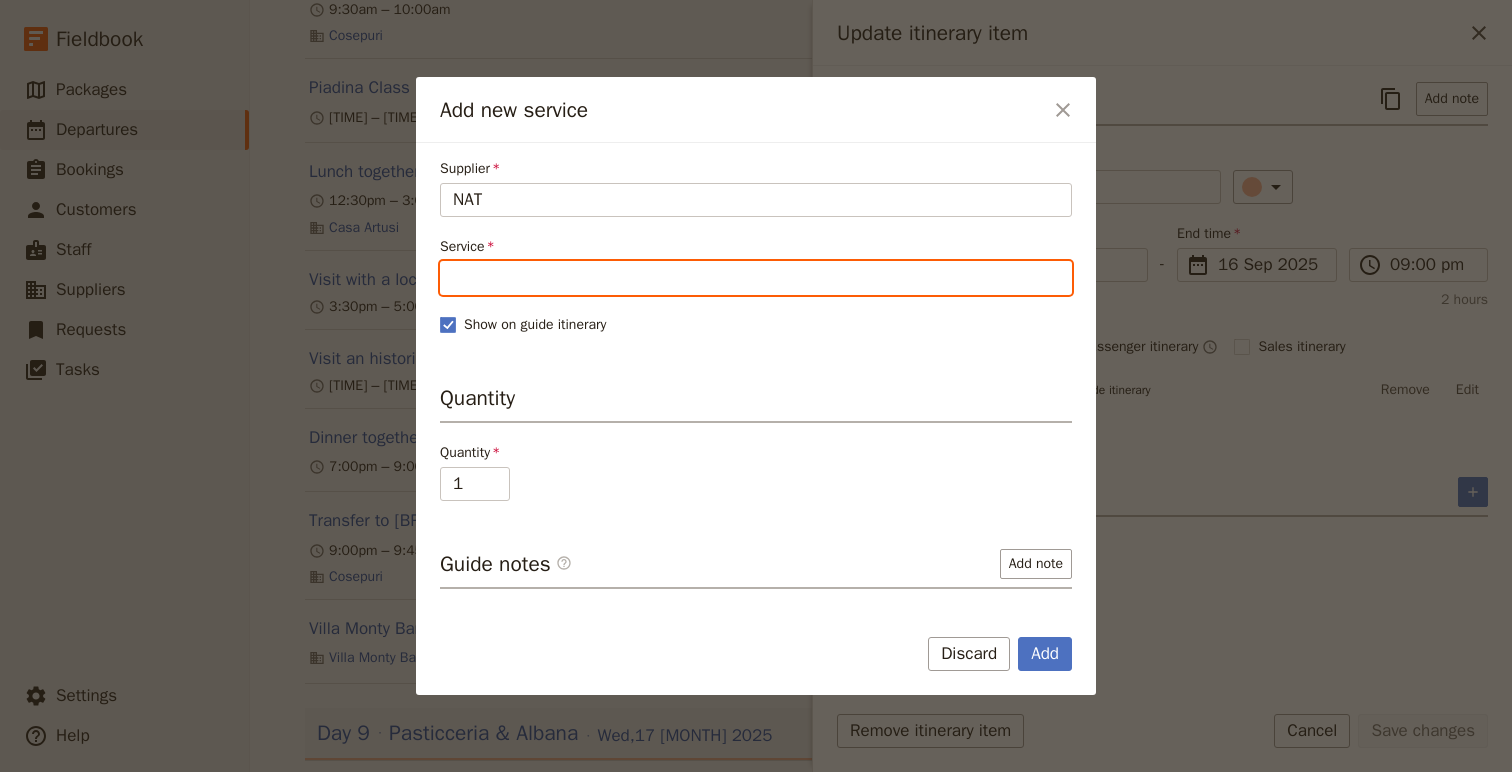 click on "Service" at bounding box center (756, 278) 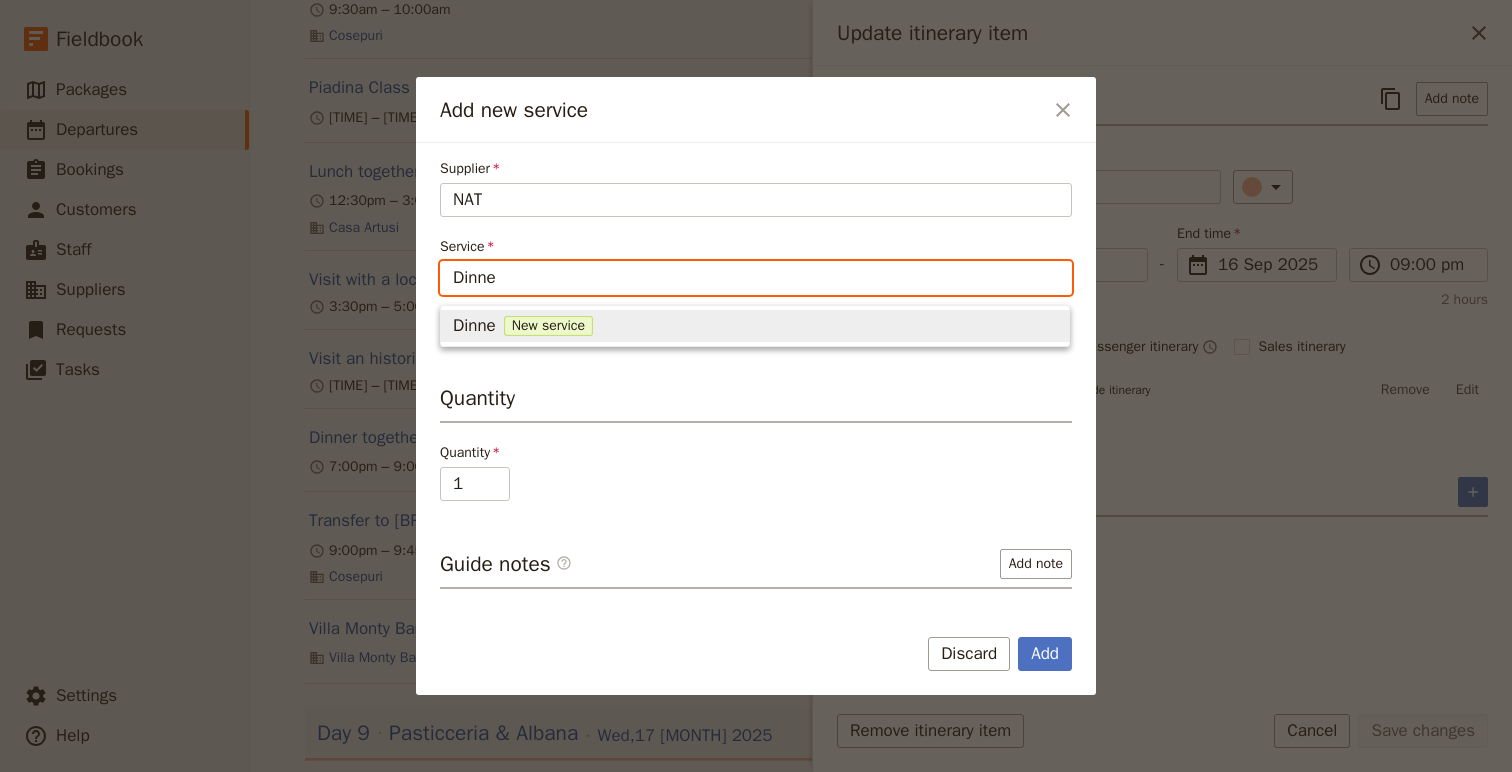 type on "Dinner" 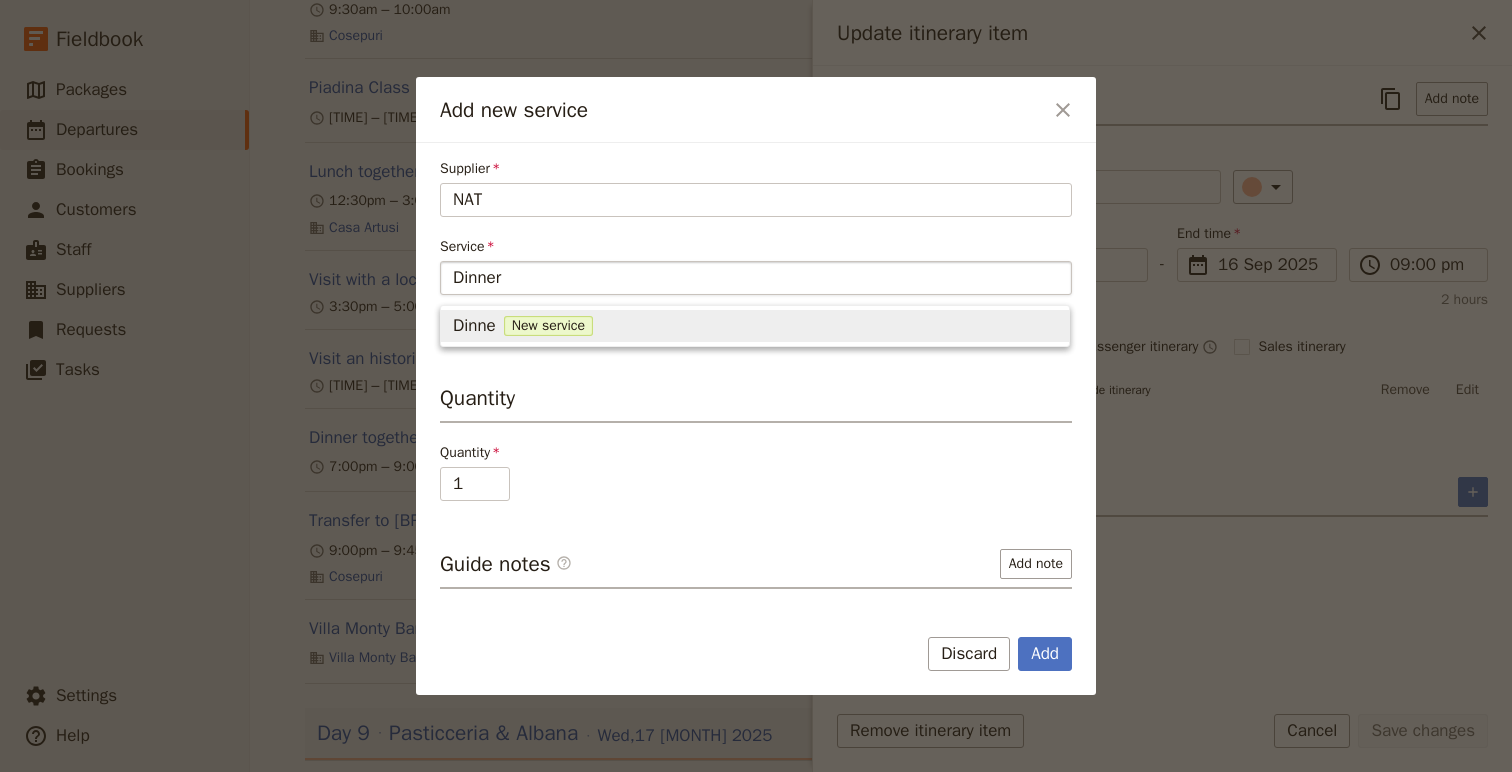 type 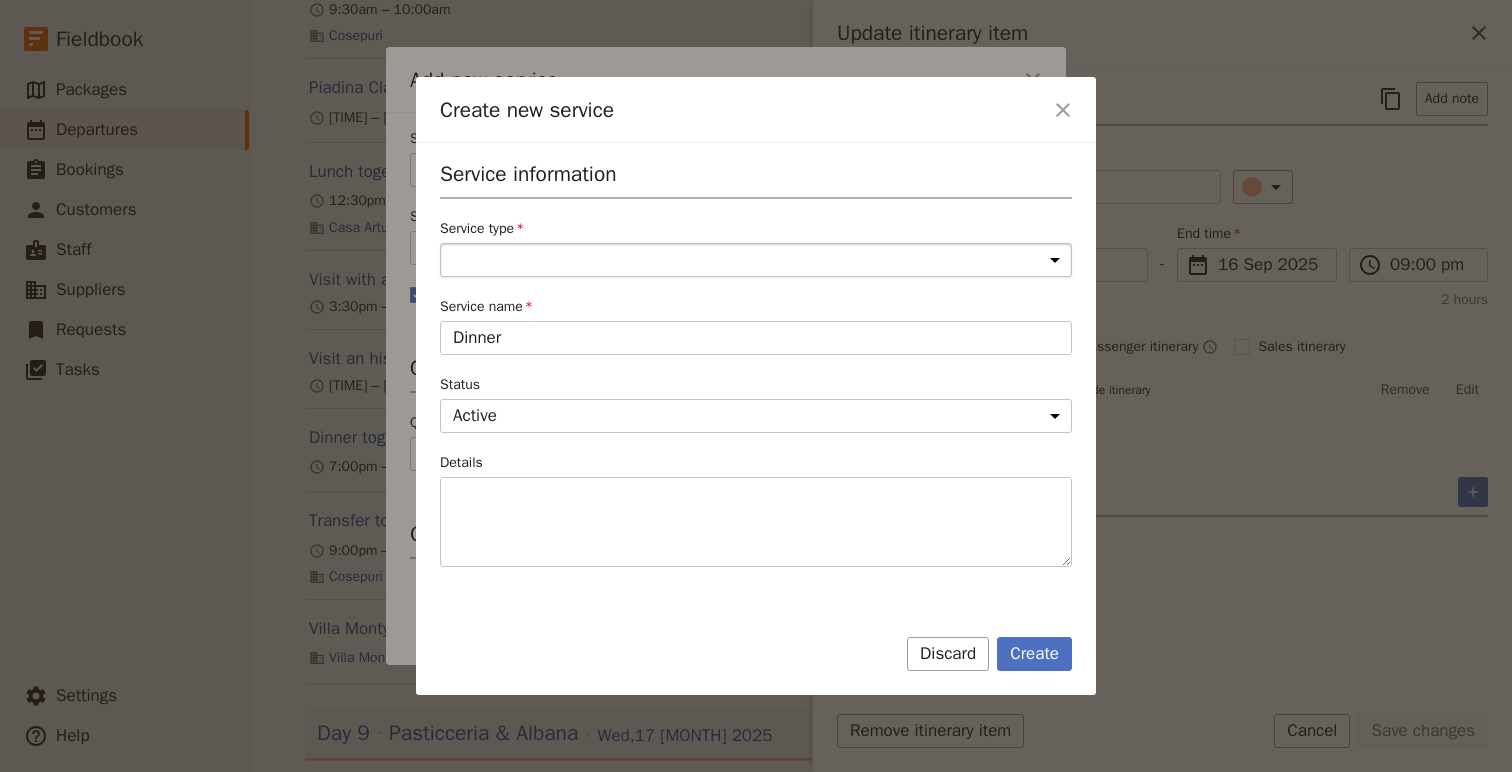 click on "Accommodation Activity Transport Flight Food and beverage Other" at bounding box center [756, 260] 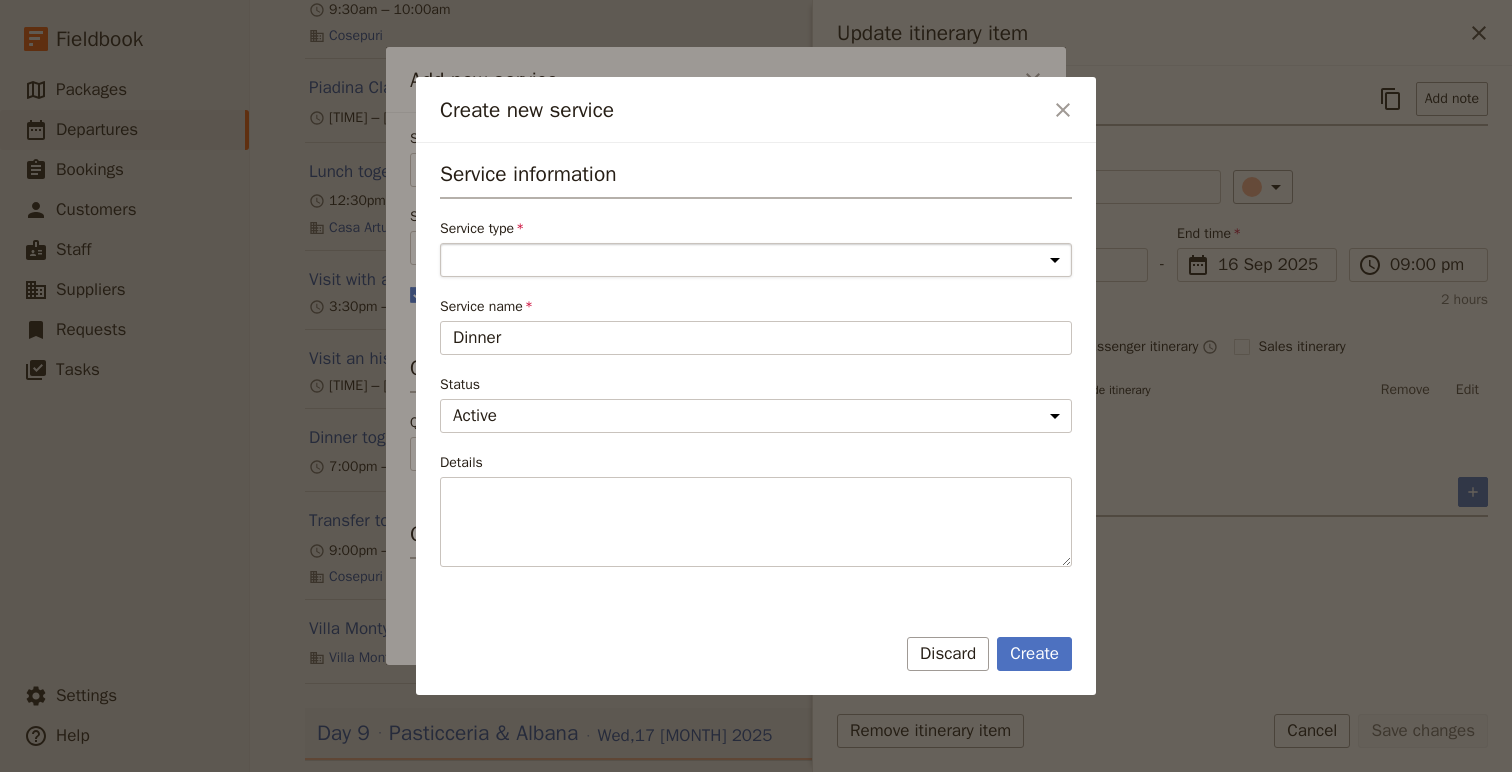 select on "FoodAndBeverageService" 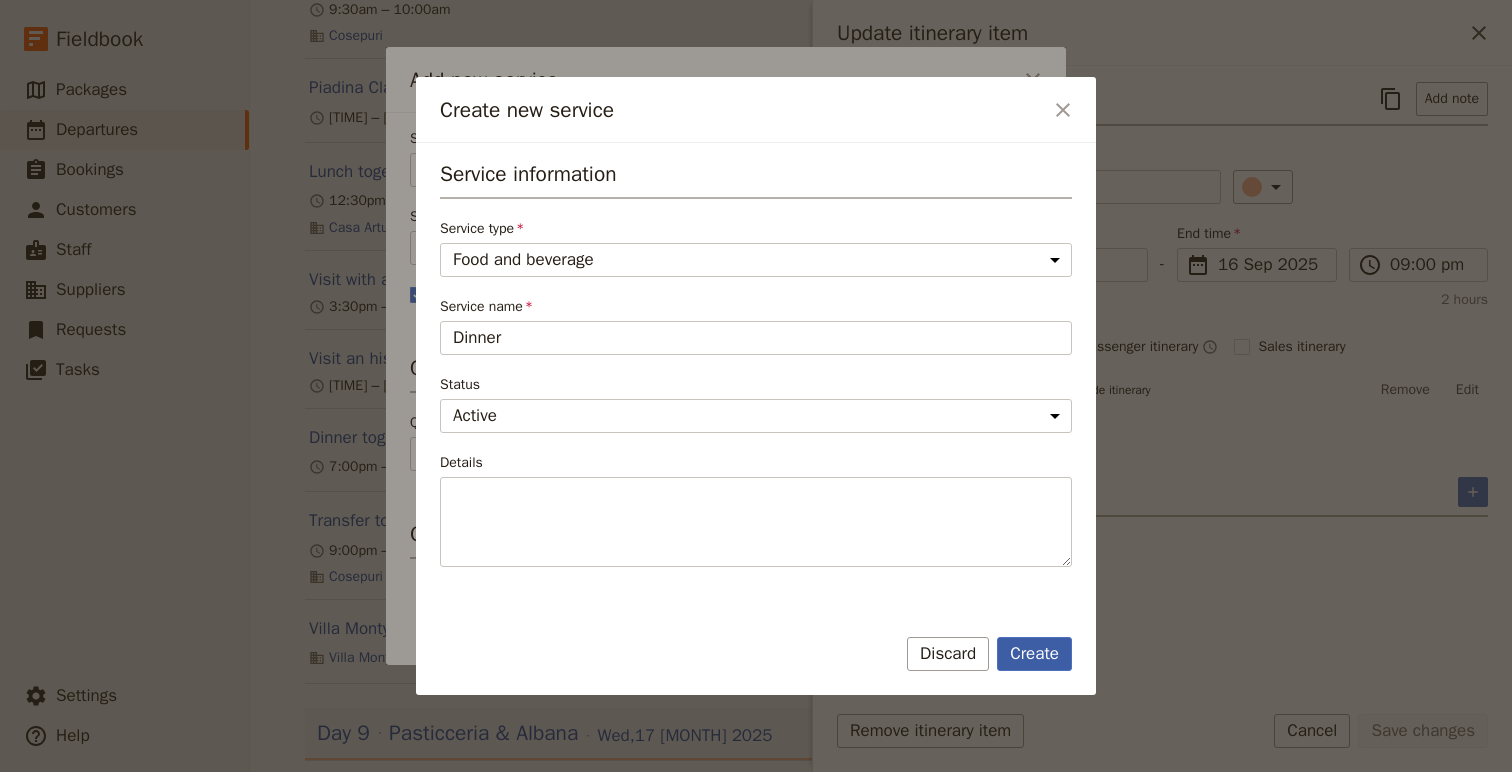 click on "Create" at bounding box center [1034, 654] 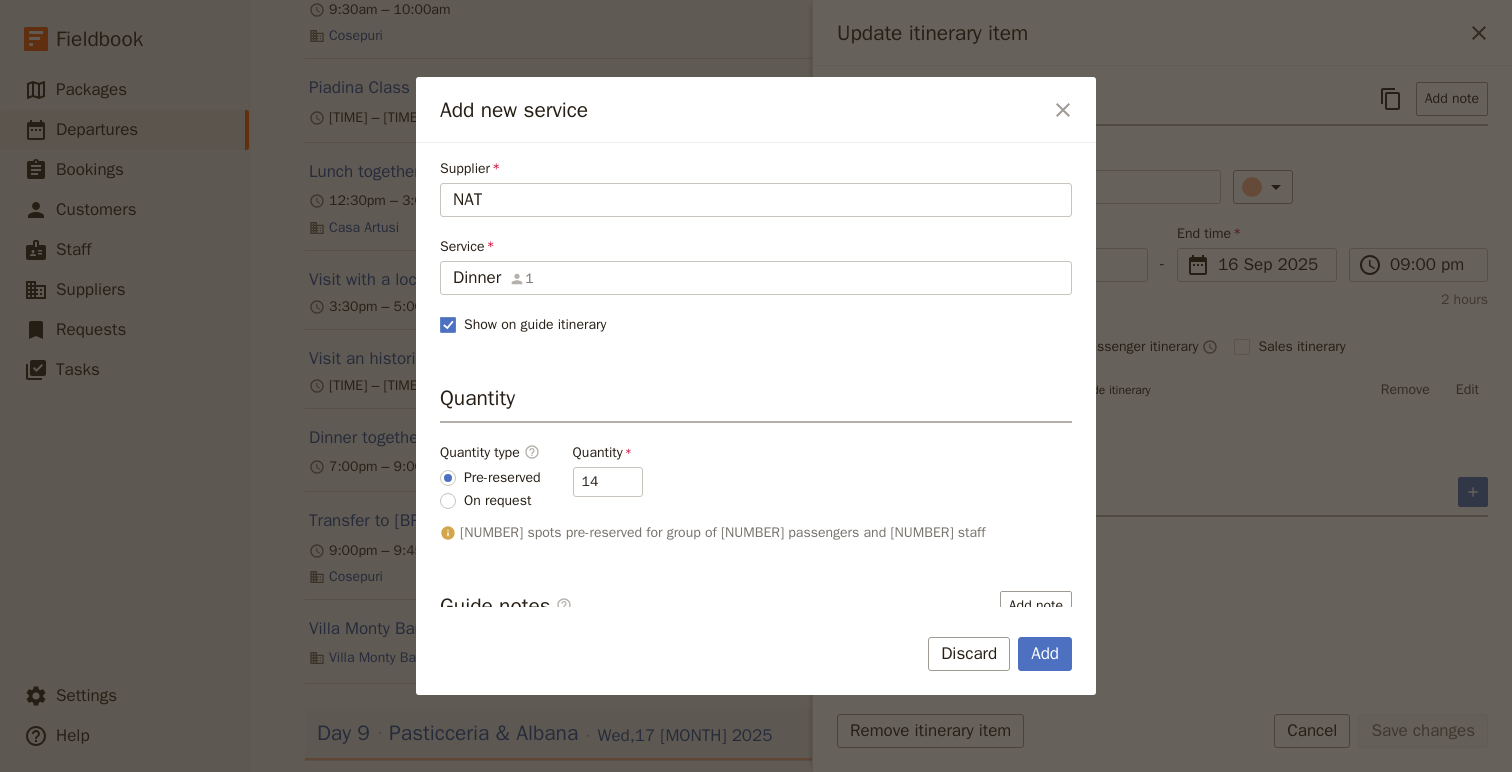 drag, startPoint x: 497, startPoint y: 508, endPoint x: 745, endPoint y: 538, distance: 249.80792 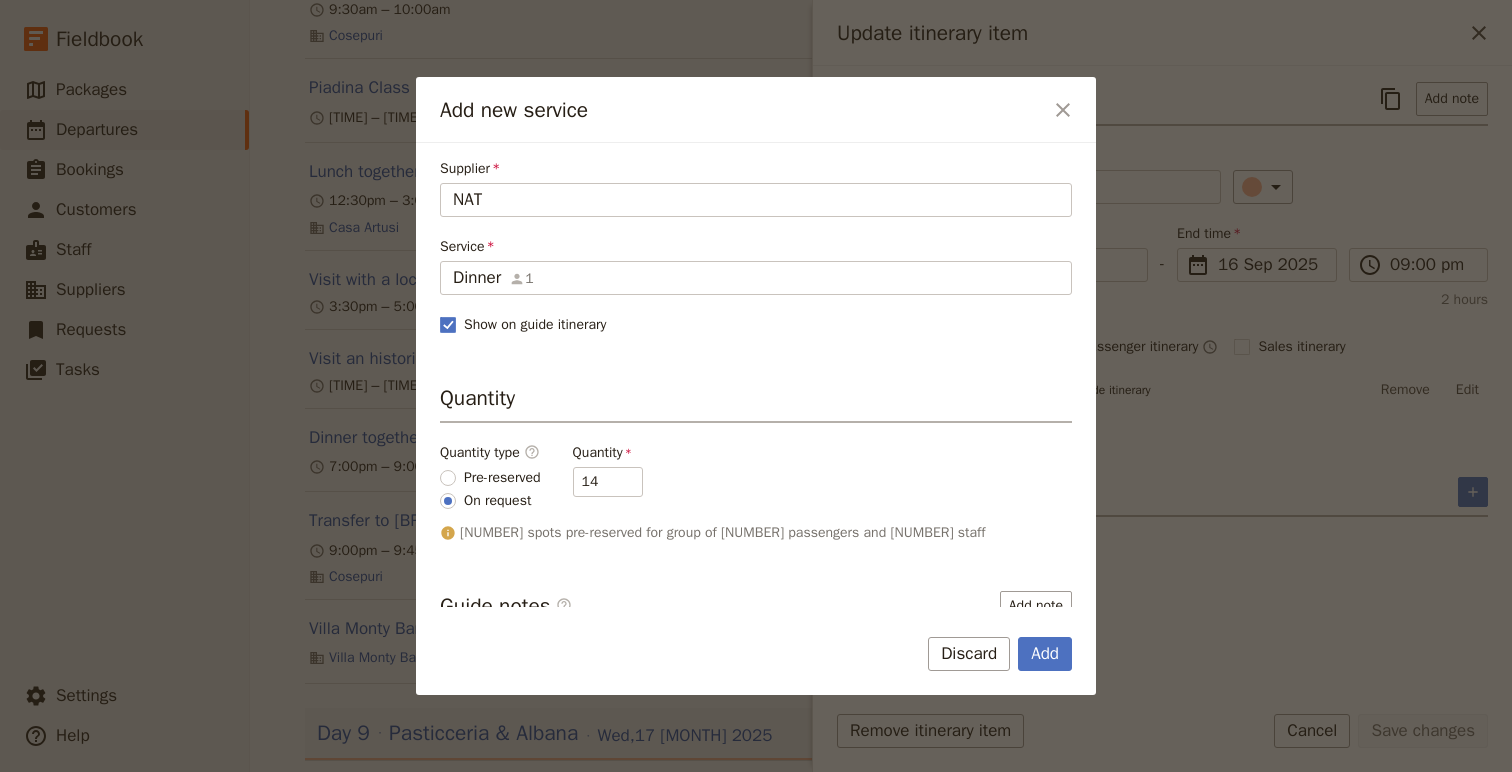 type on "0" 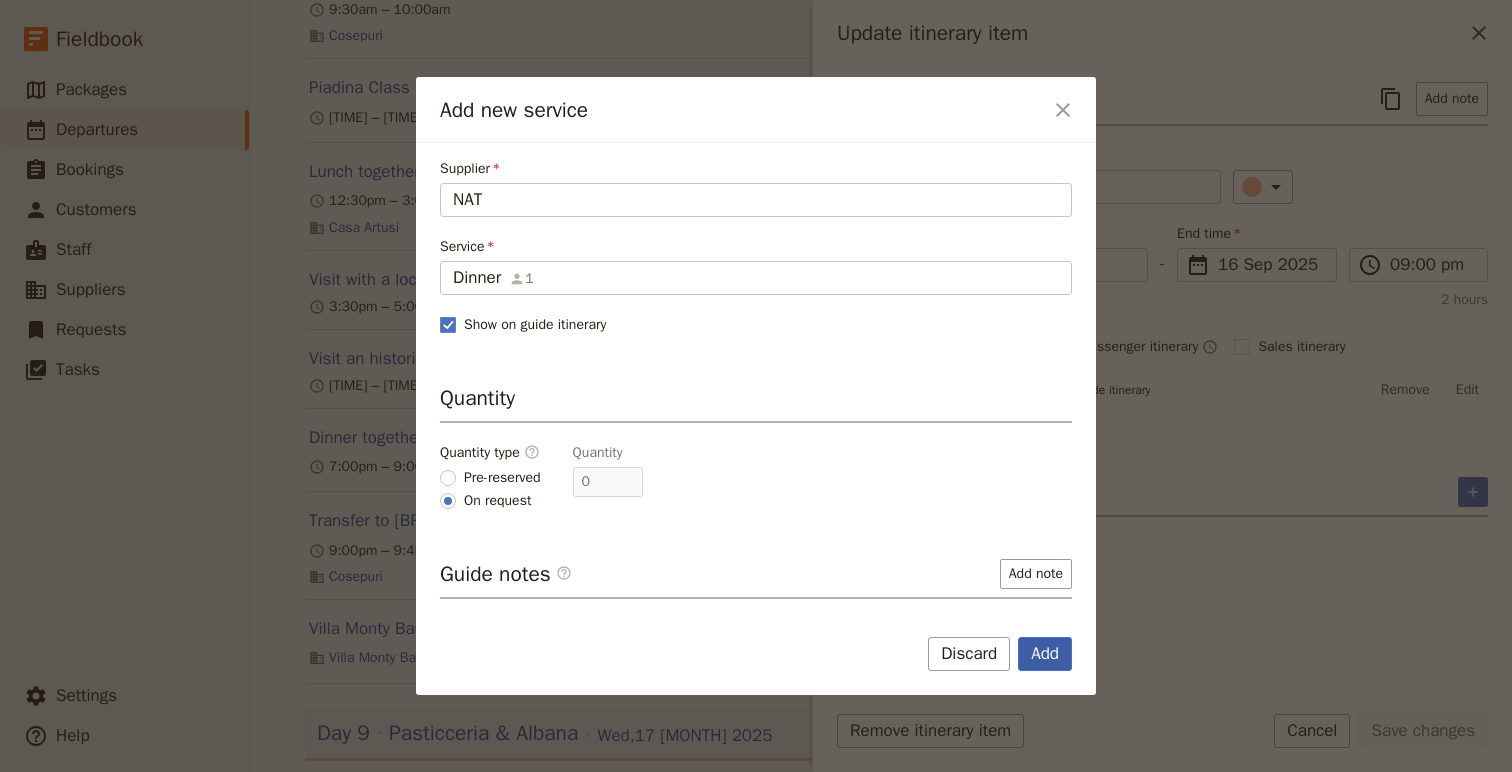 click on "Add" at bounding box center [1045, 654] 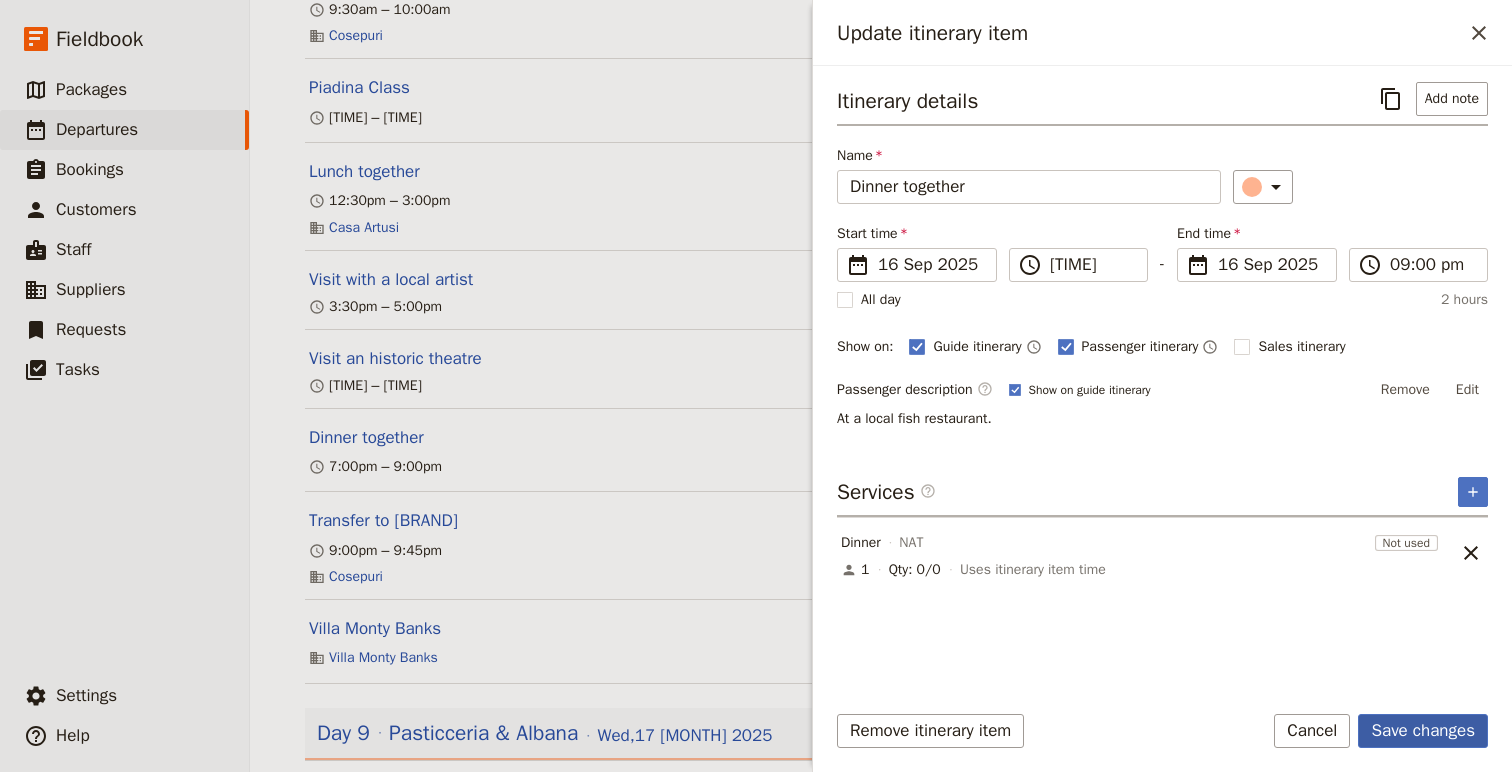 click on "Save changes" at bounding box center (1423, 731) 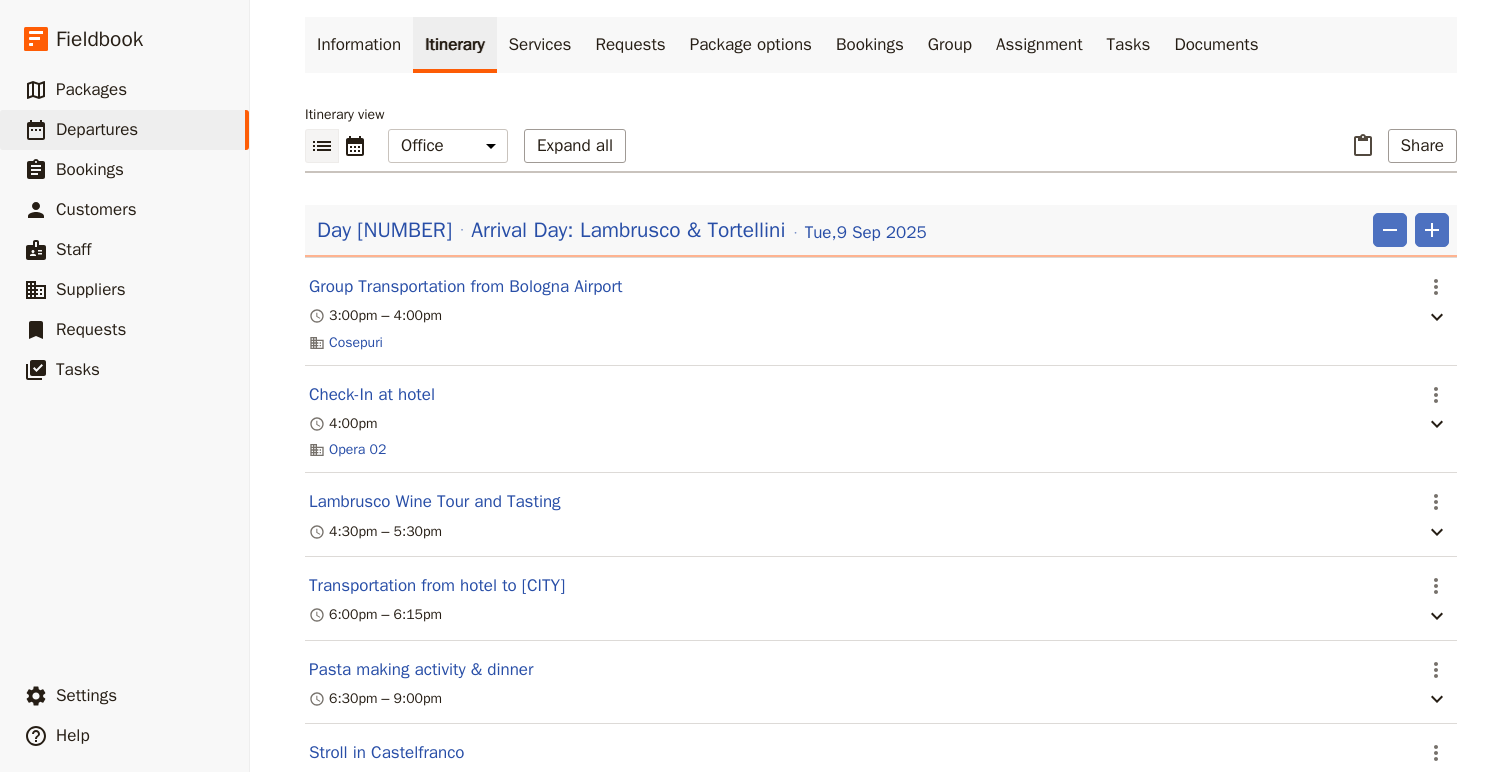 scroll, scrollTop: 0, scrollLeft: 0, axis: both 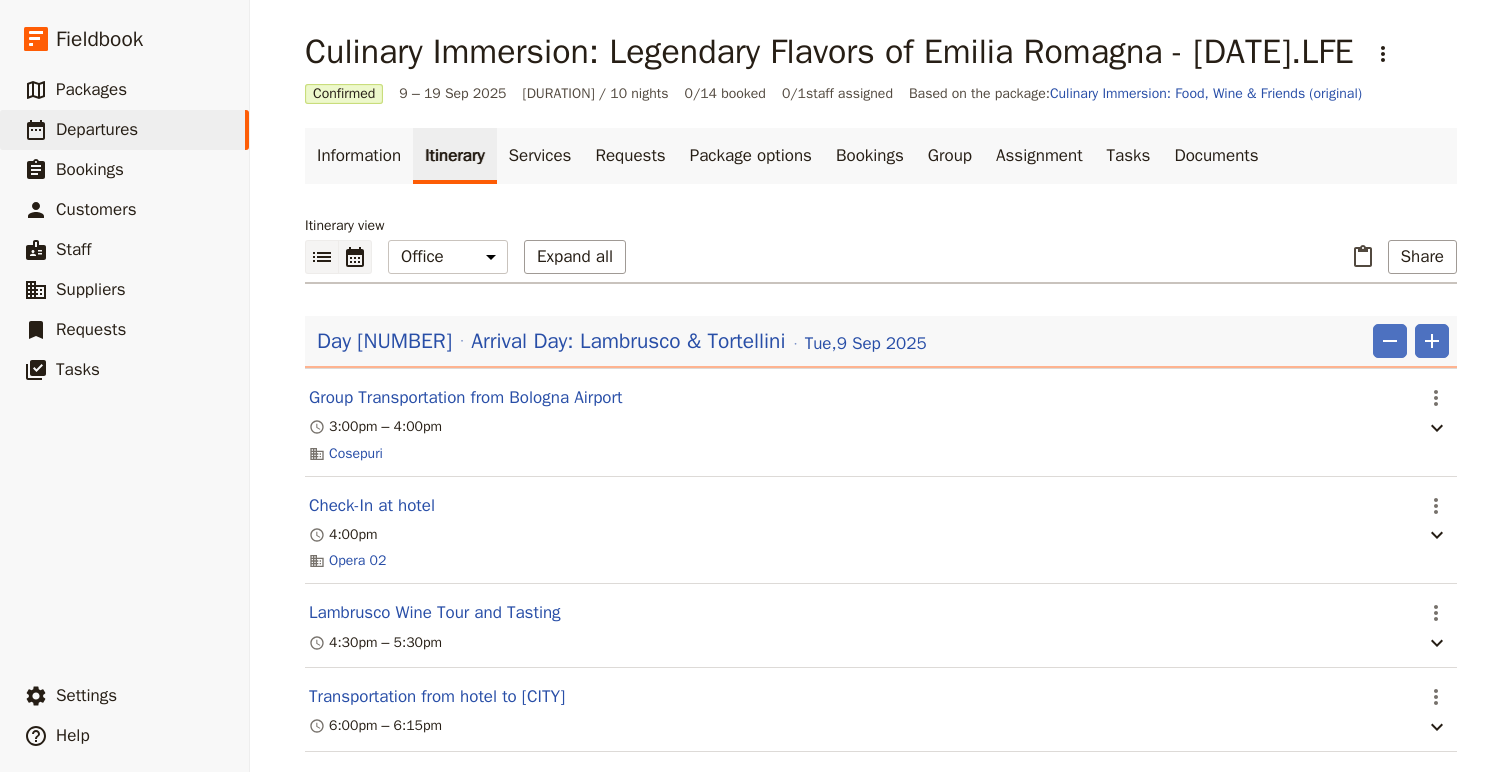 click 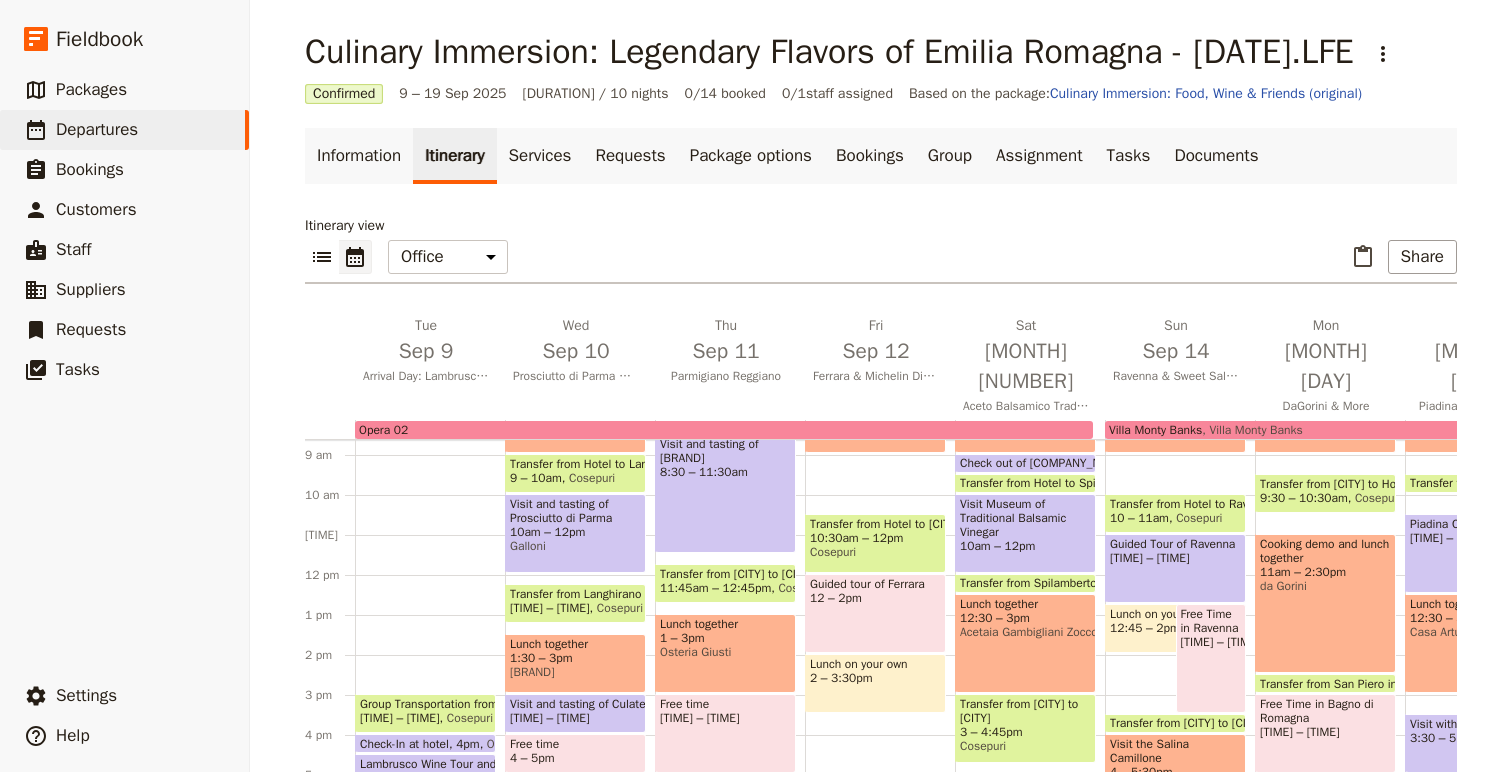 scroll, scrollTop: 474, scrollLeft: 0, axis: vertical 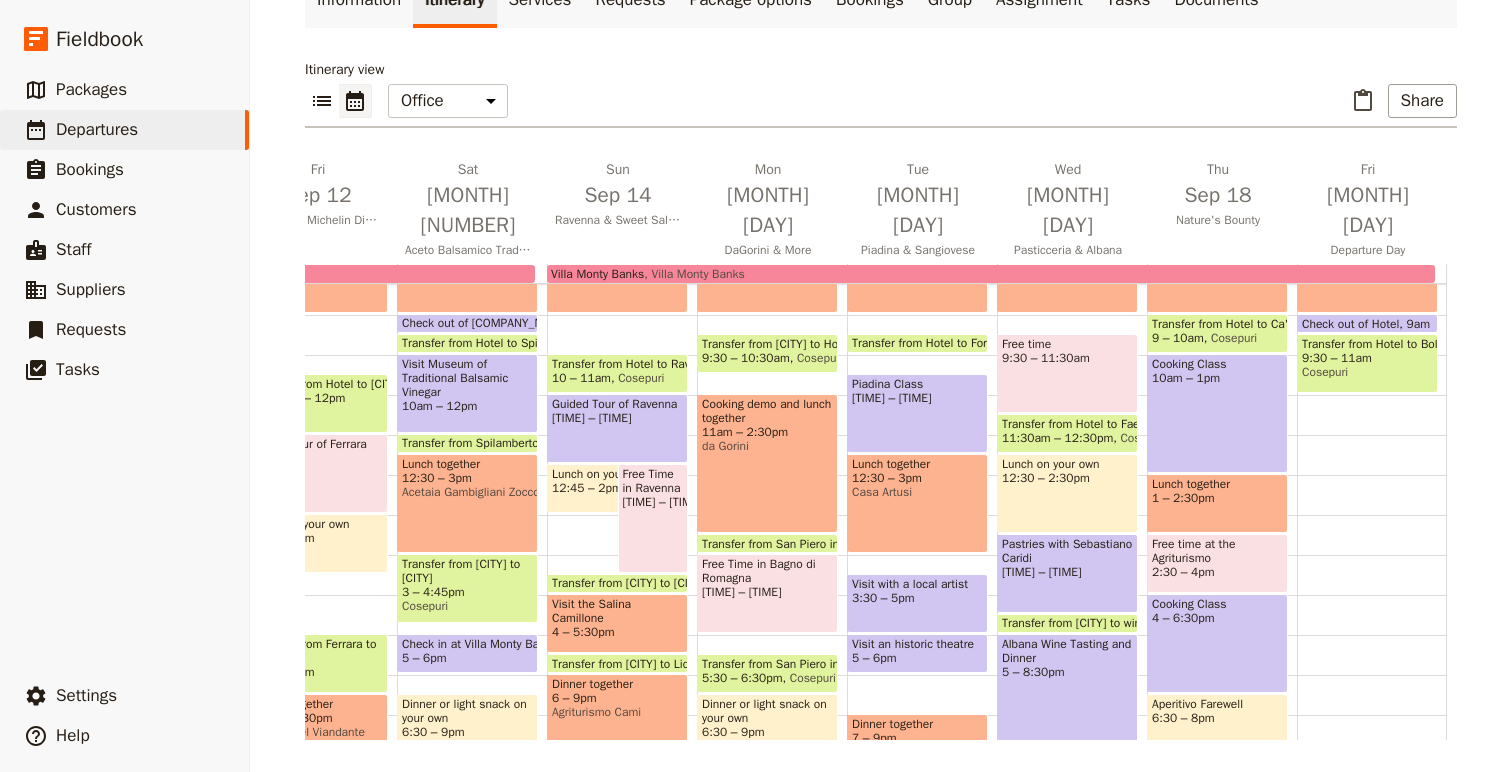 click on "Transfer from Hotel to Faenza" at bounding box center (1067, 424) 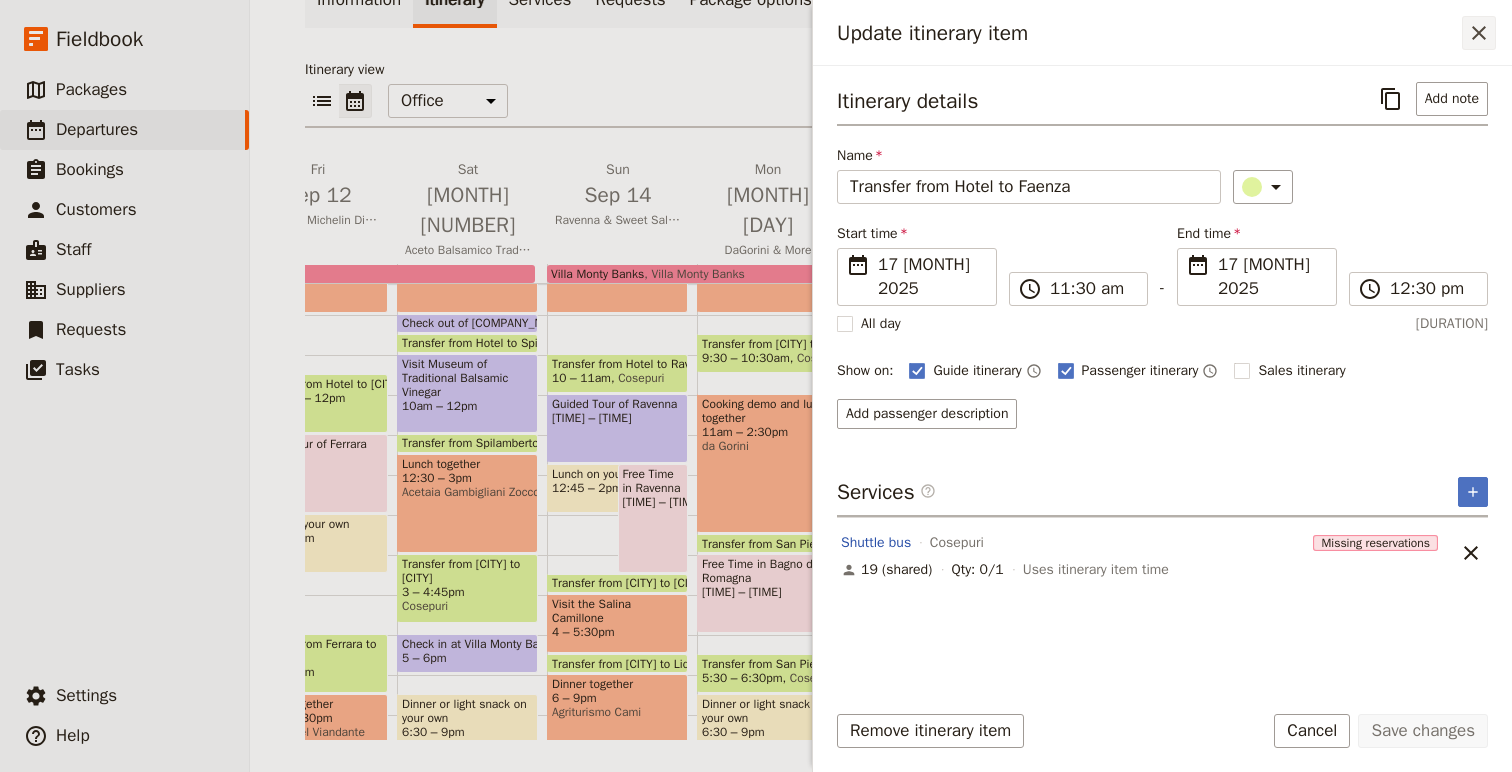 click 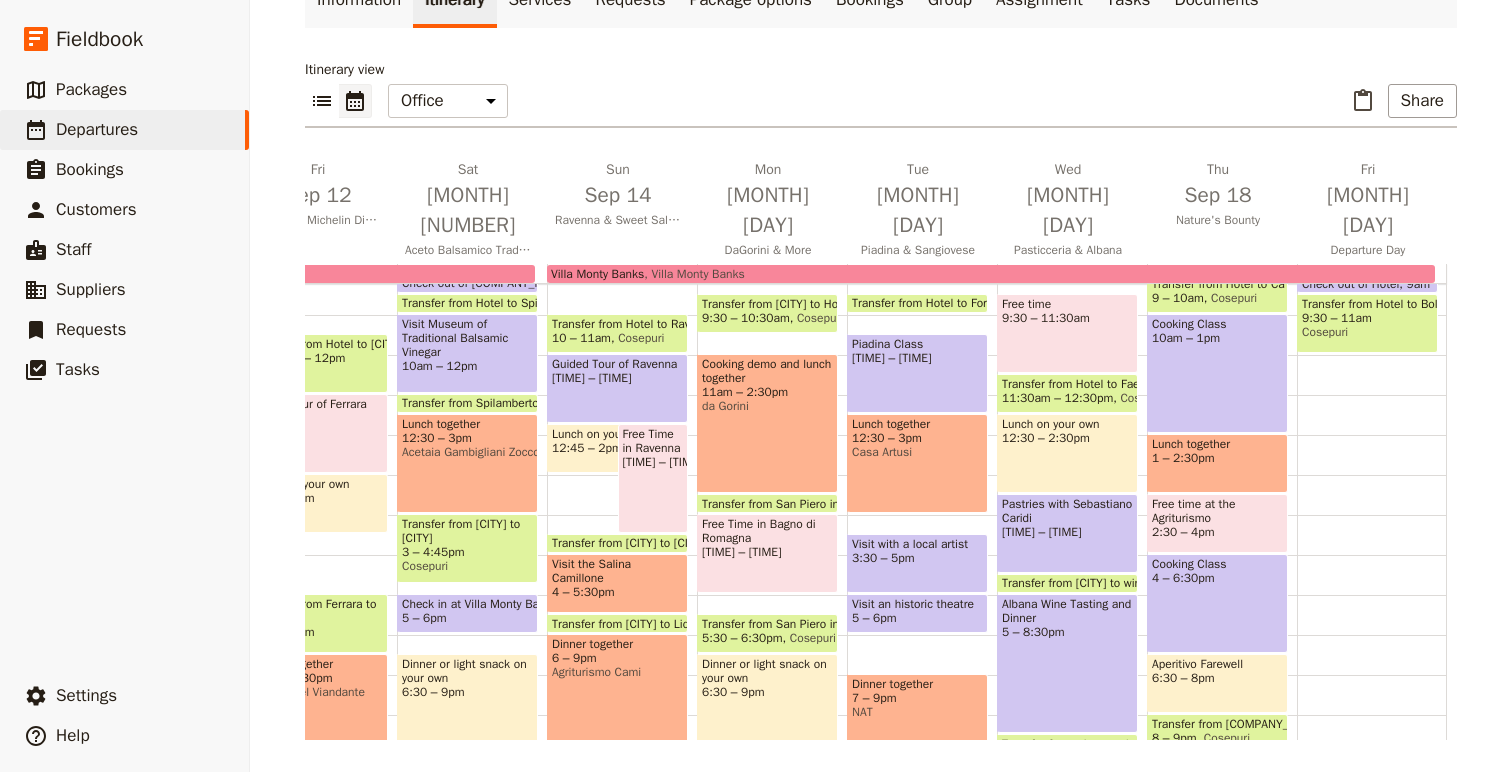 scroll, scrollTop: 354, scrollLeft: 0, axis: vertical 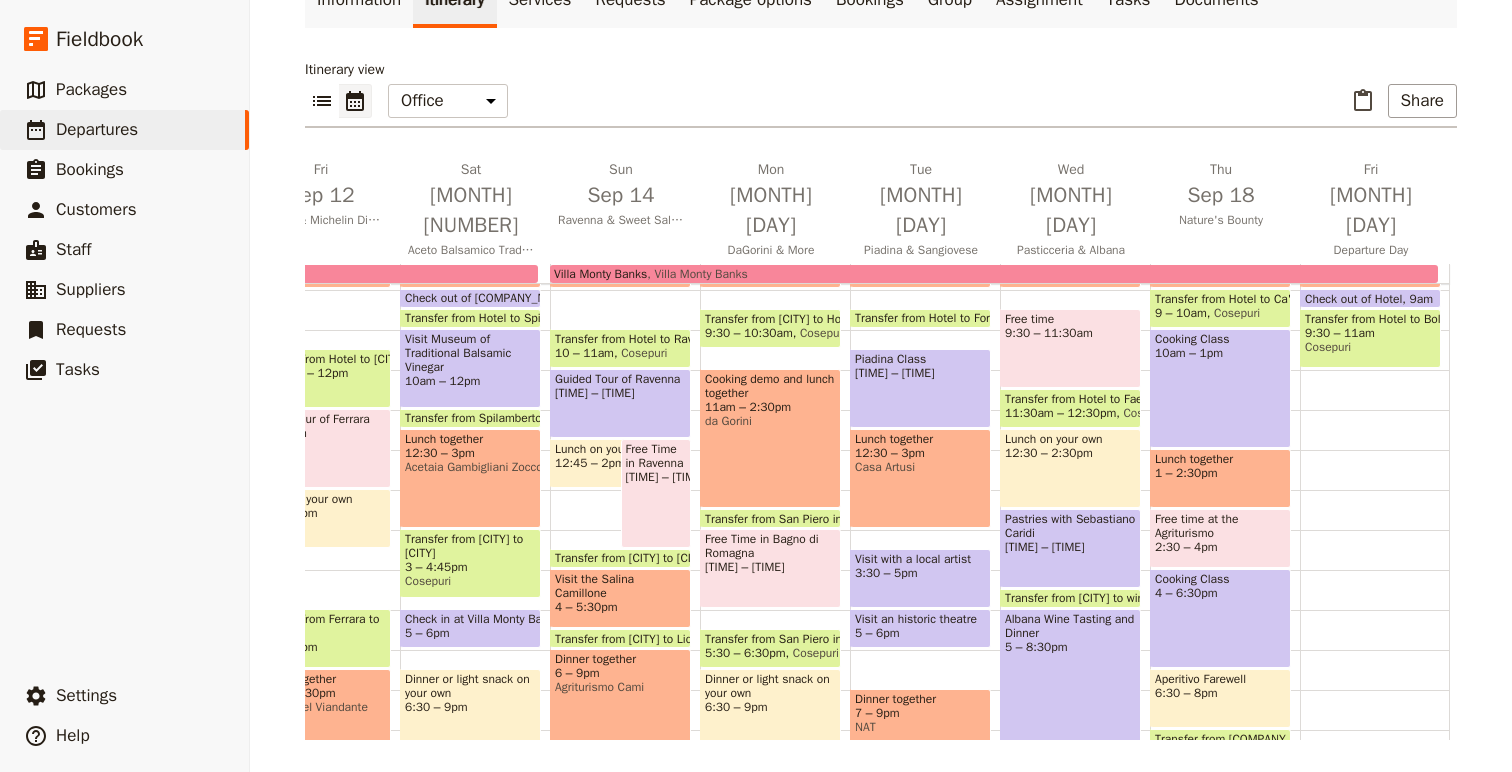 click on "Lunch on your own 12:30 – 2:30pm" at bounding box center (1070, 468) 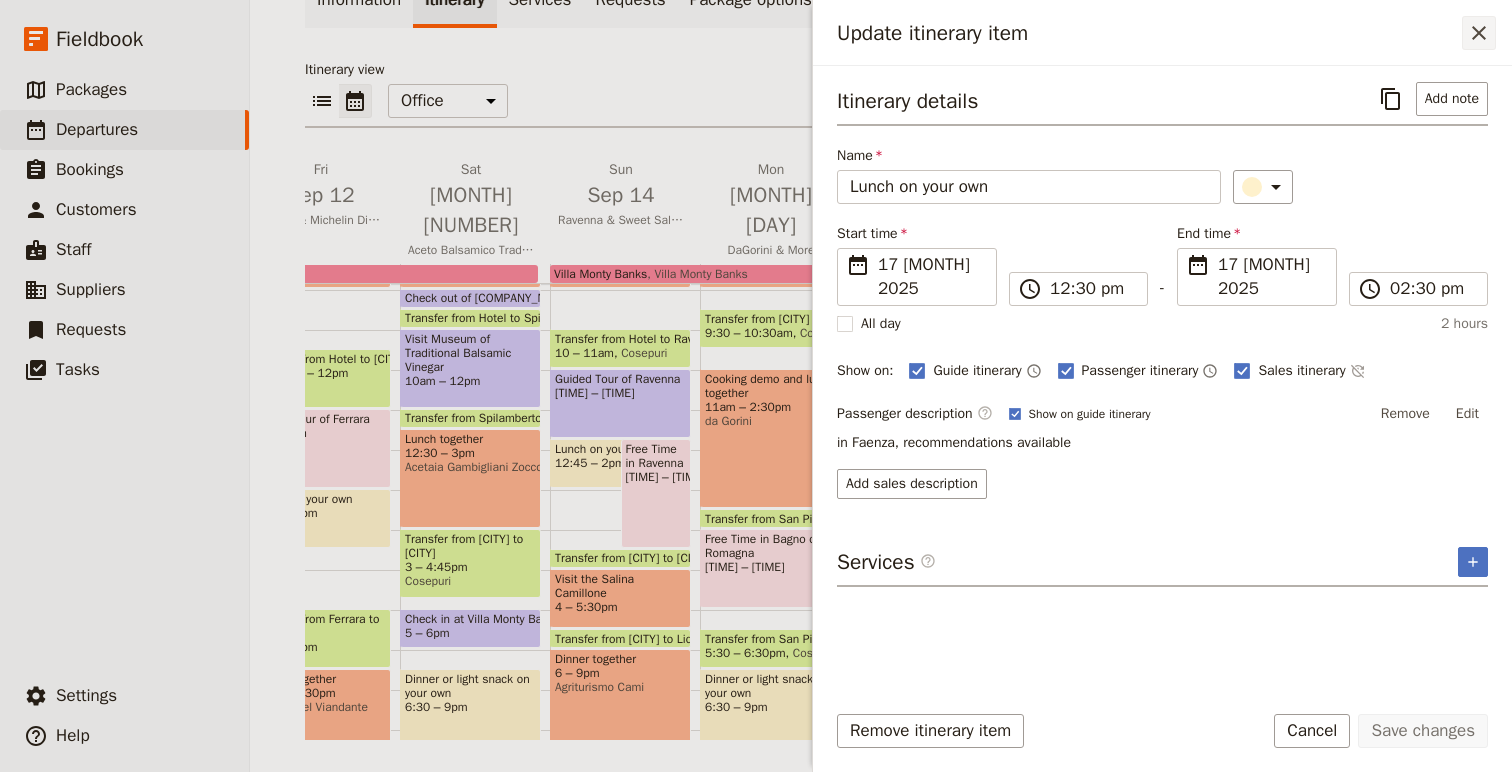 click 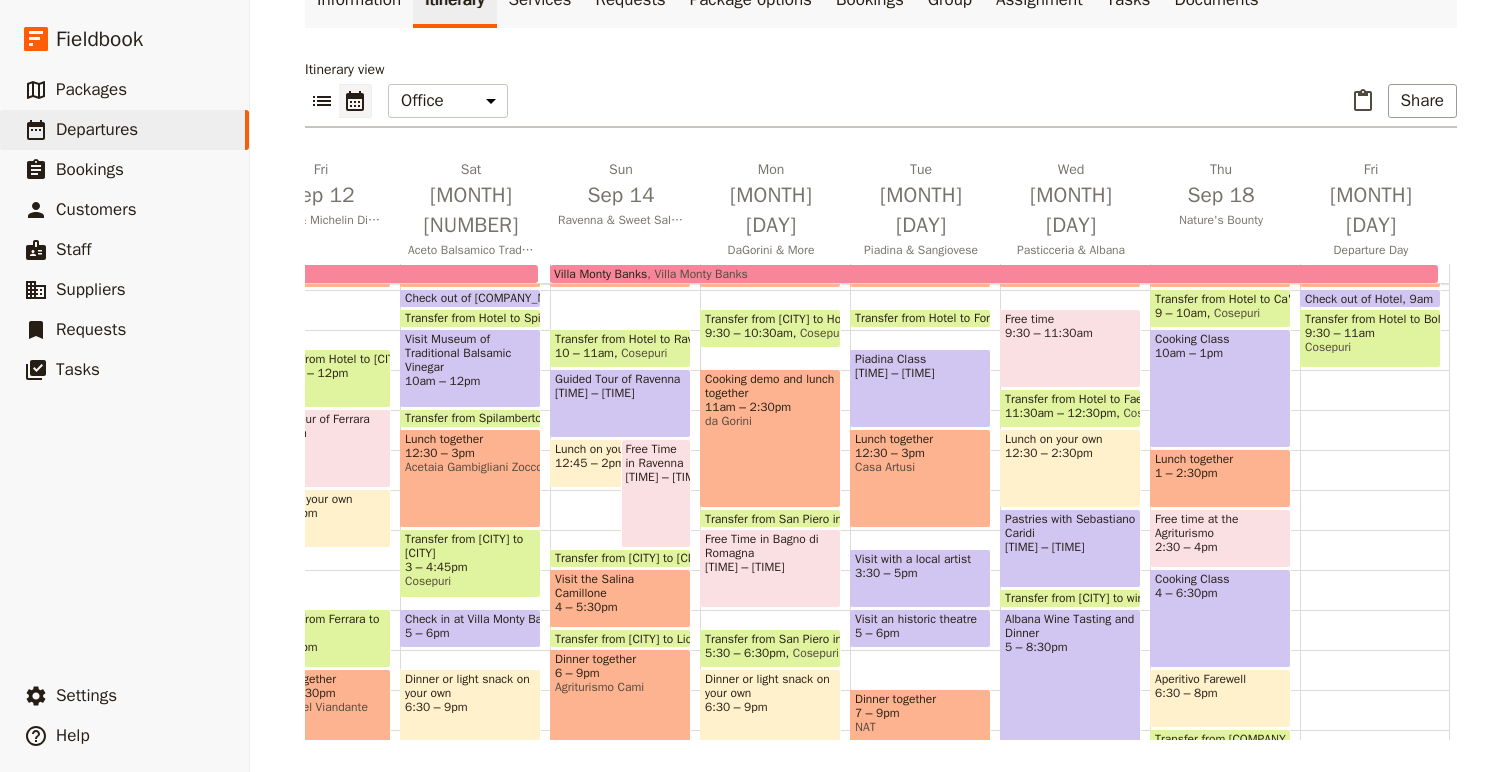 click on "Lunch on your own 12:30 – 2:30pm" at bounding box center (1070, 468) 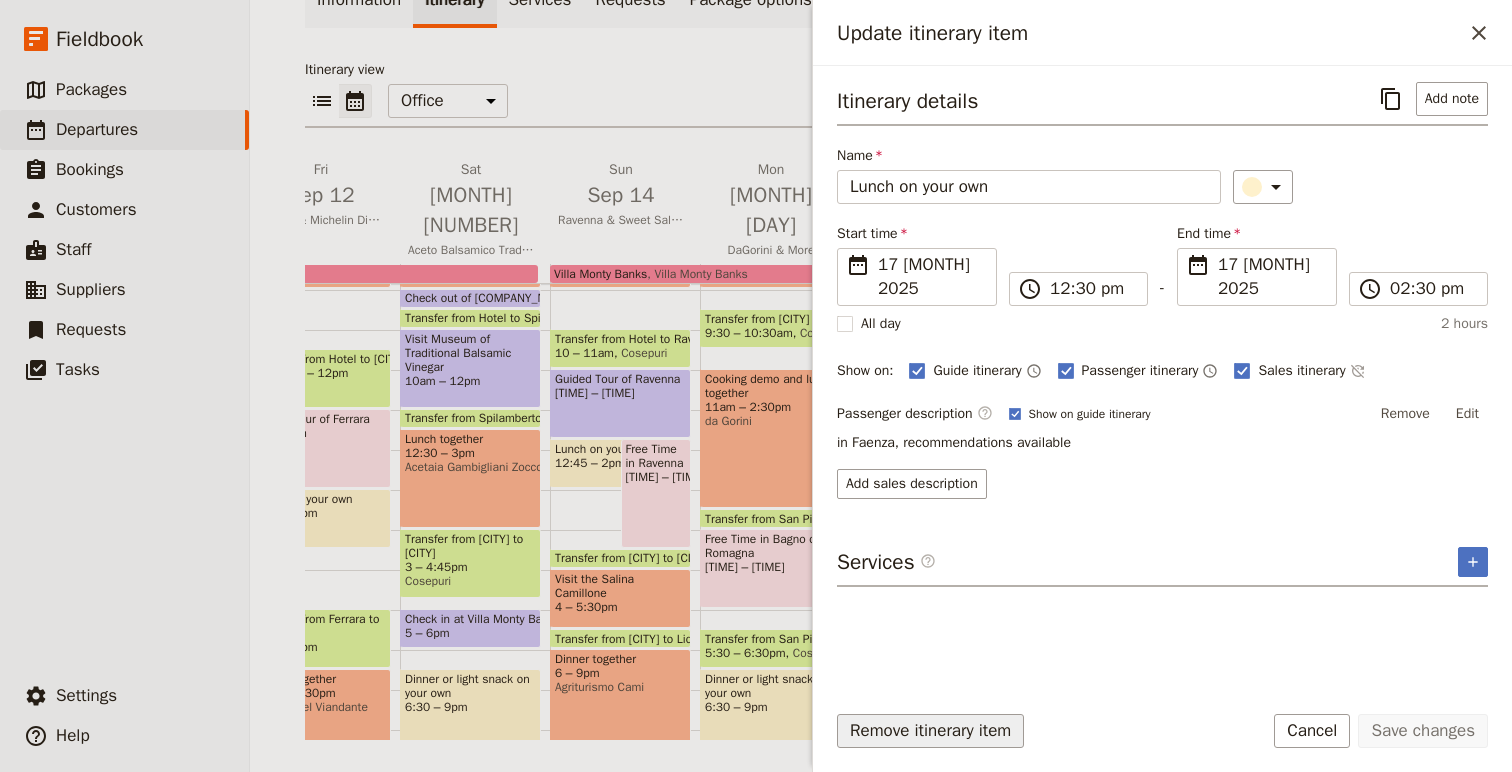 click on "Remove itinerary item" at bounding box center (930, 731) 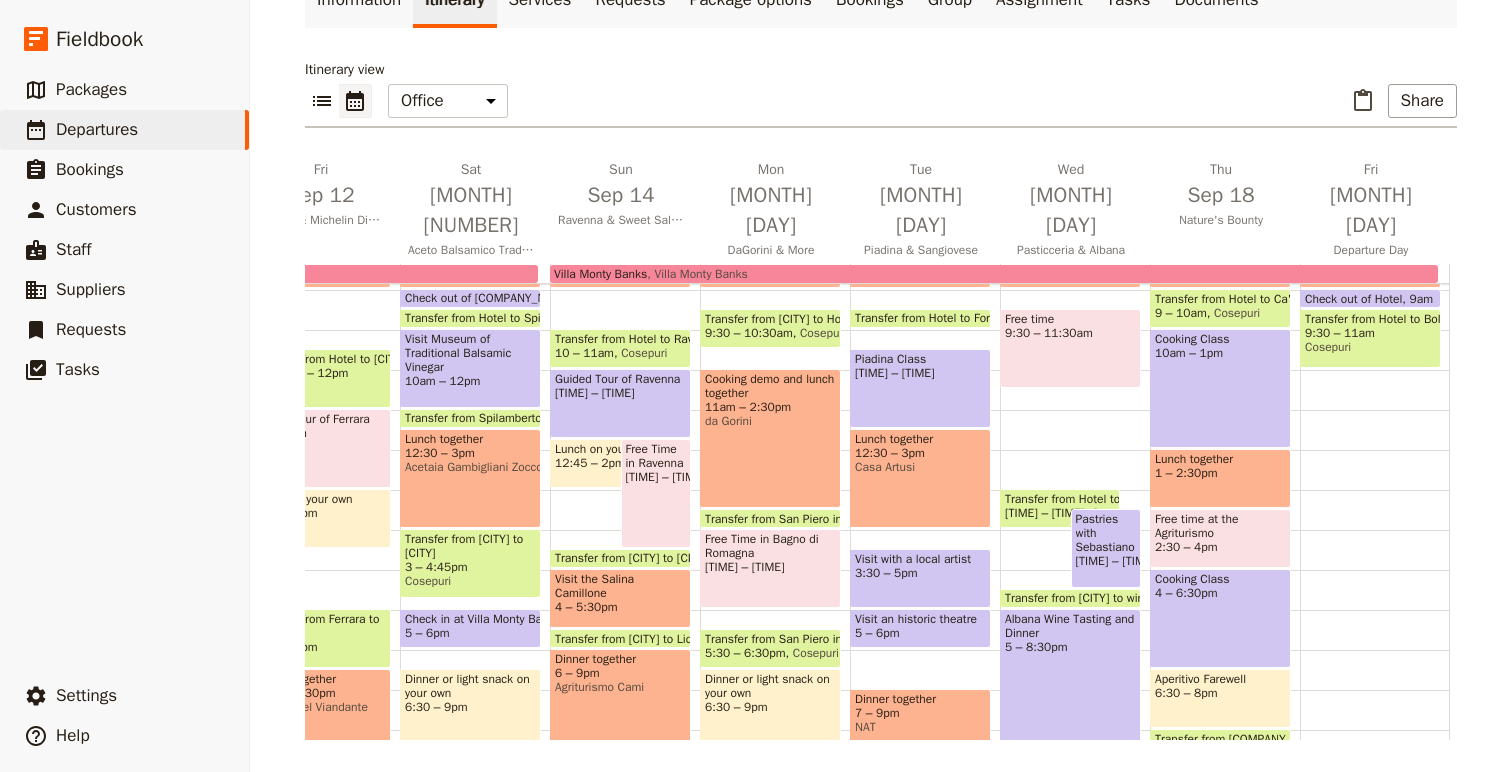 drag, startPoint x: 1070, startPoint y: 409, endPoint x: 1064, endPoint y: 496, distance: 87.20665 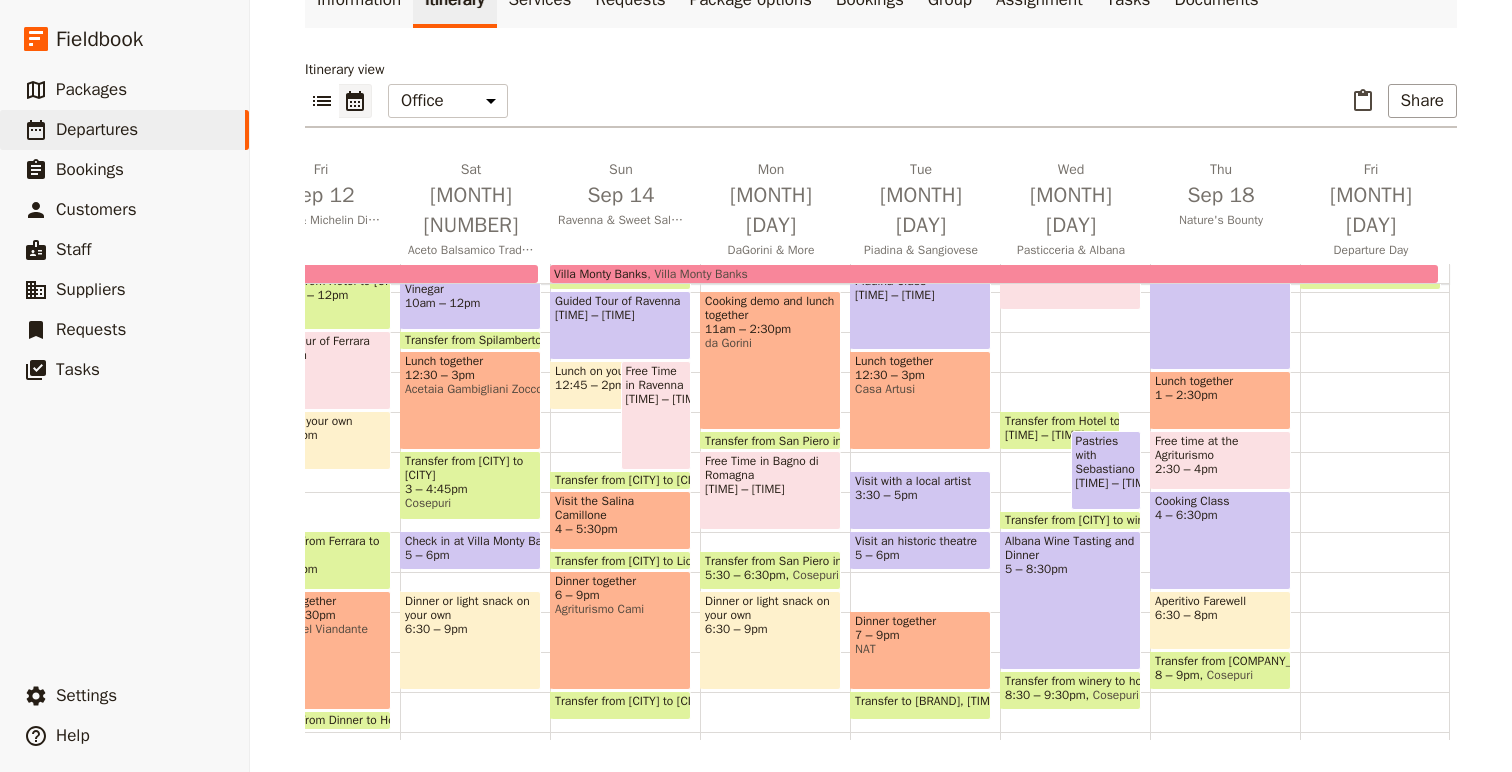 scroll, scrollTop: 439, scrollLeft: 0, axis: vertical 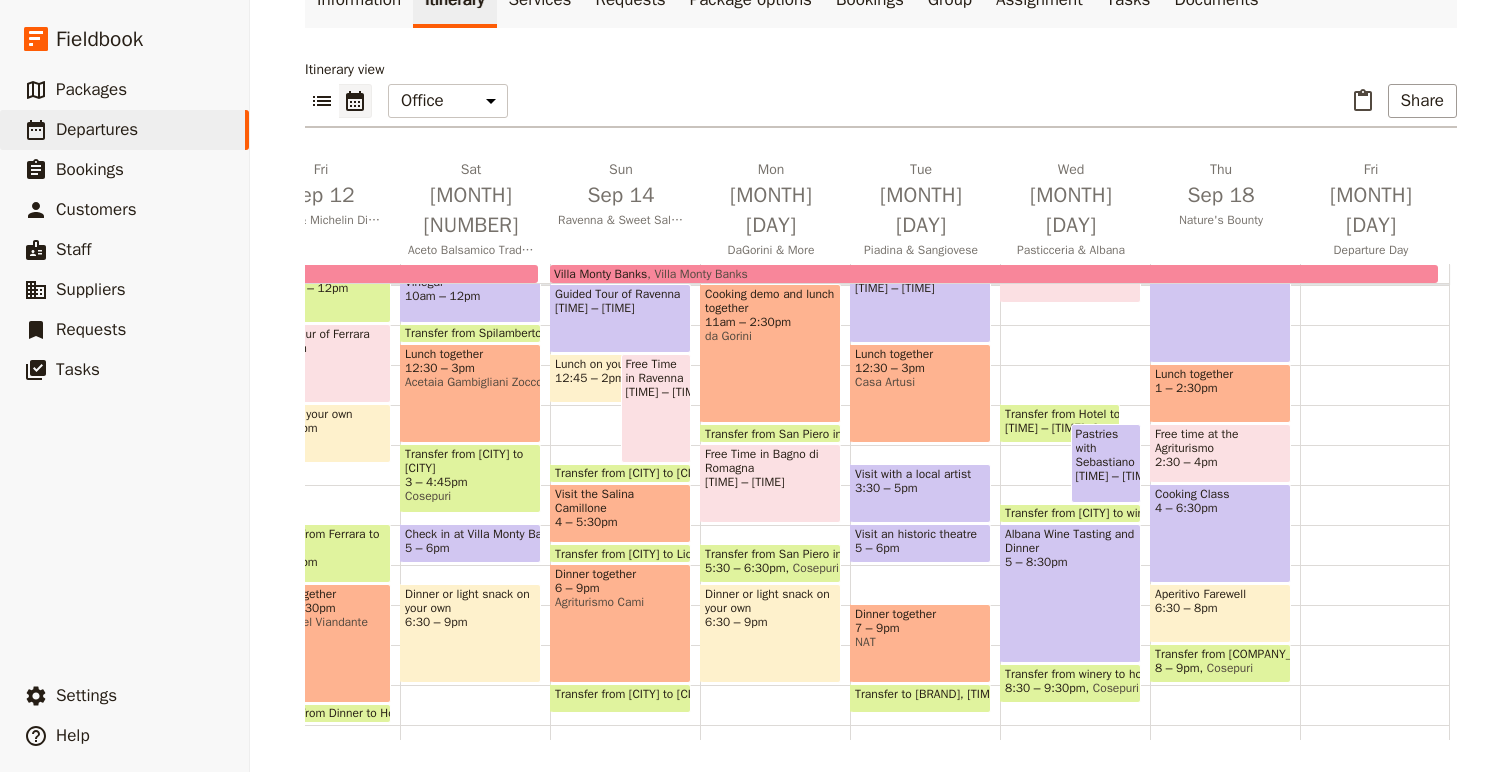 click on "5 – 8:30pm" at bounding box center [1070, 562] 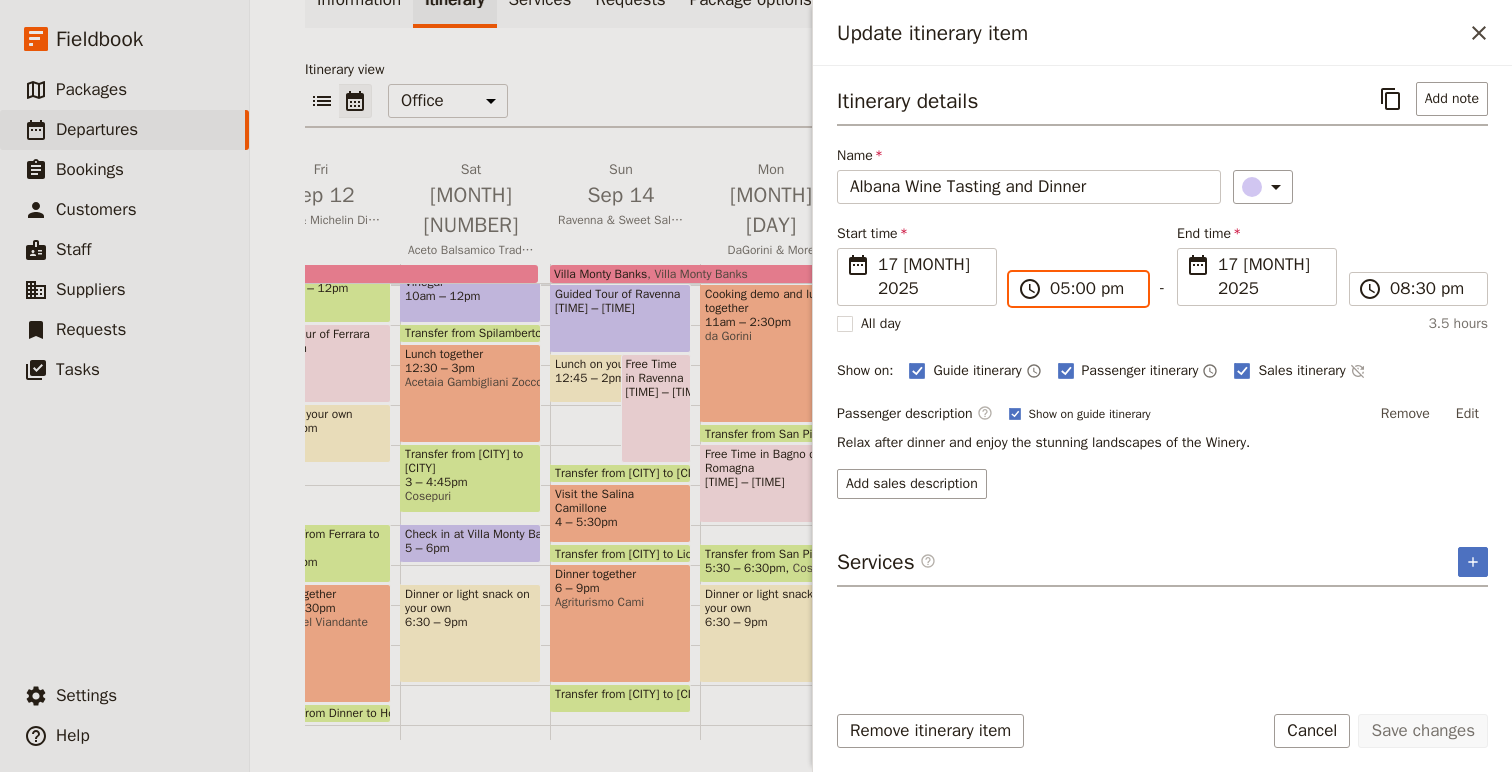 click on "05:00 pm" at bounding box center [1092, 289] 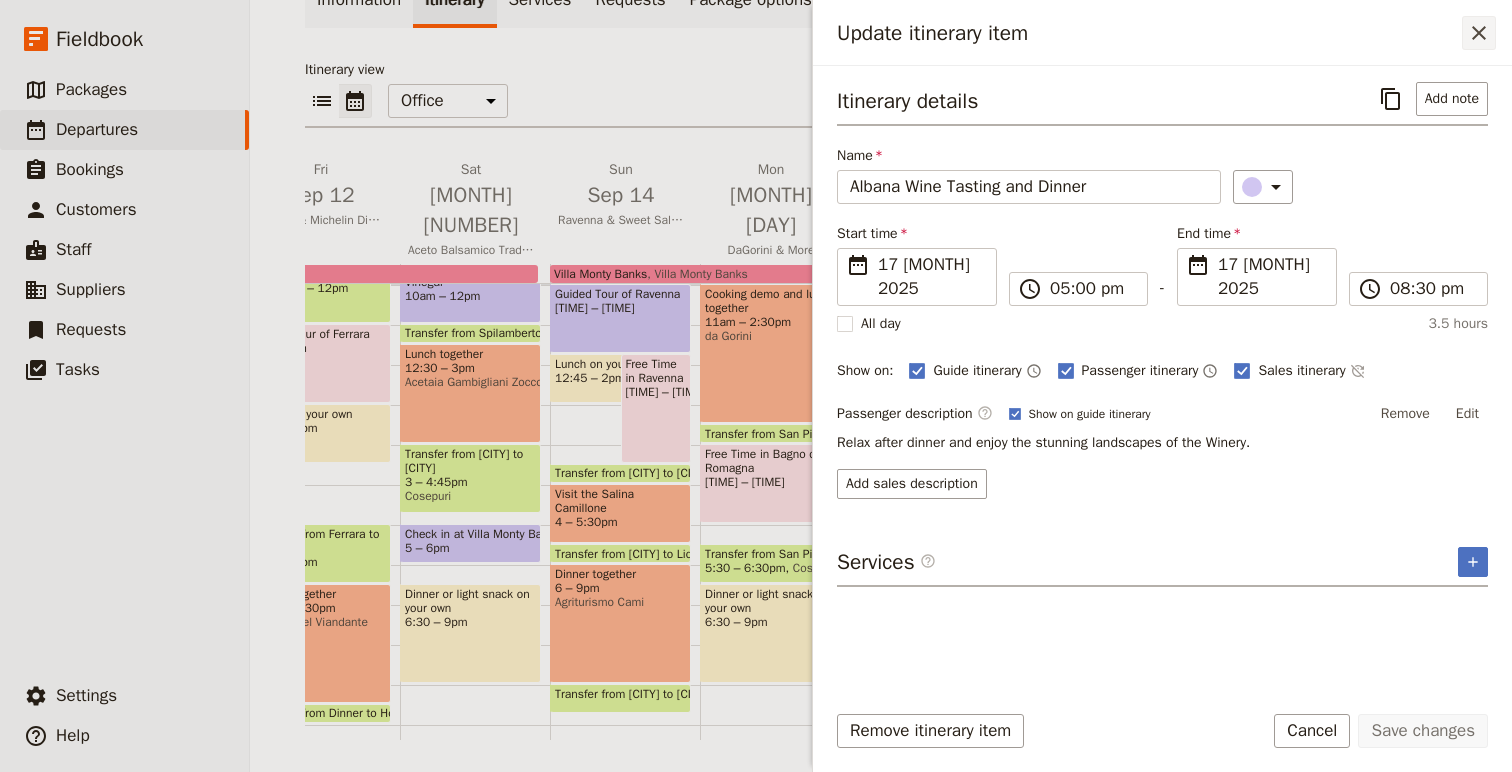 click 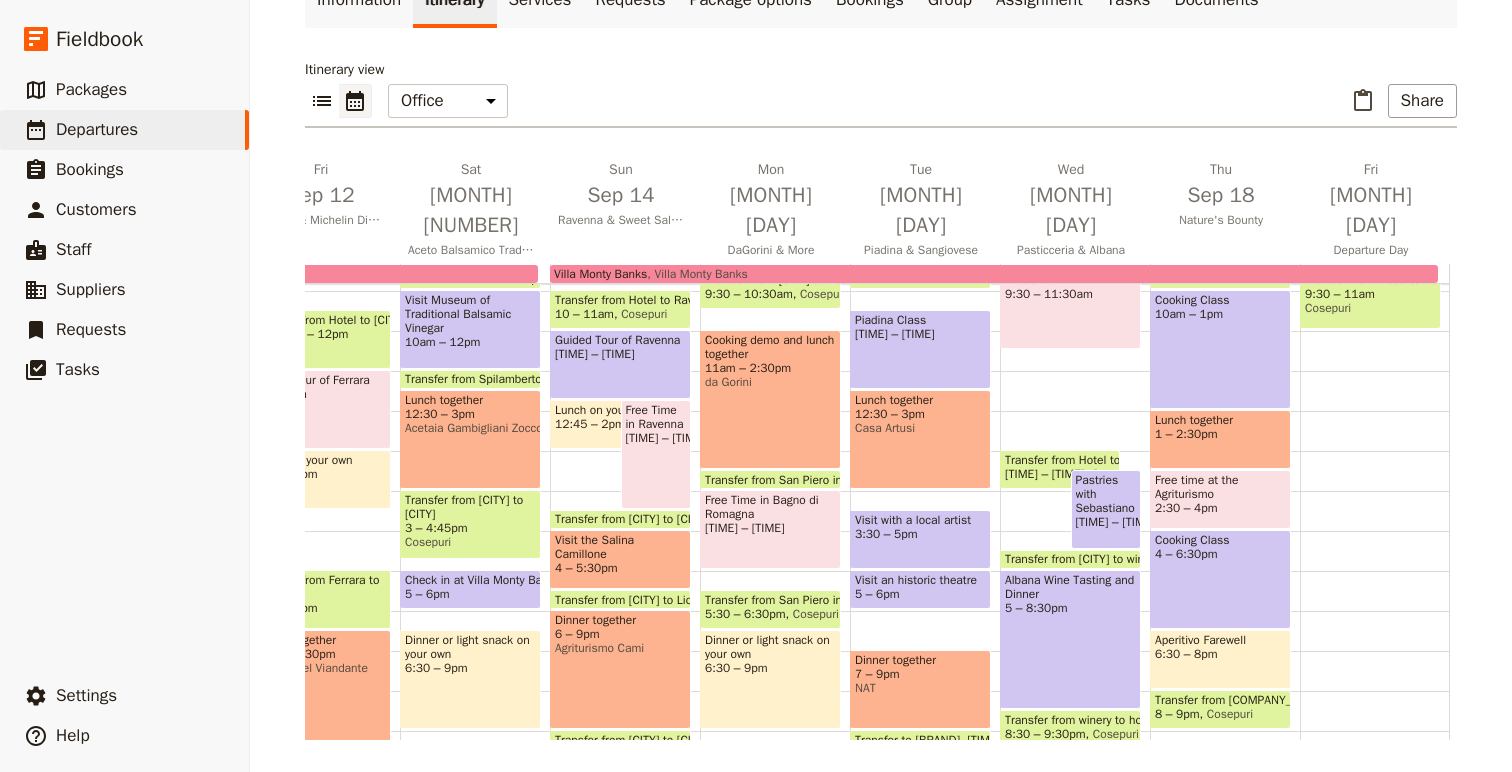 scroll, scrollTop: 352, scrollLeft: 0, axis: vertical 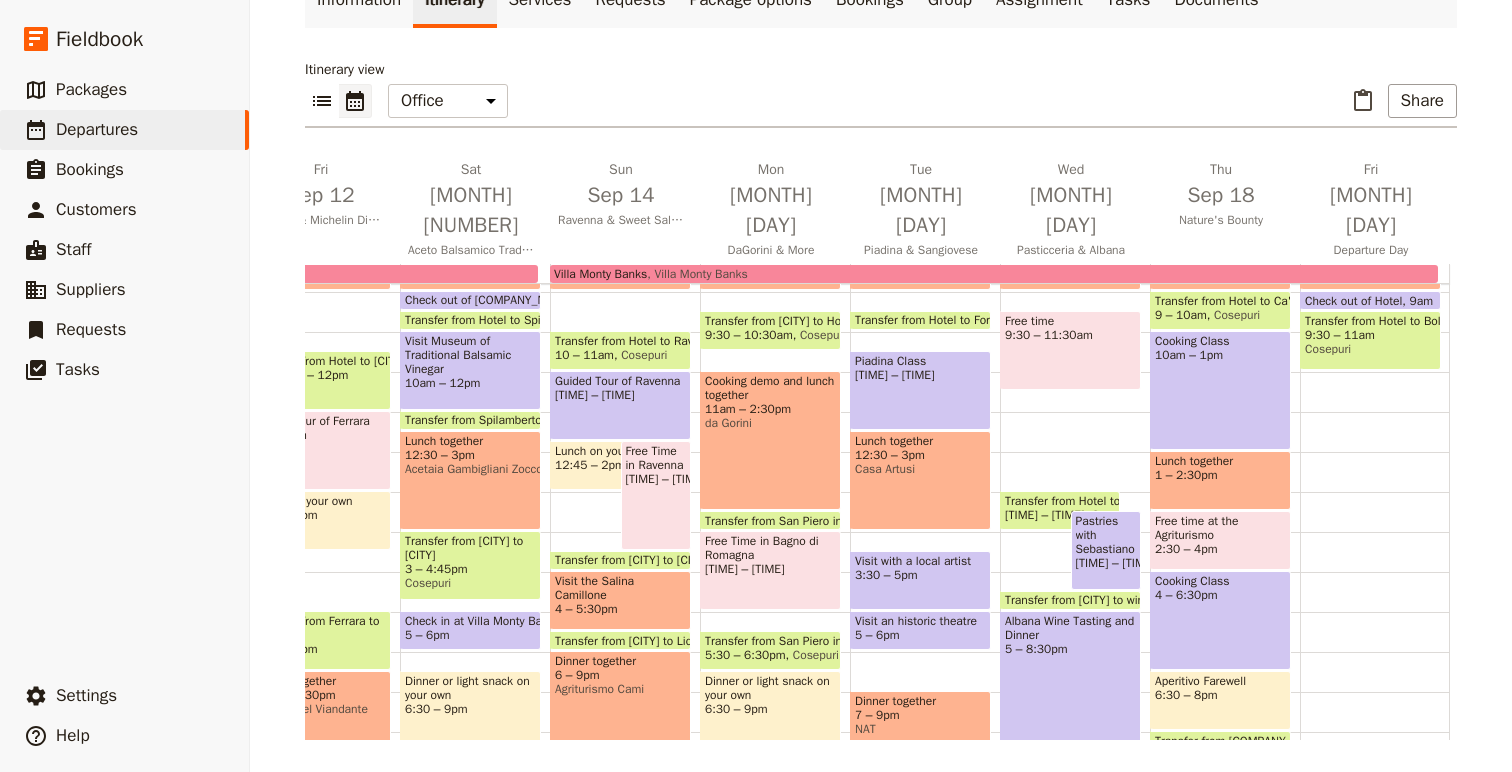 click on "Free time  9:30 – 11:30am" at bounding box center [1070, 350] 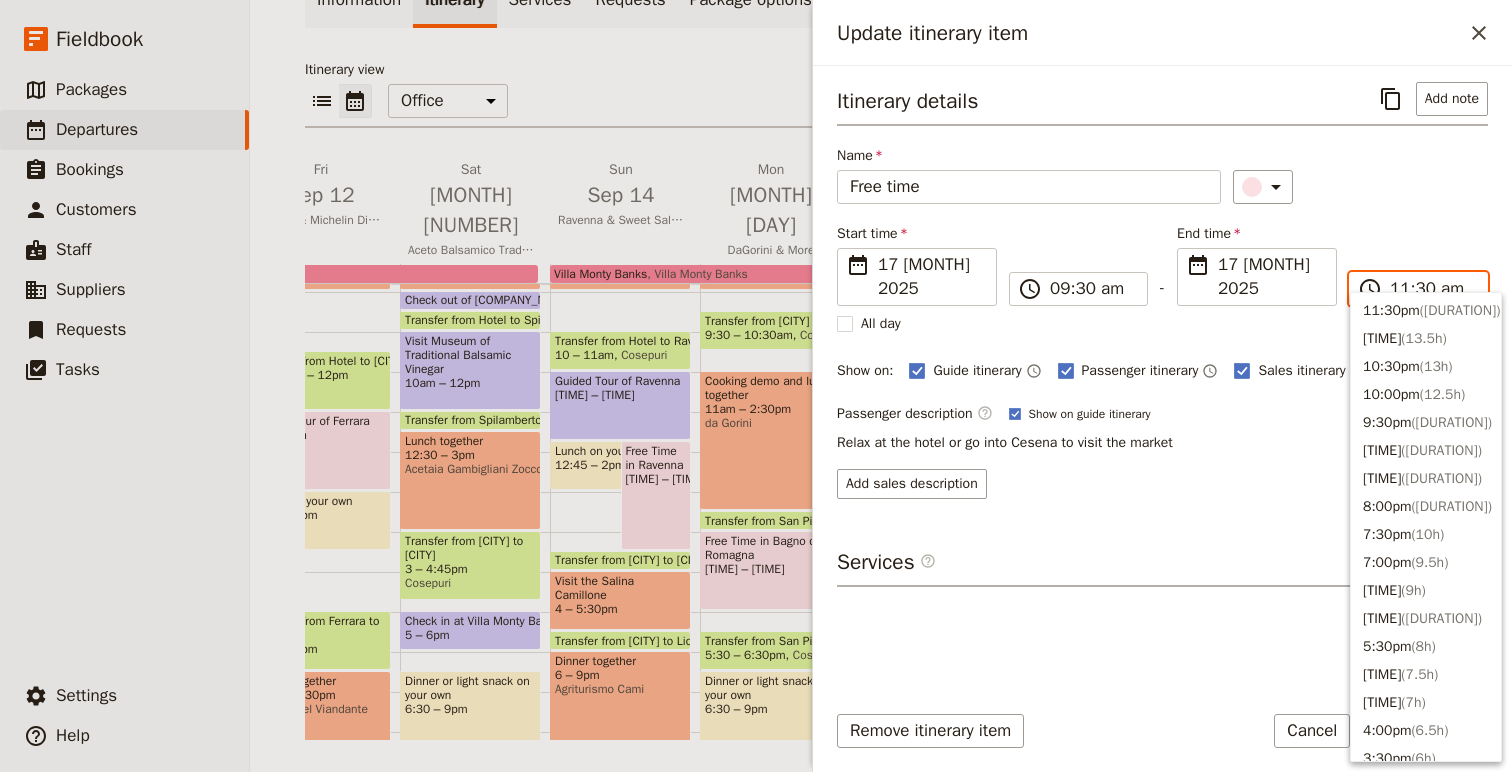 scroll, scrollTop: 676, scrollLeft: 0, axis: vertical 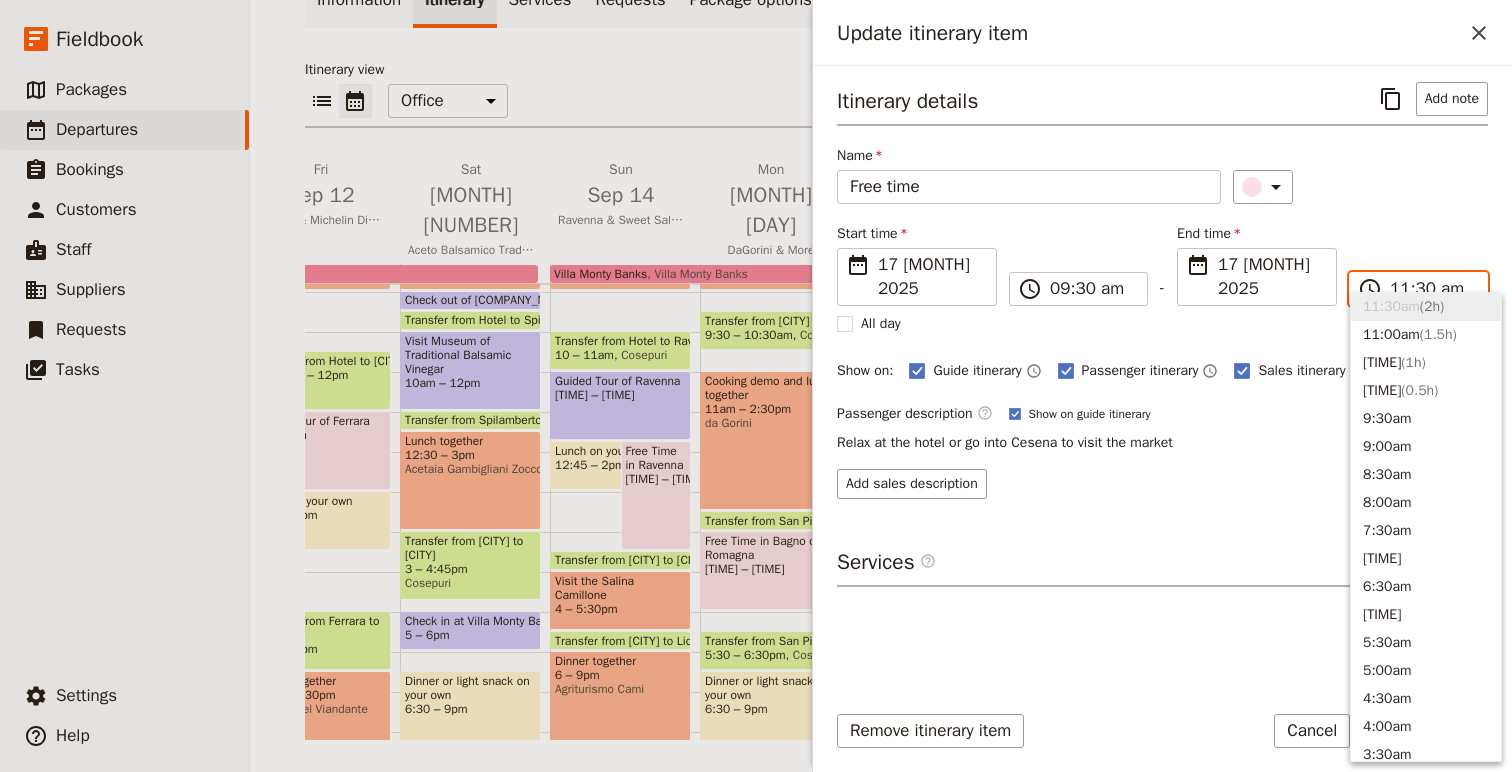 click on "11:30 am" at bounding box center [1432, 289] 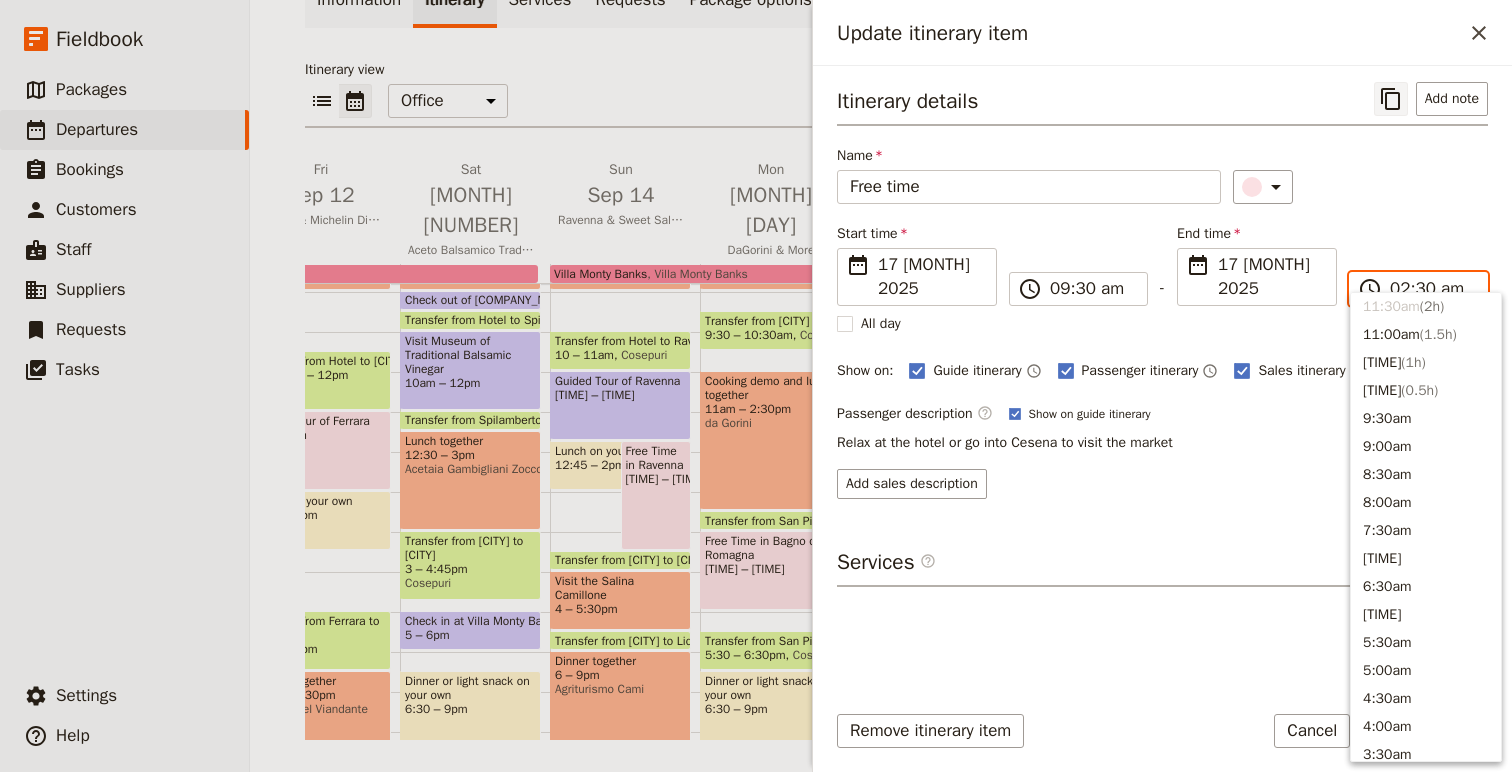 scroll, scrollTop: 884, scrollLeft: 0, axis: vertical 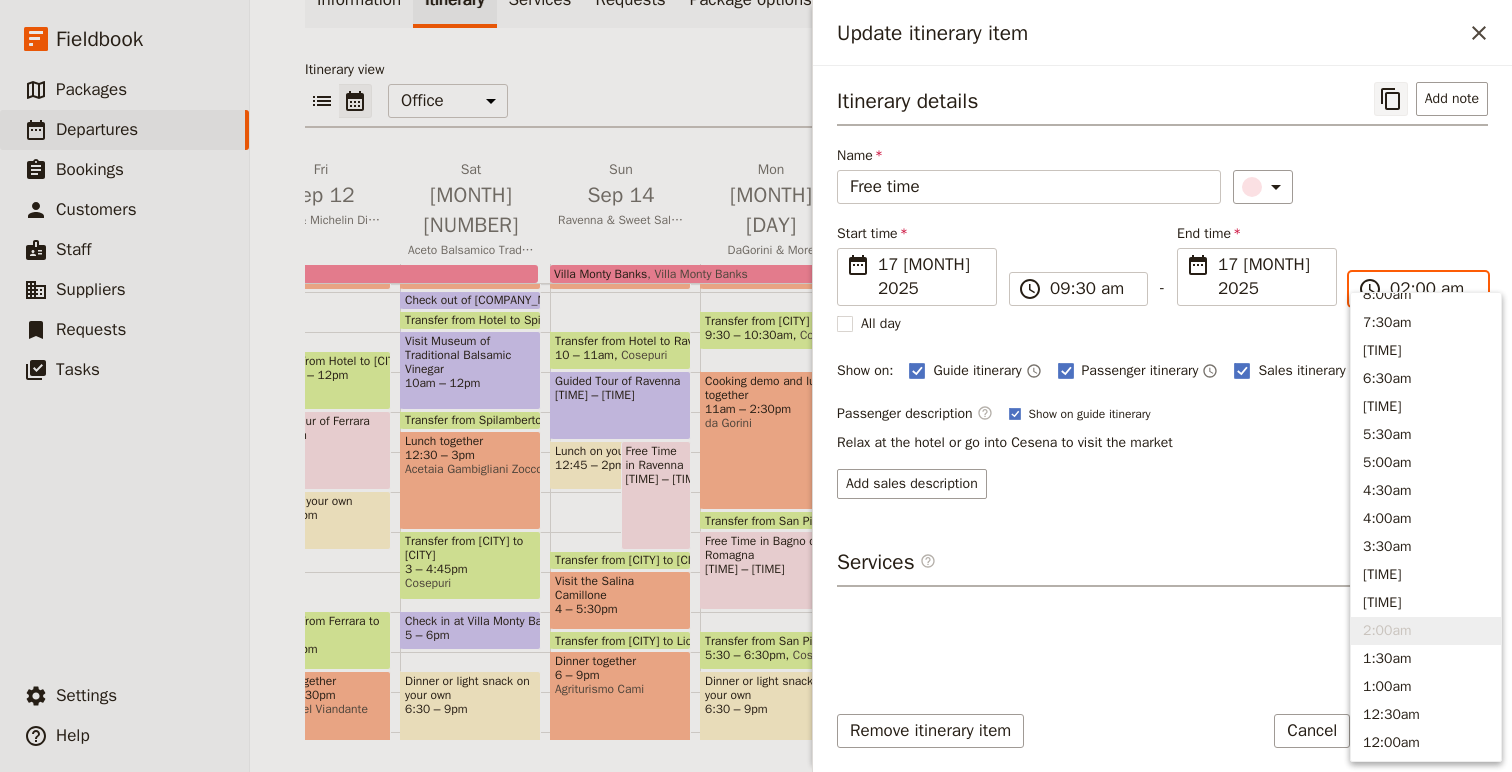 type on "02:00 pm" 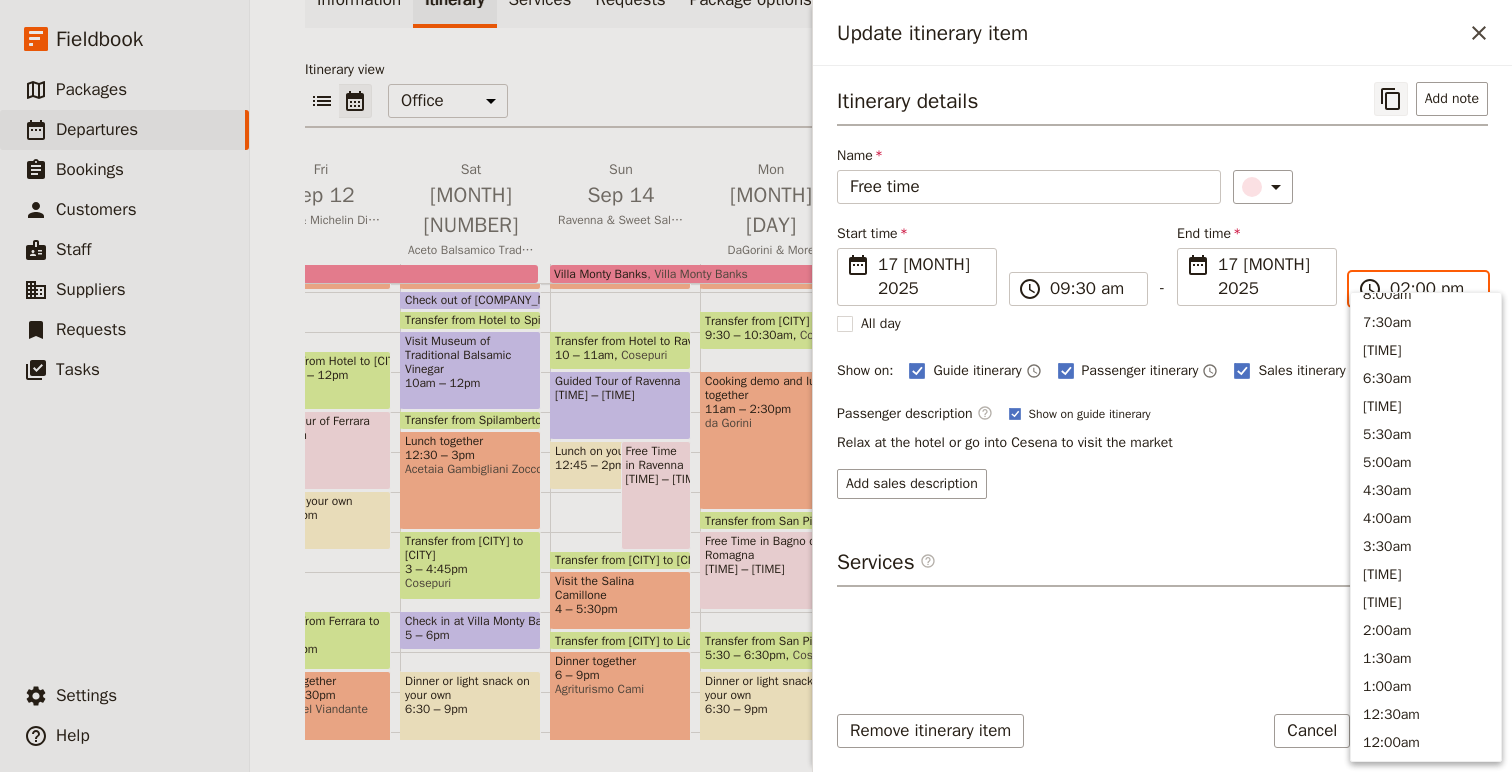 scroll, scrollTop: 537, scrollLeft: 0, axis: vertical 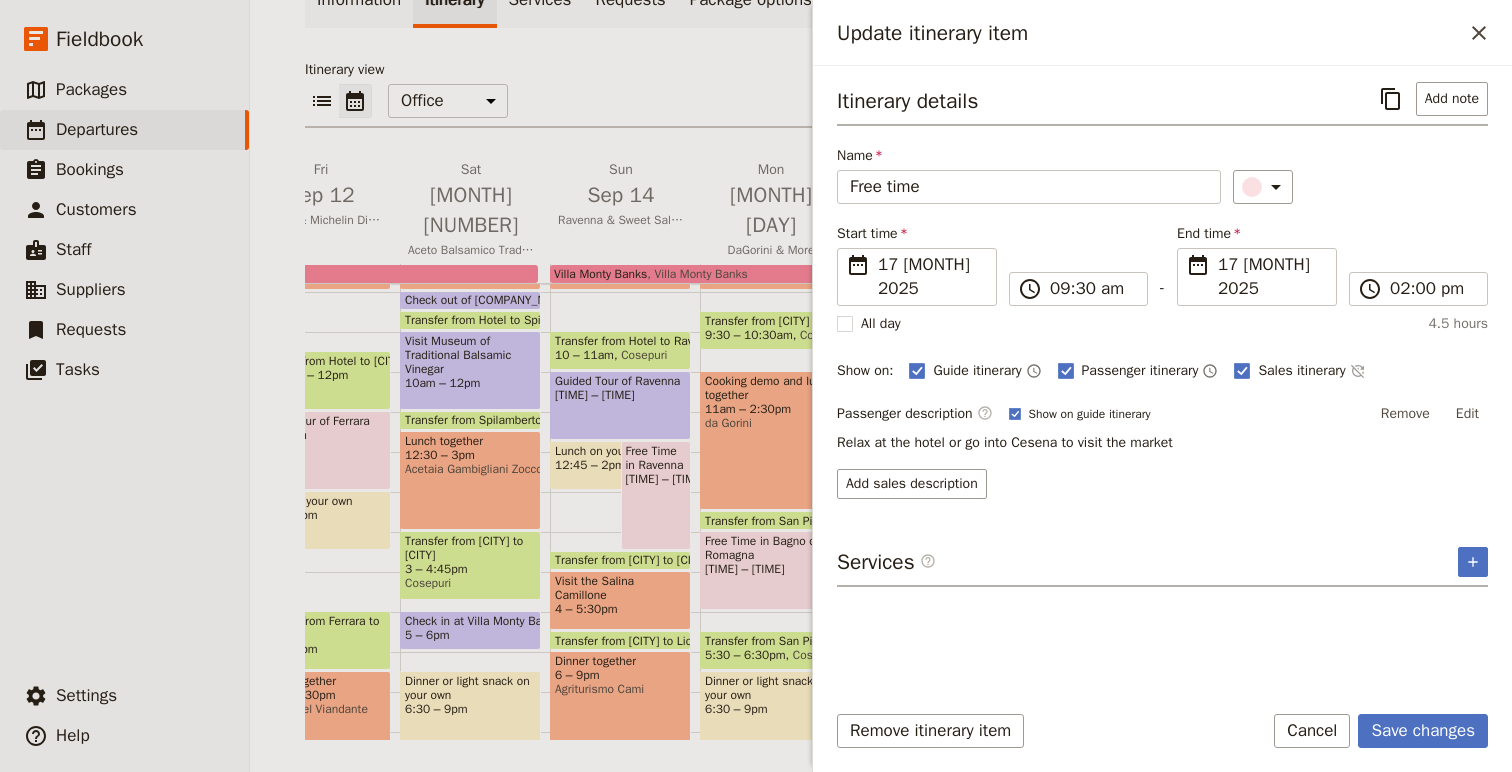 click on "Itinerary details 	 Add note Name Free time 	 Start time 	 17 [MONTH] 2025 17/[MONTH]/2025 2025-[MONTH]-17 09:30 	 09:30 am - End time 	 17 [MONTH] 2025 17/[MONTH]/2025 2025-[MONTH]-17 14:00 	 02:00 pm All day 4.5 hours Show on: Guide itinerary 	 Passenger itinerary 	 Sales itinerary 	 Passenger description 	 Show on guide itinerary Remove Edit Relax at the hotel or go into Cesena to visit the market Add sales description Services" at bounding box center (1162, 382) 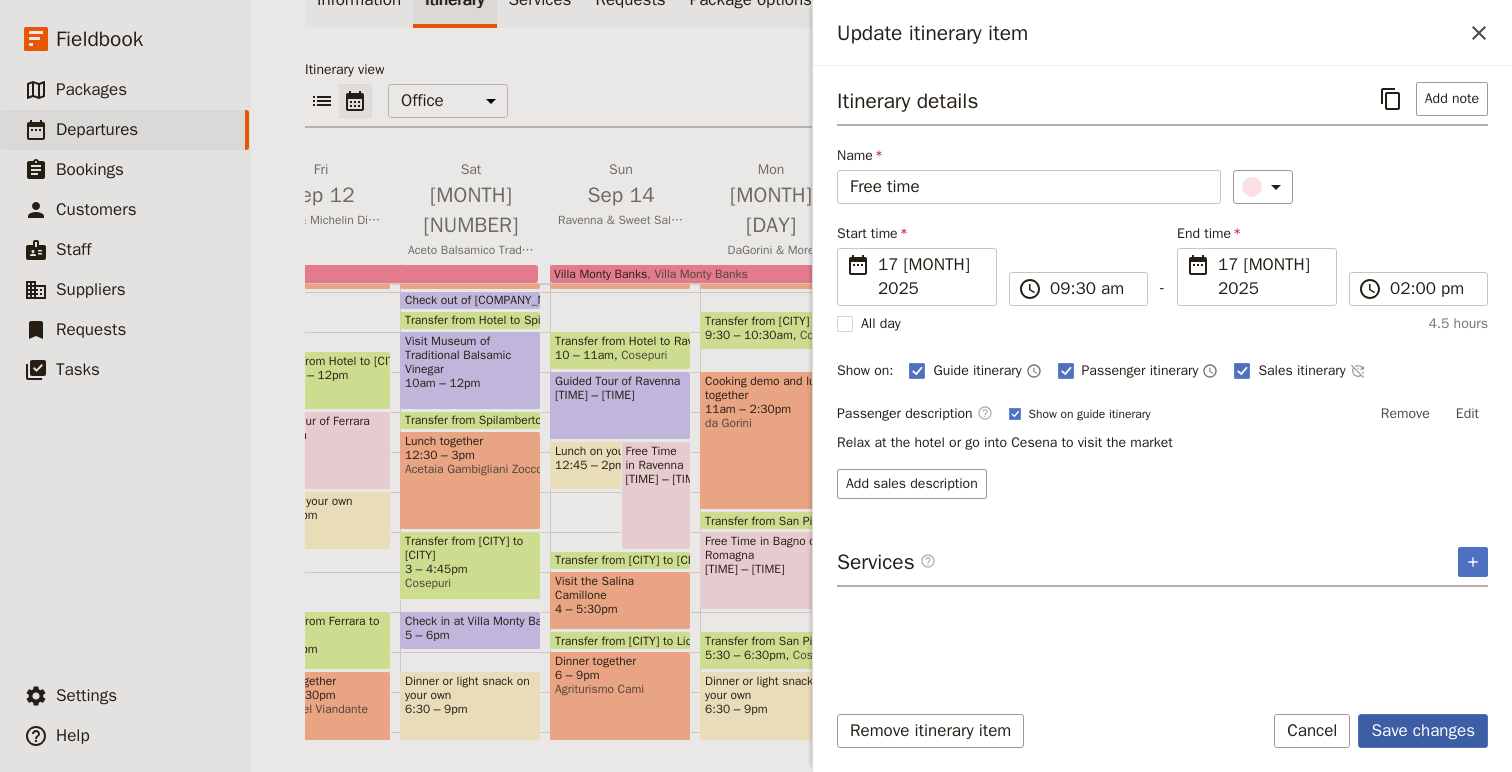 click on "Save changes" at bounding box center (1423, 731) 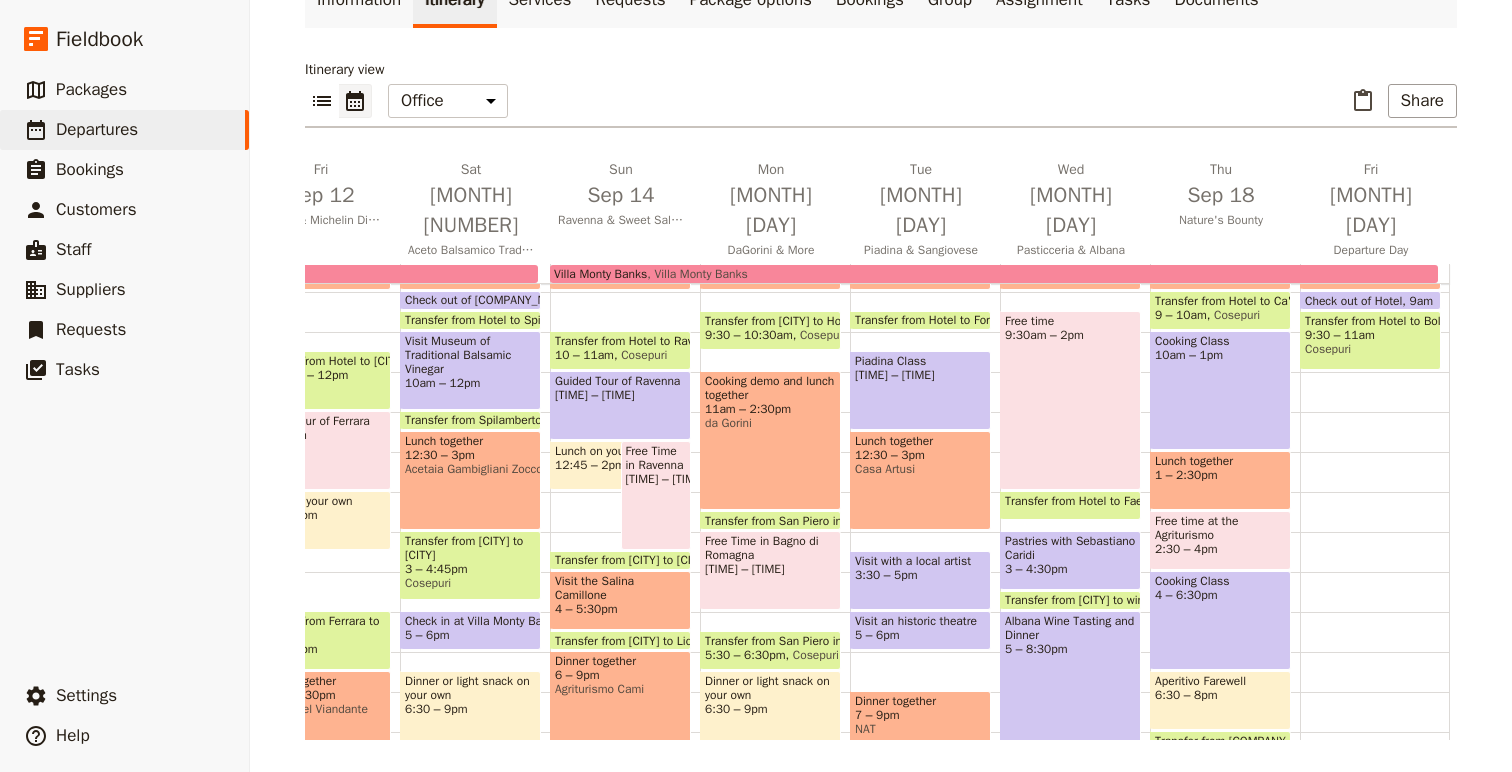 click on "Free time  9:30am – 2pm" at bounding box center (1070, 400) 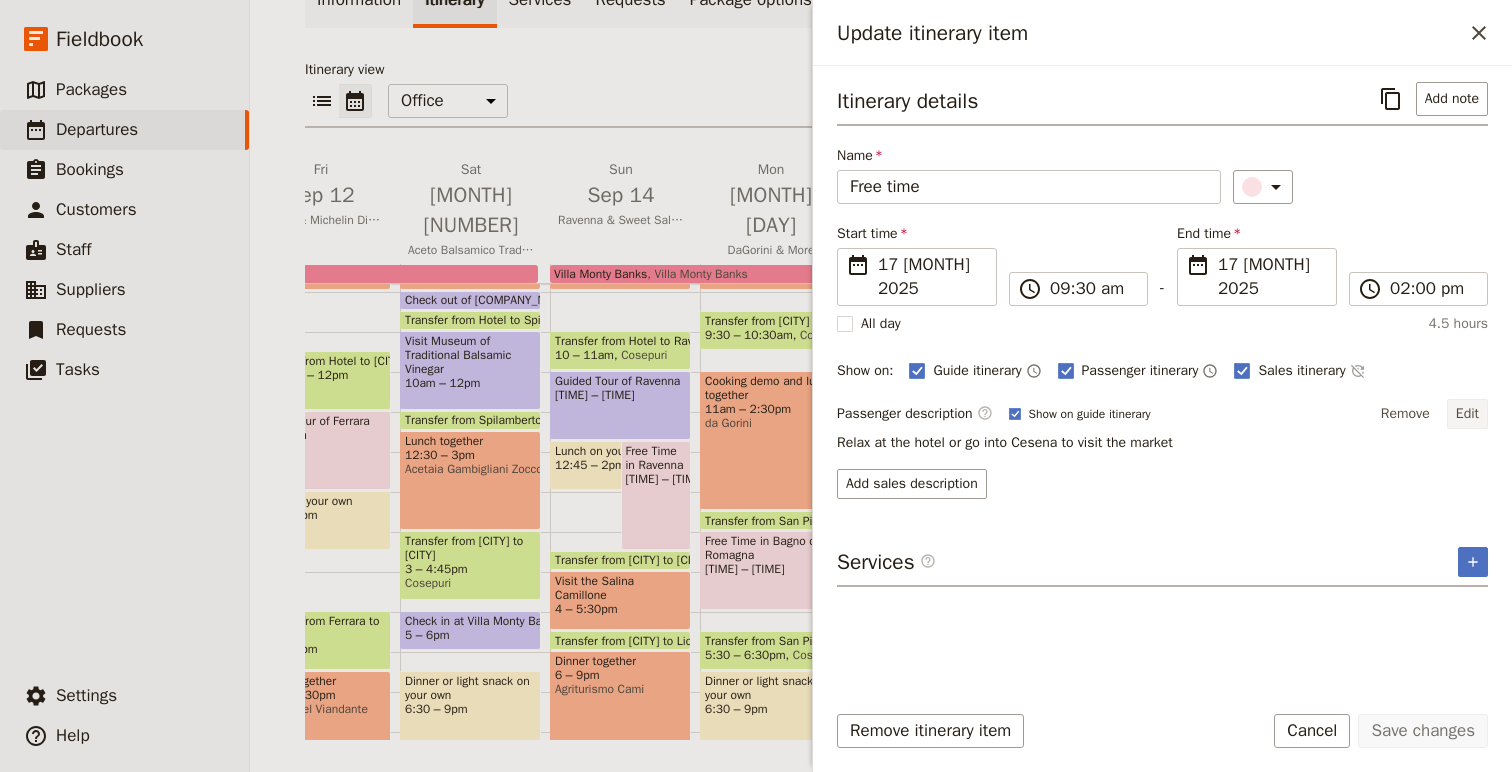 click on "Edit" at bounding box center (1467, 414) 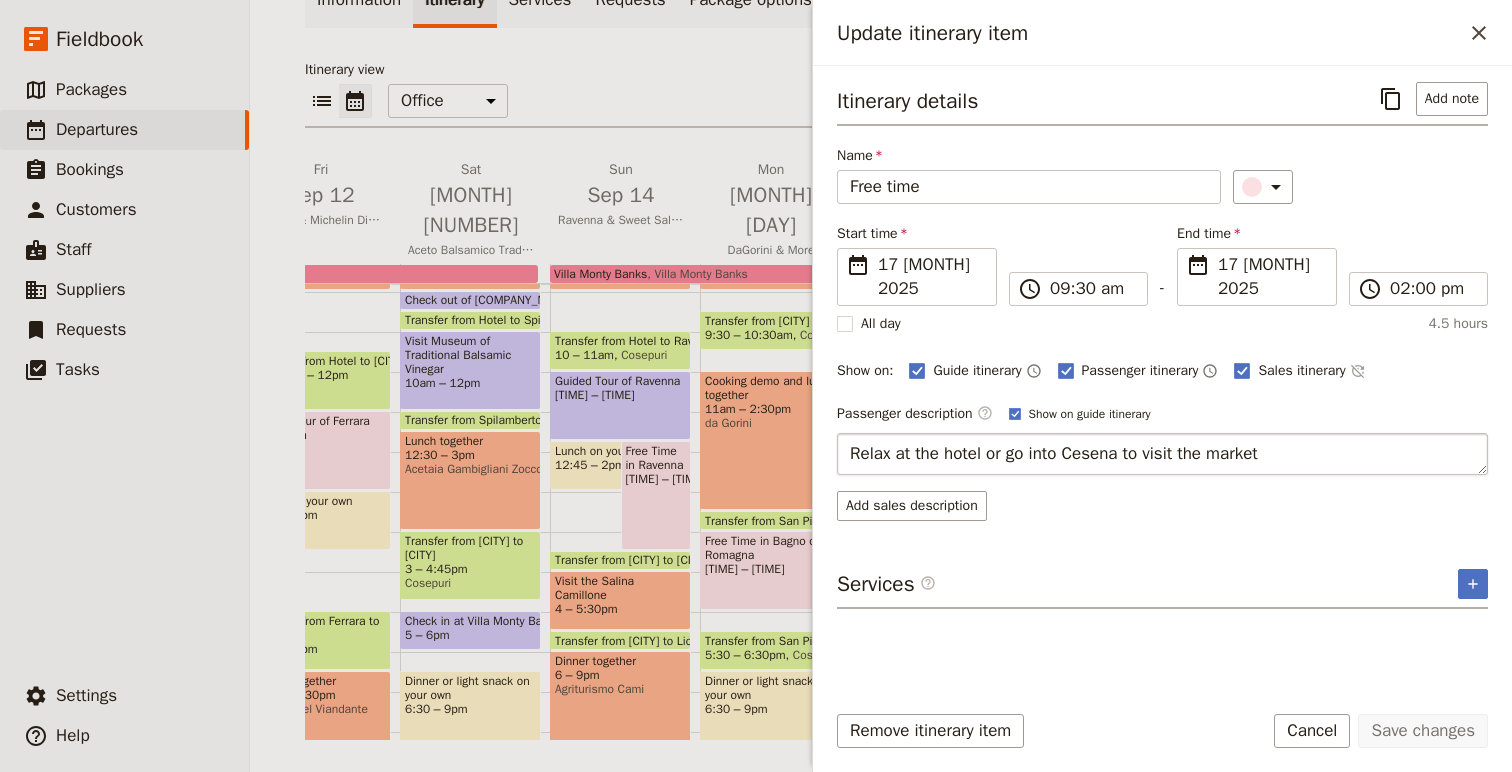 click on "Relax at the hotel or go into Cesena to visit the market" at bounding box center [1162, 454] 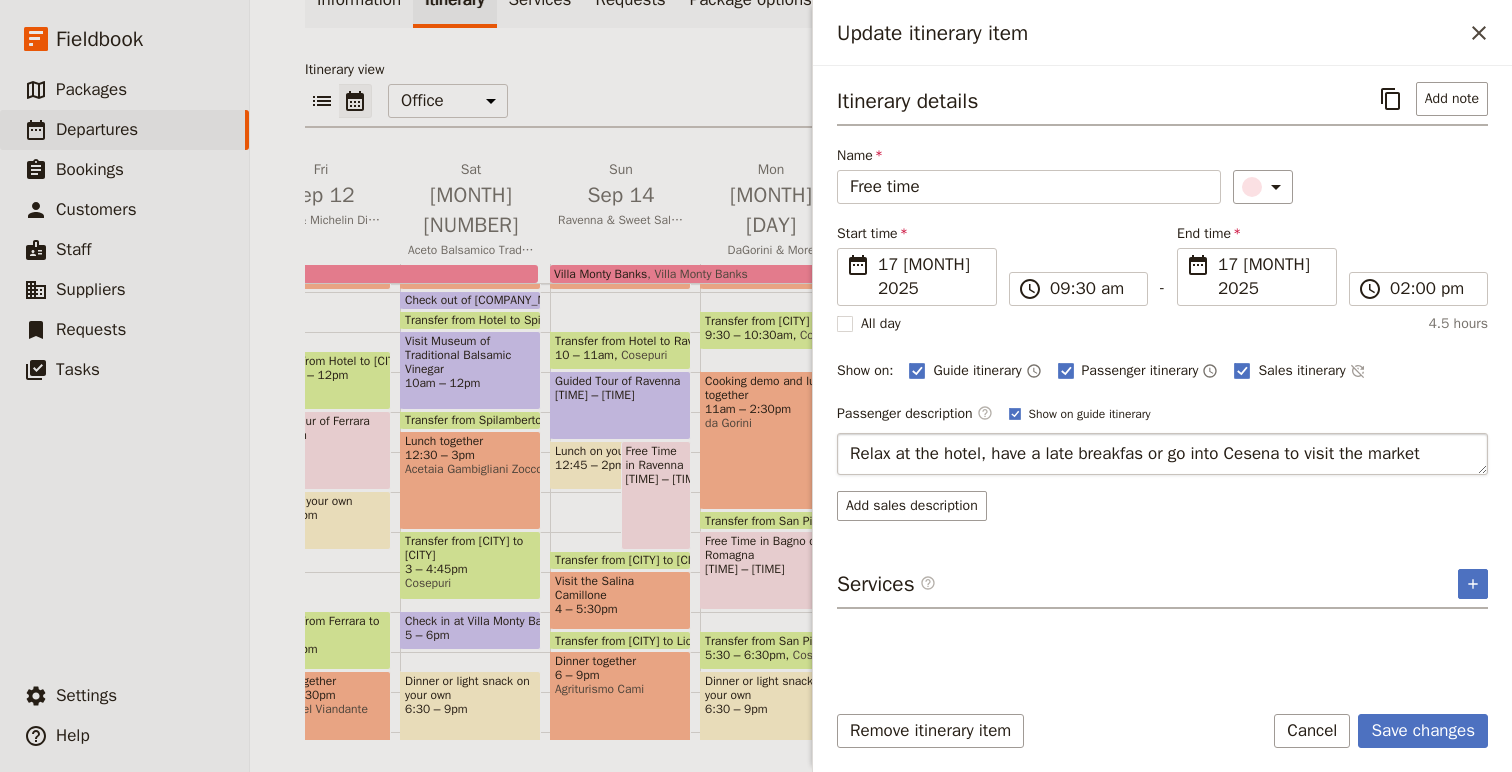 type on "Relax at the hotel, have a late breakfast or go into [CITY] to visit the market" 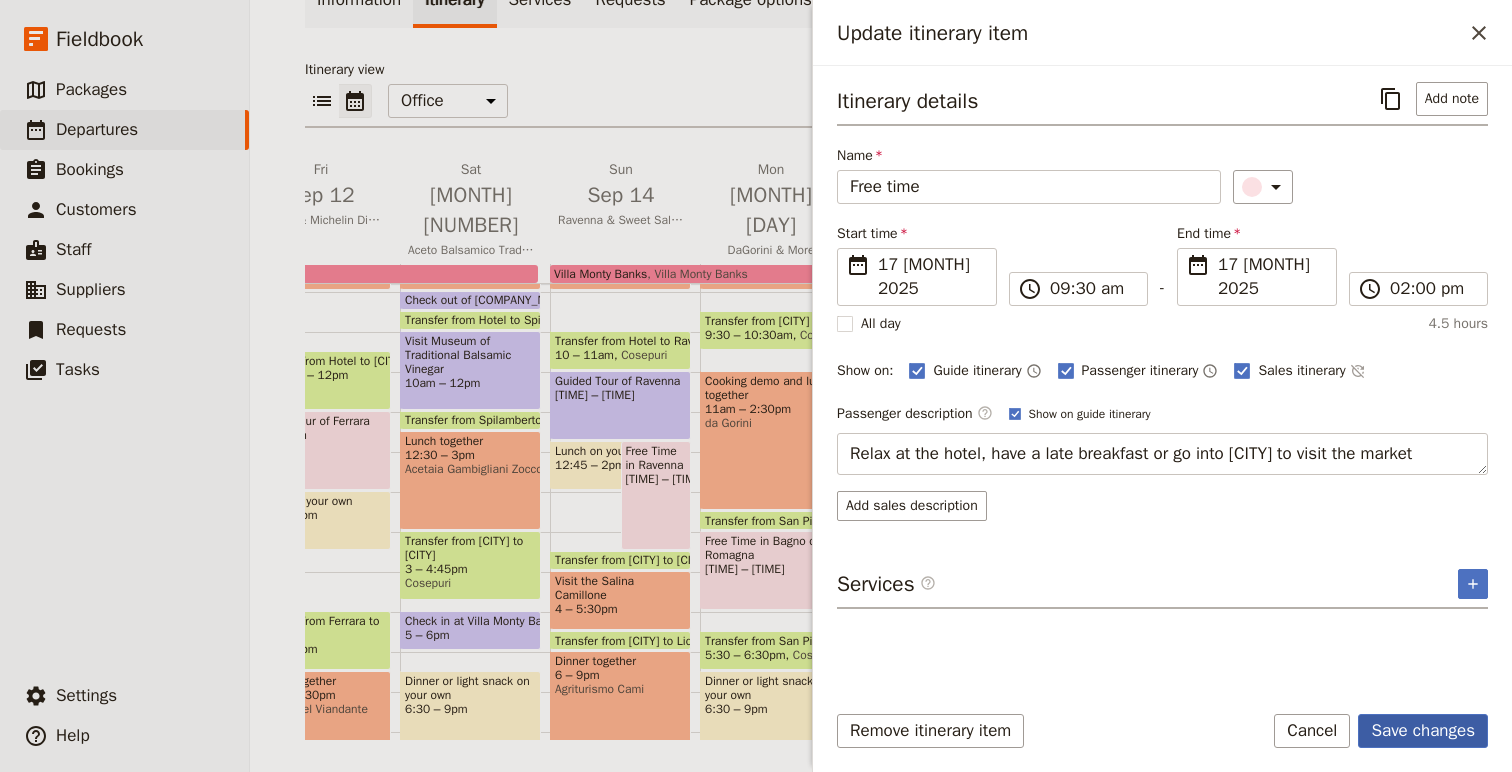 click on "Save changes" at bounding box center (1423, 731) 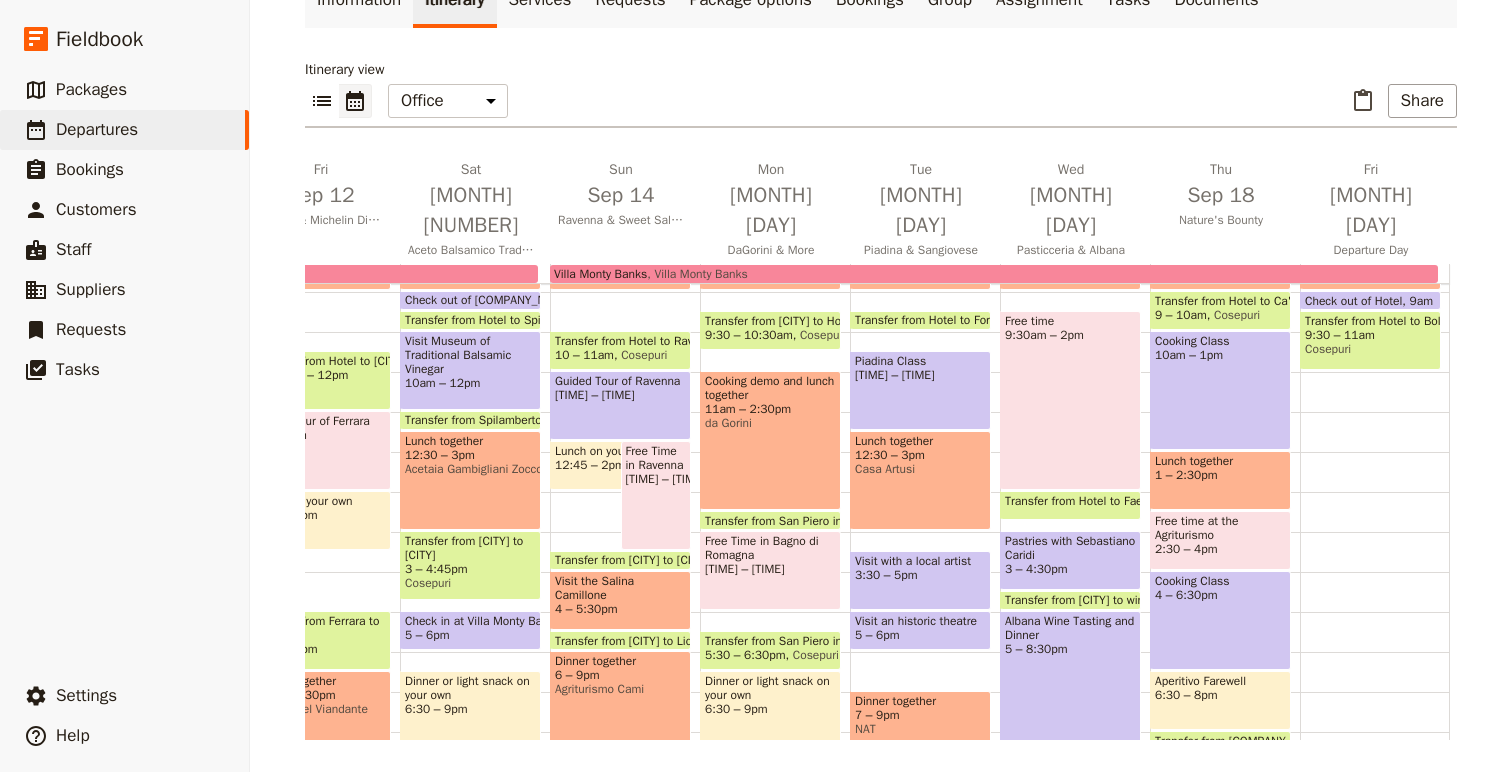 click on "3 – 4:30pm" at bounding box center [1070, 569] 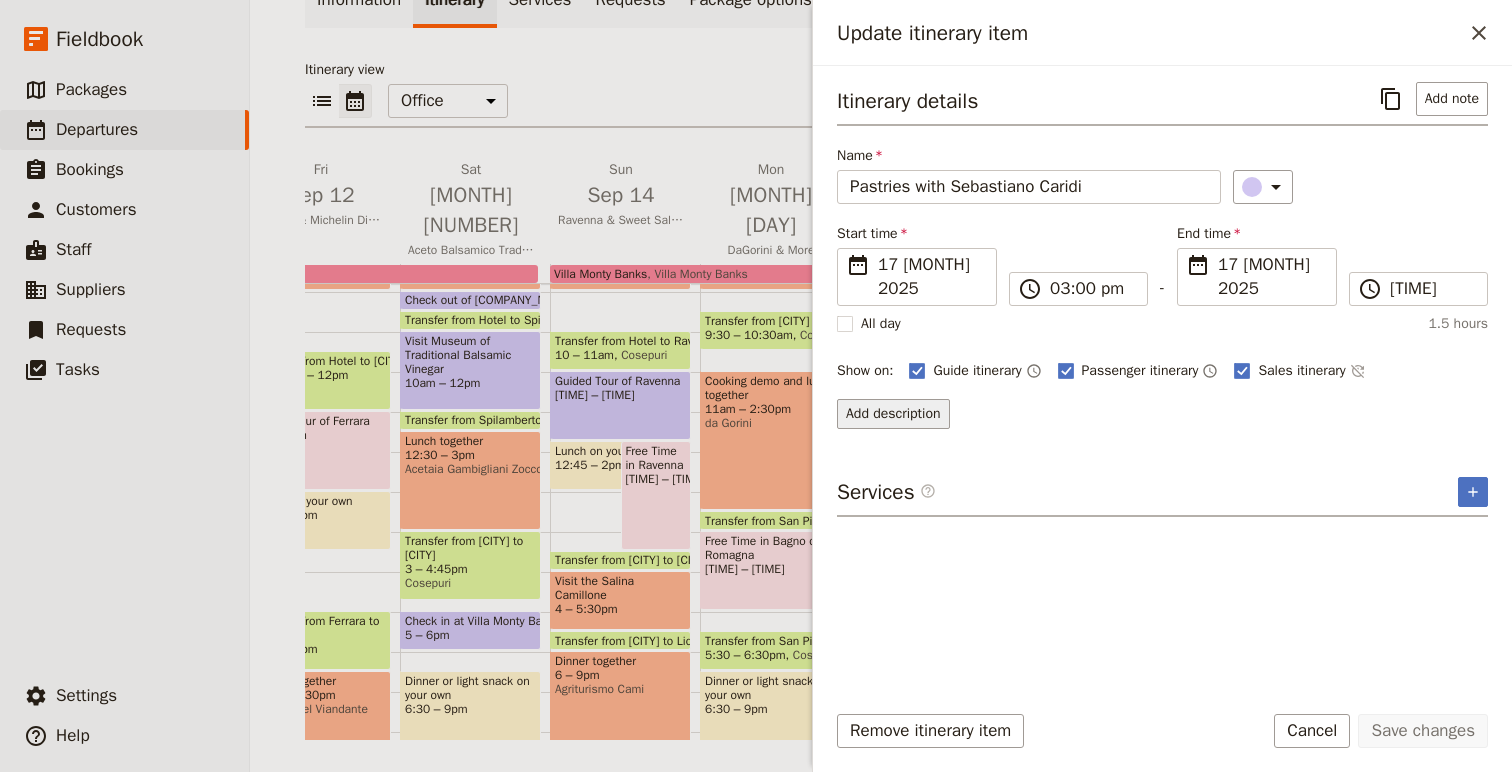 click on "Add description" at bounding box center [893, 414] 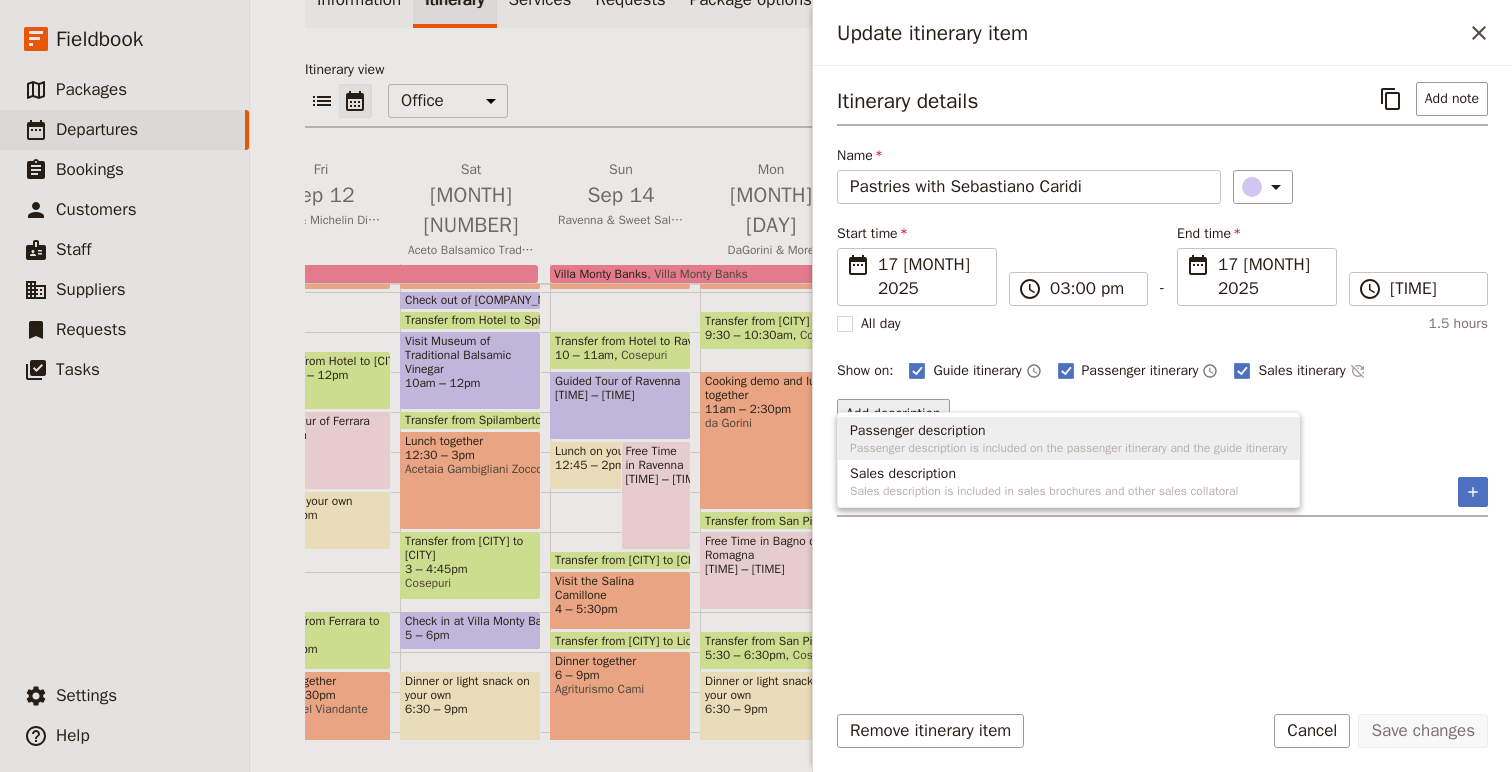 click on "Passenger description is included on the passenger itinerary and the guide itinerary" at bounding box center [1068, 448] 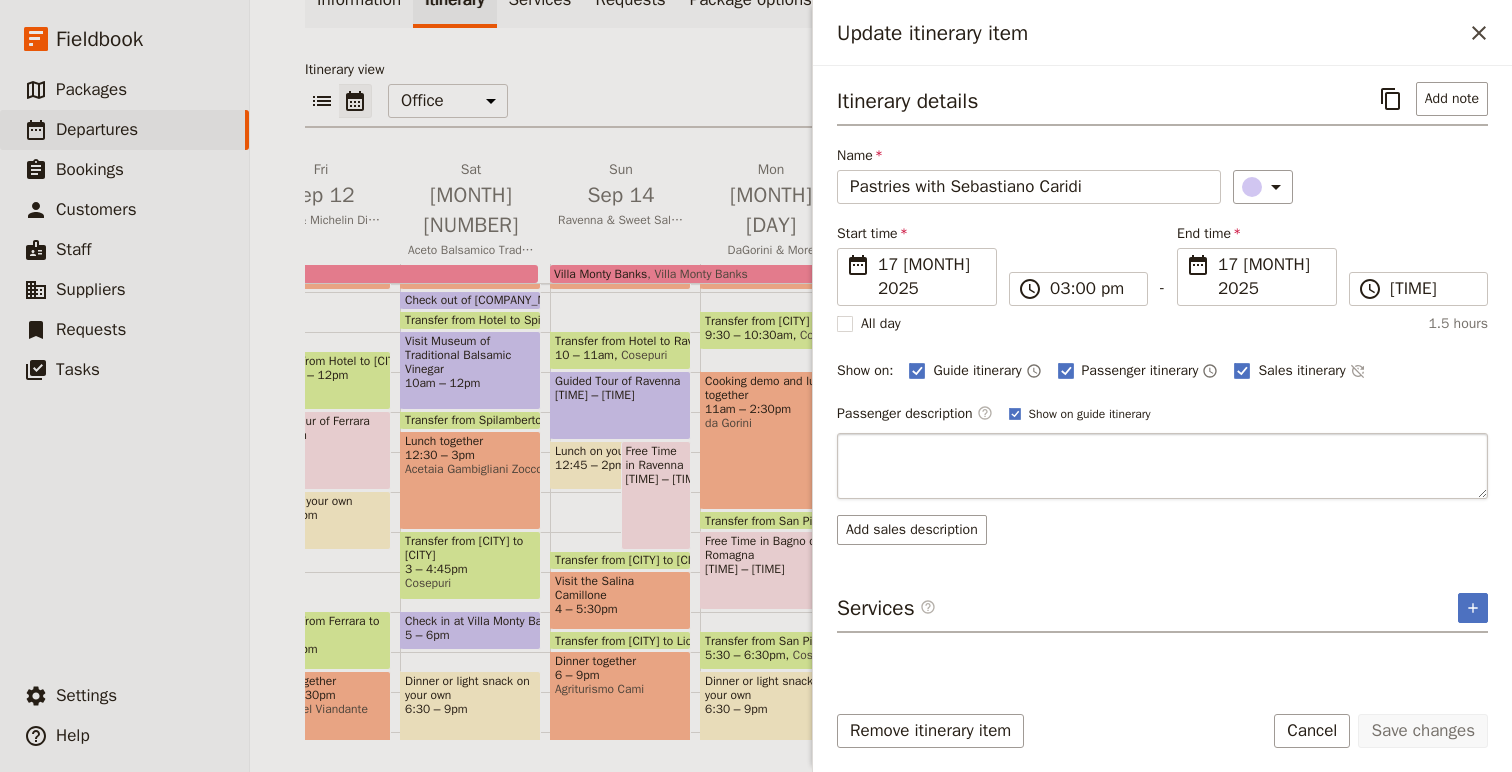 click at bounding box center (1162, 466) 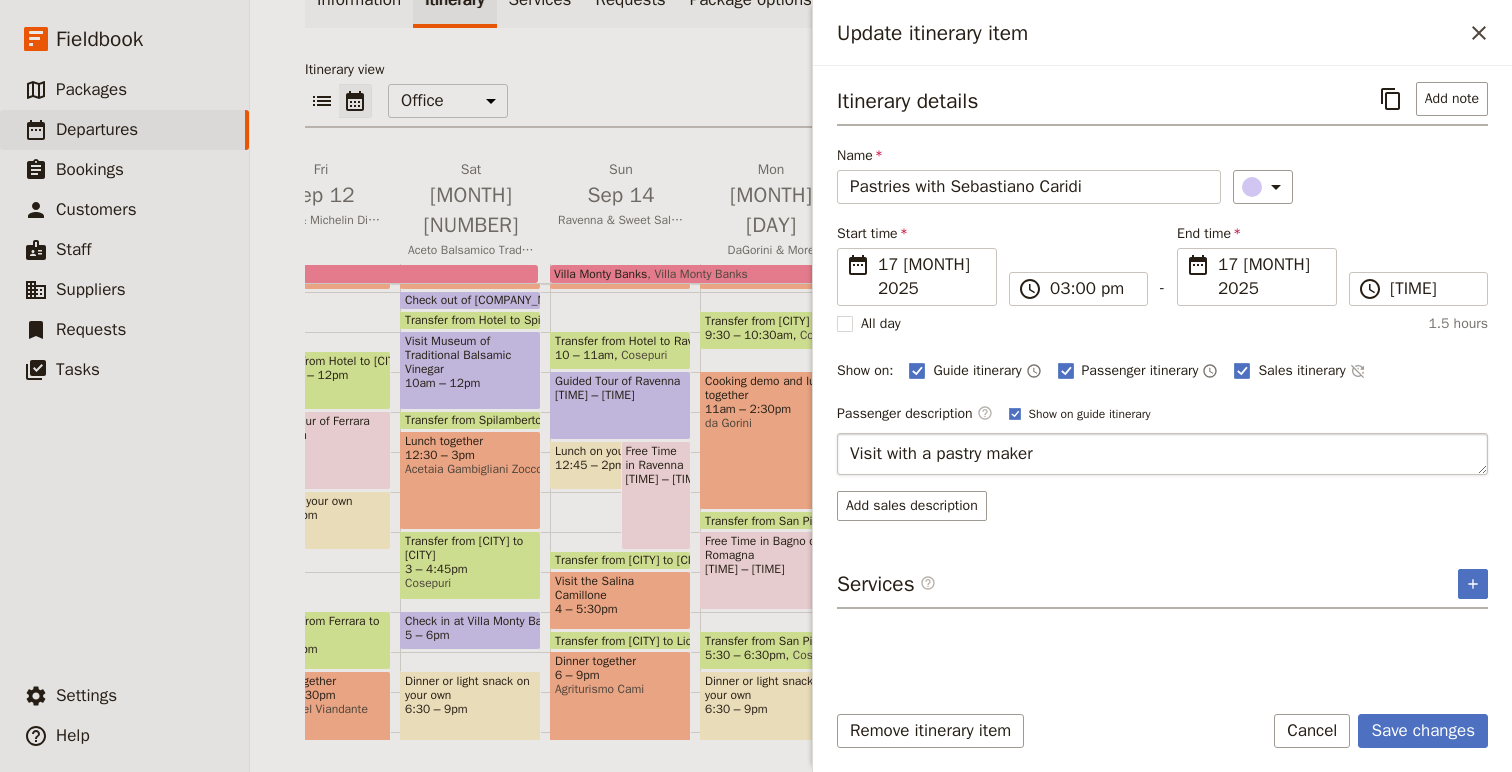 click on "Visit with a pastry maker" at bounding box center (1162, 454) 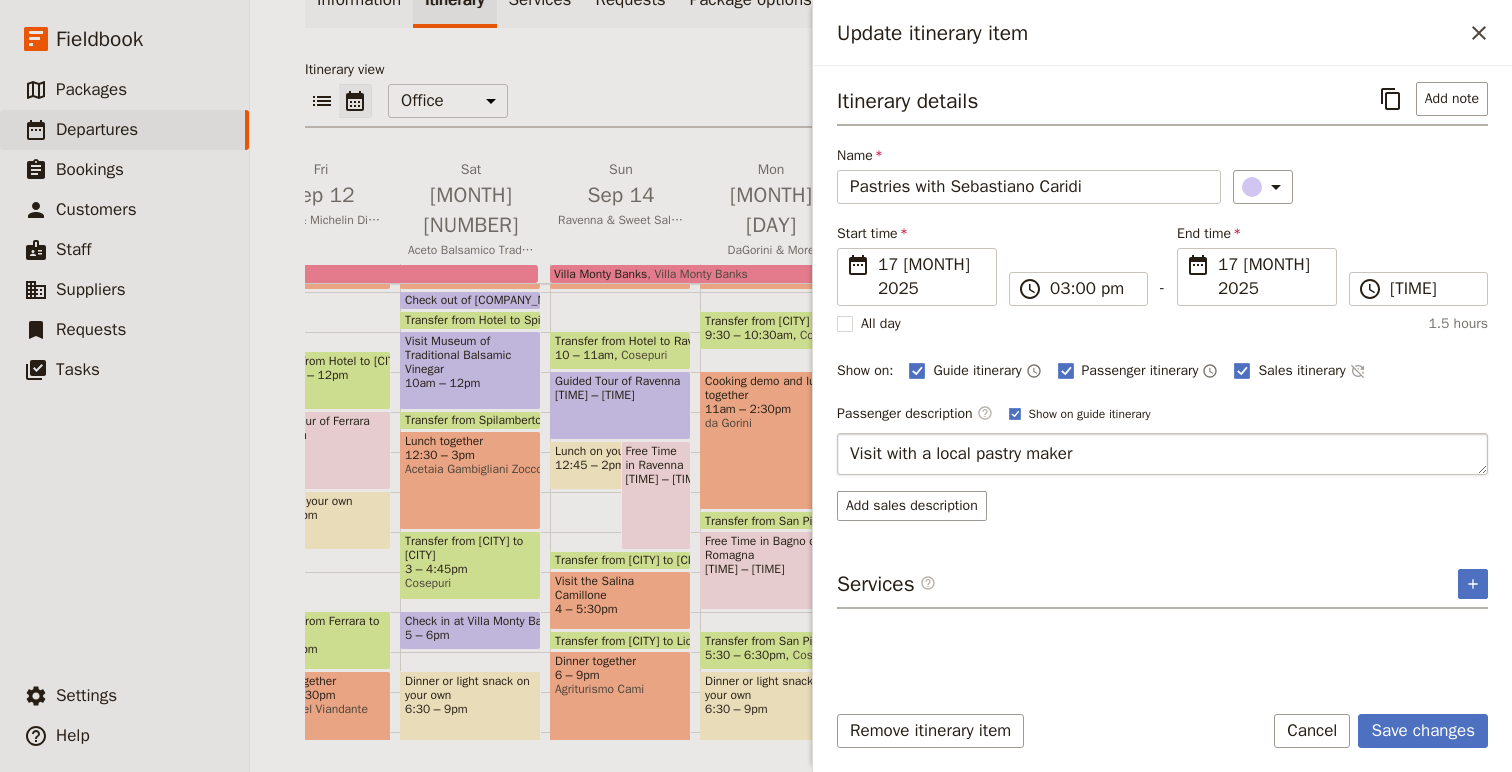 click on "Visit with a local pastry maker" at bounding box center (1162, 454) 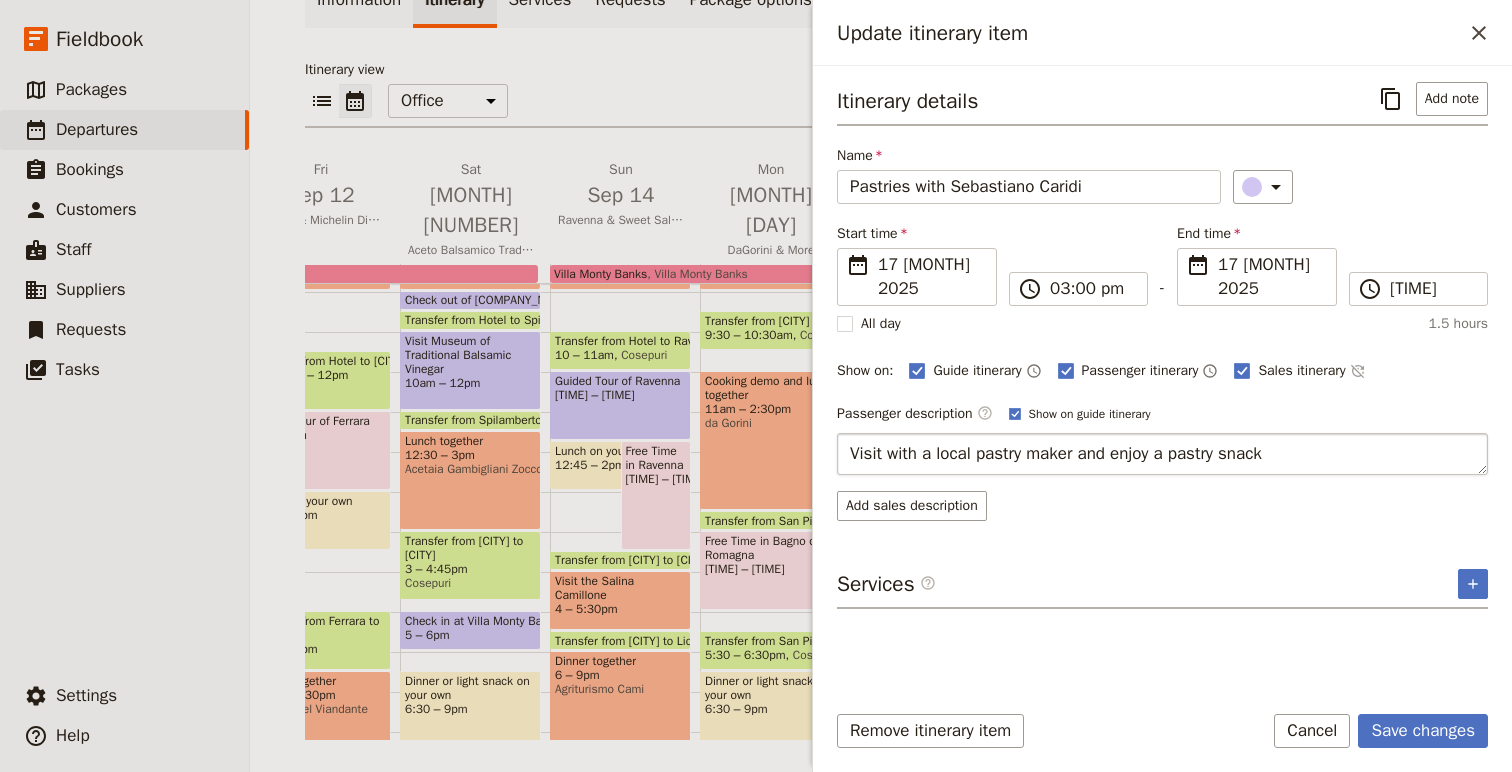 click on "Visit with a local pastry maker and enjoy a pastry snack" at bounding box center [1162, 454] 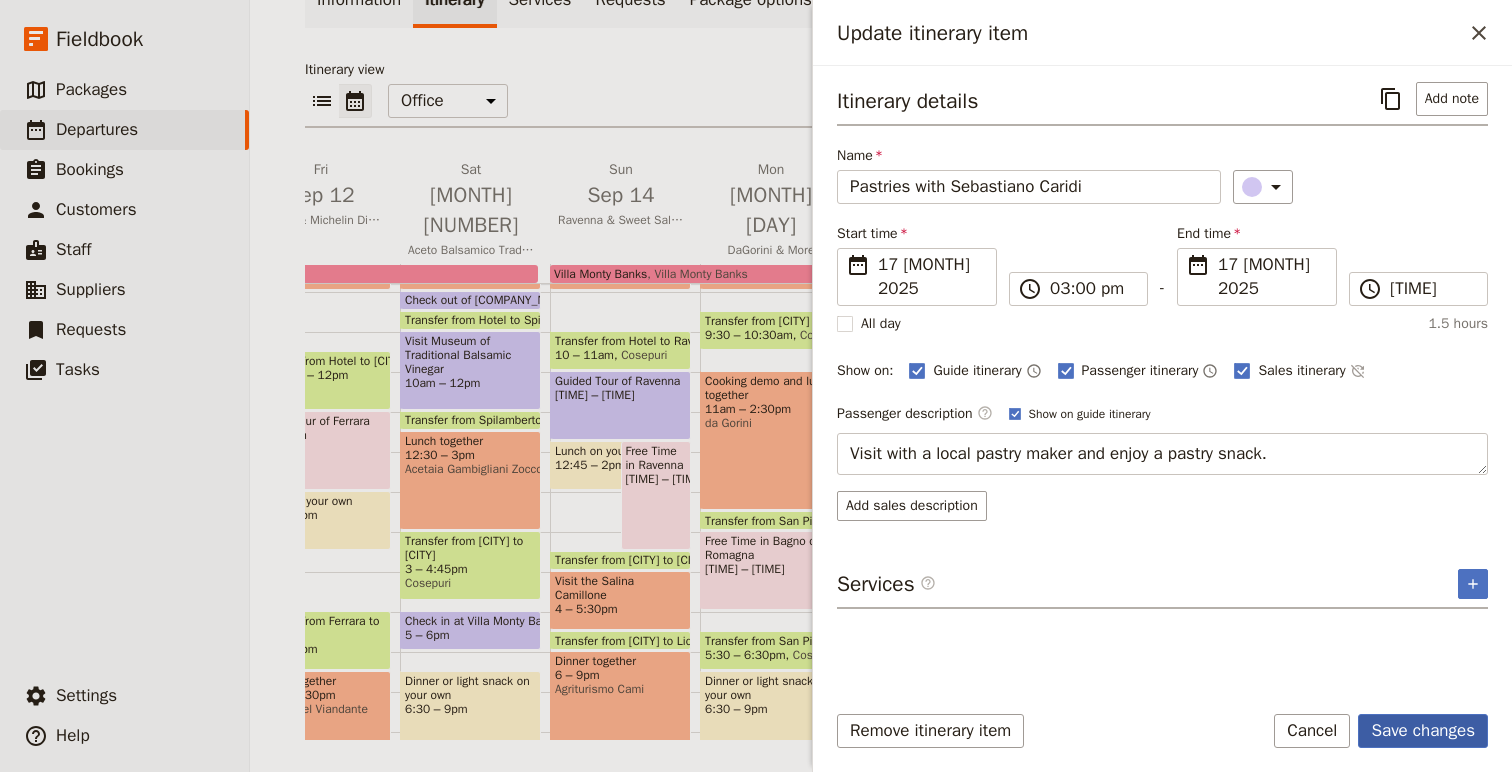 click on "Save changes" at bounding box center (1423, 731) 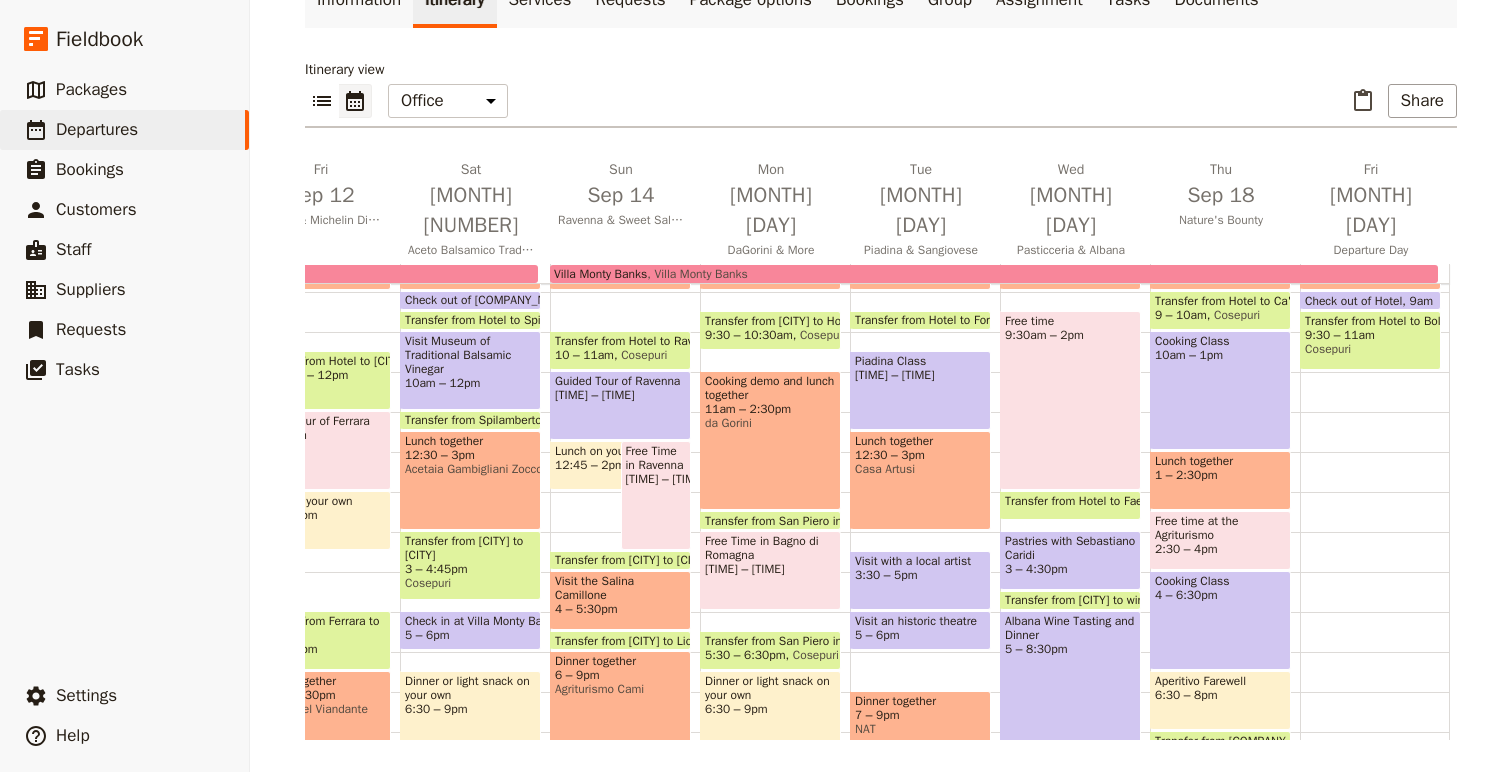 click on "Free time  9:30am – 2pm" at bounding box center (1070, 400) 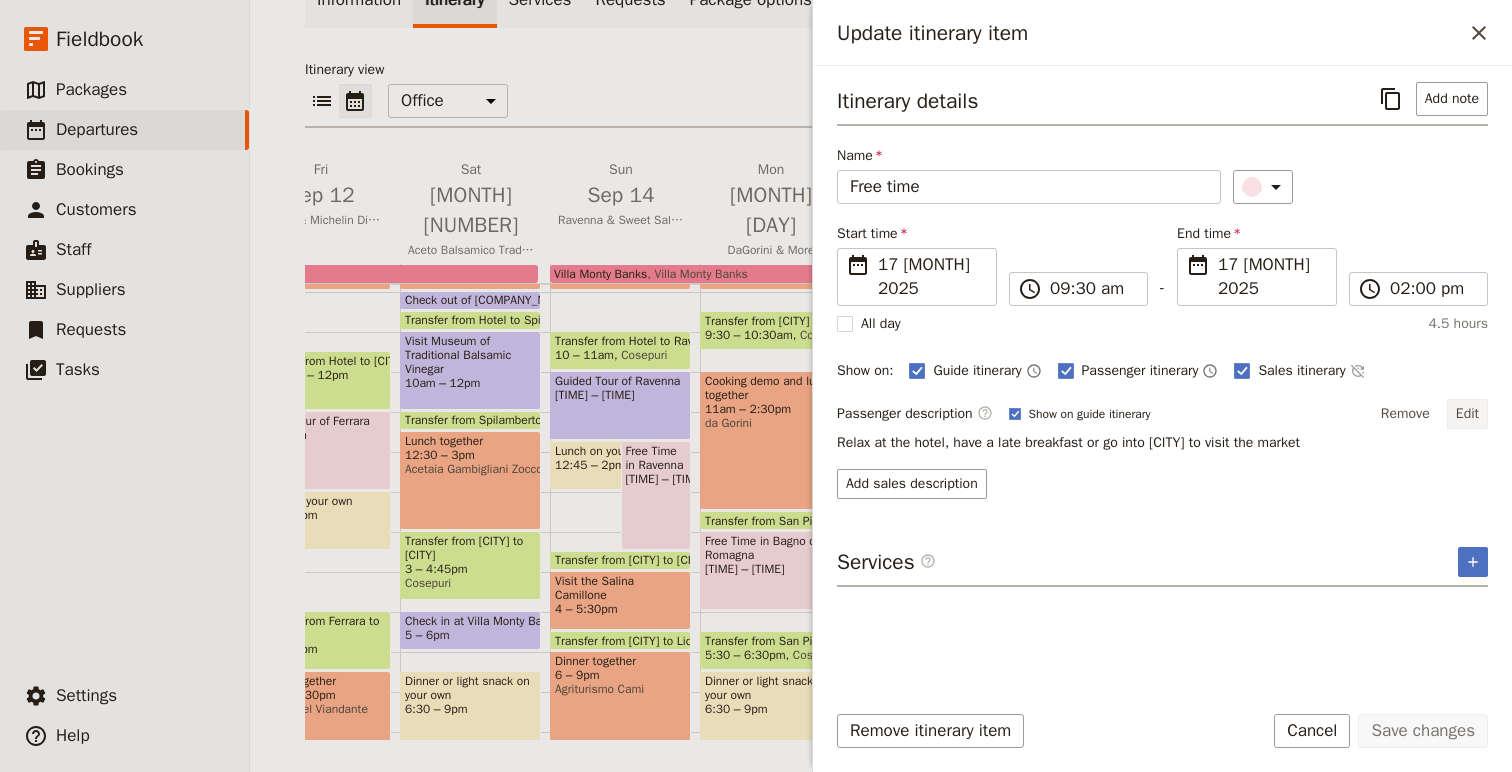 click on "Edit" at bounding box center [1467, 414] 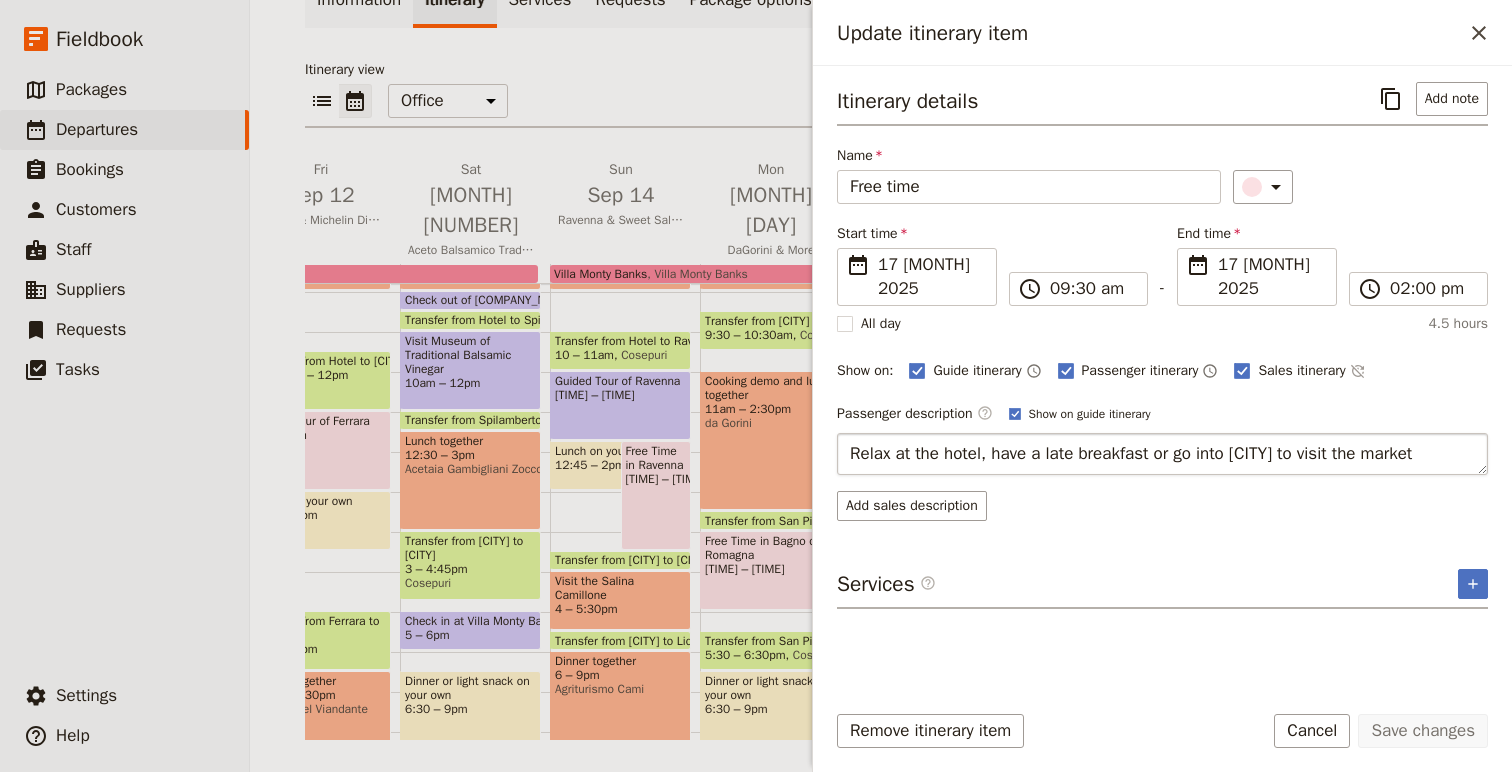 click on "Relax at the hotel, have a late breakfast or go into [CITY] to visit the market" at bounding box center [1162, 454] 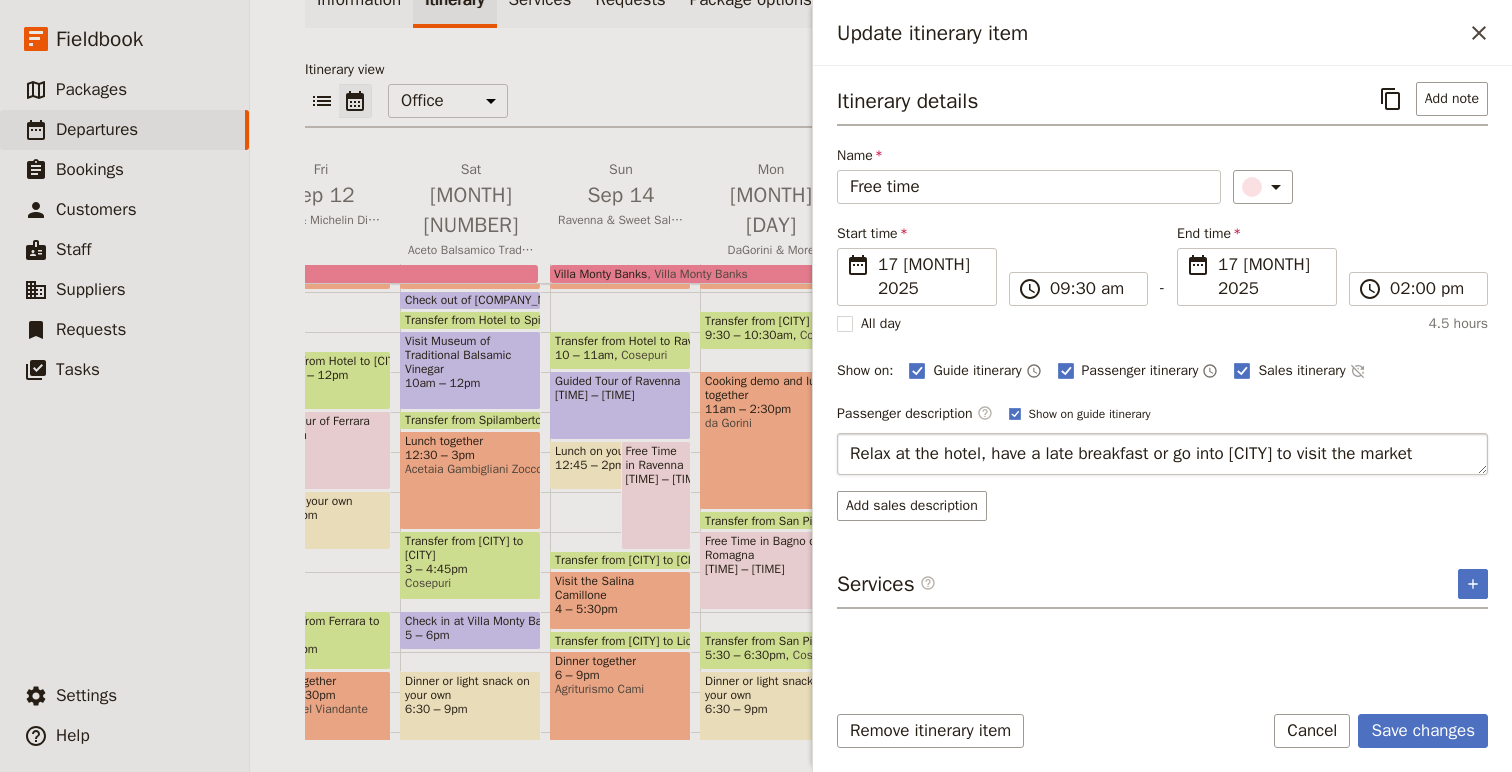 click on "Relax at the hotel, have a late breakfast or go into [CITY] to visit the market" at bounding box center (1162, 454) 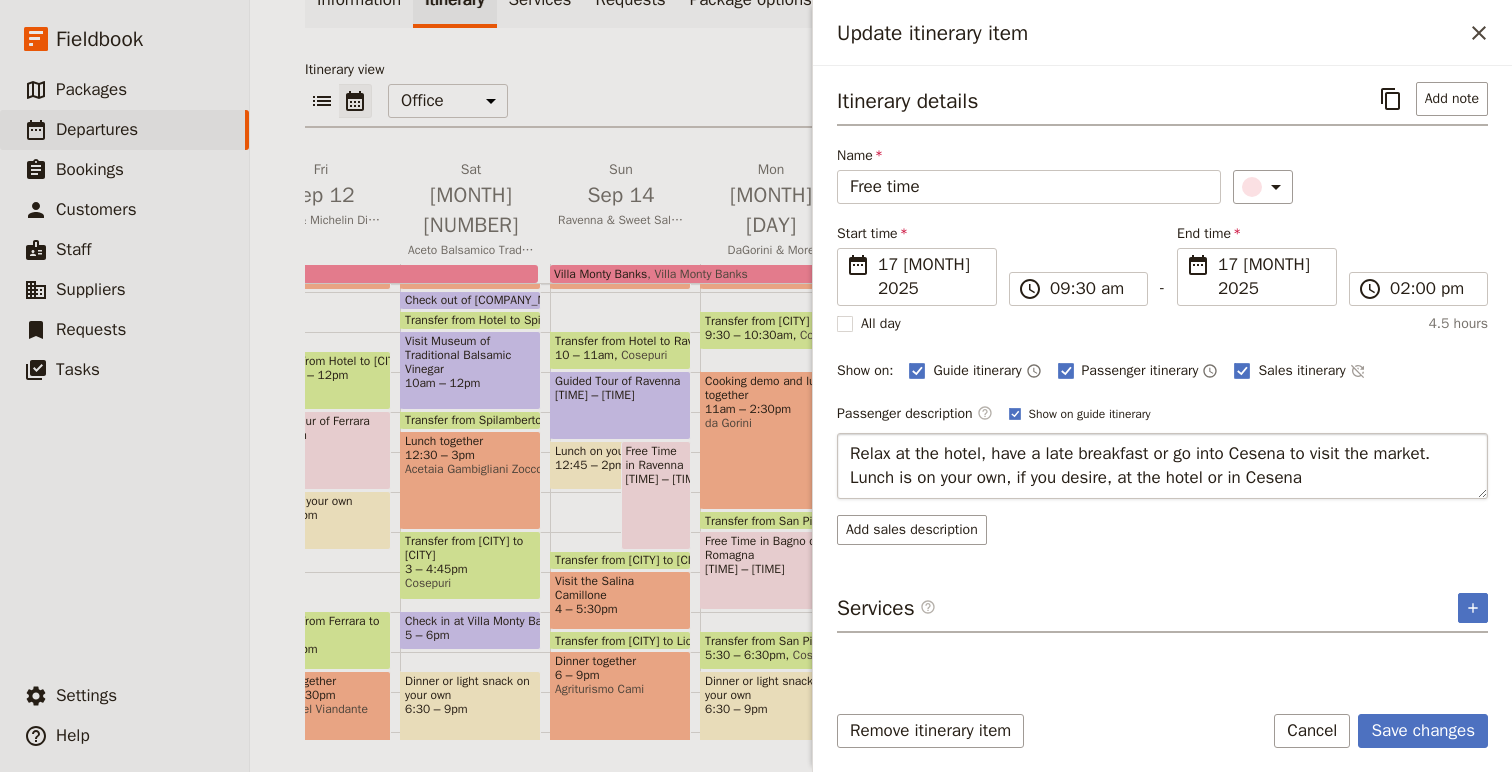 type on "Relax at the hotel, have a late breakfast or go into Cesena to visit the market. Lunch is on your own, if you desire, at the hotel or in Cesena." 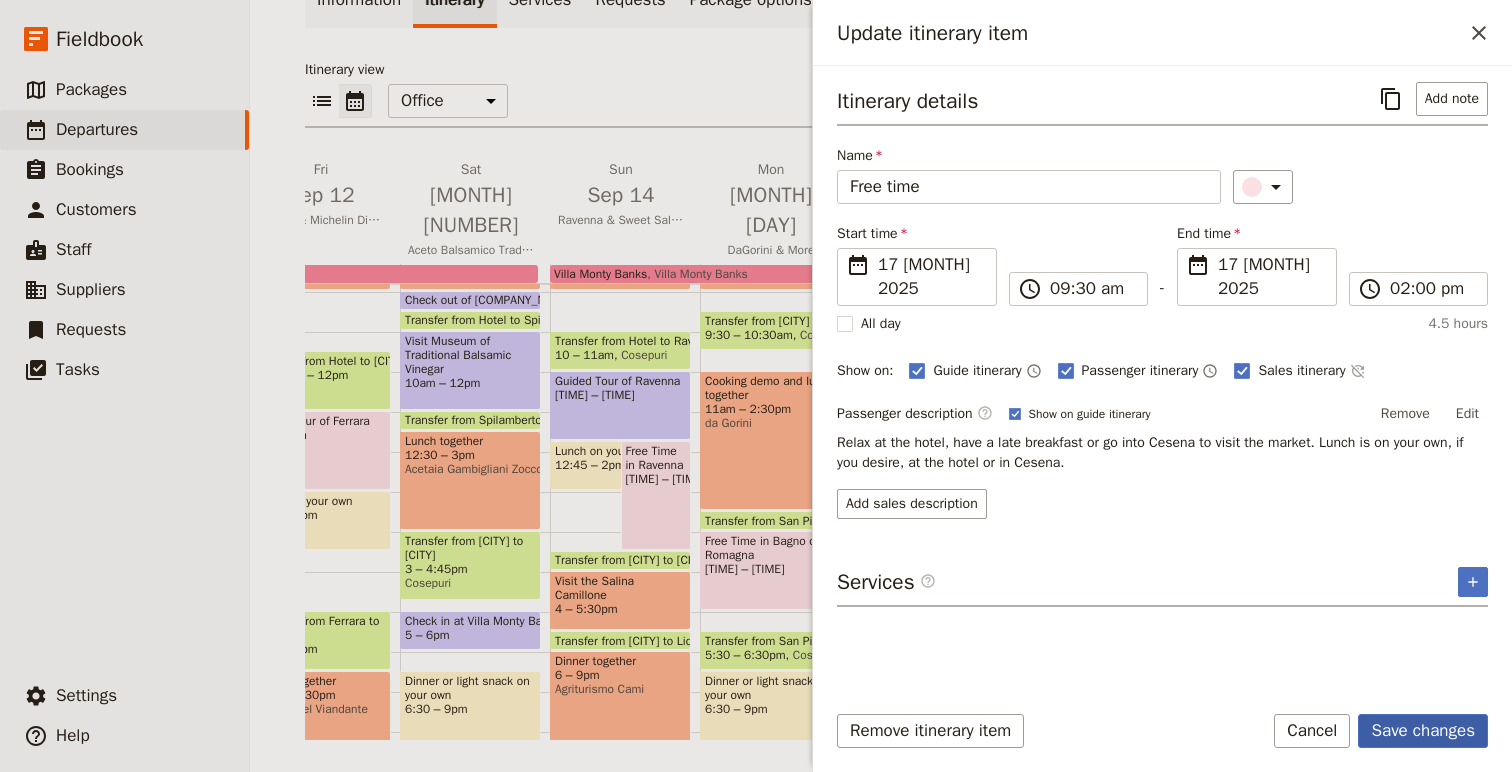 click on "Save changes" at bounding box center (1423, 731) 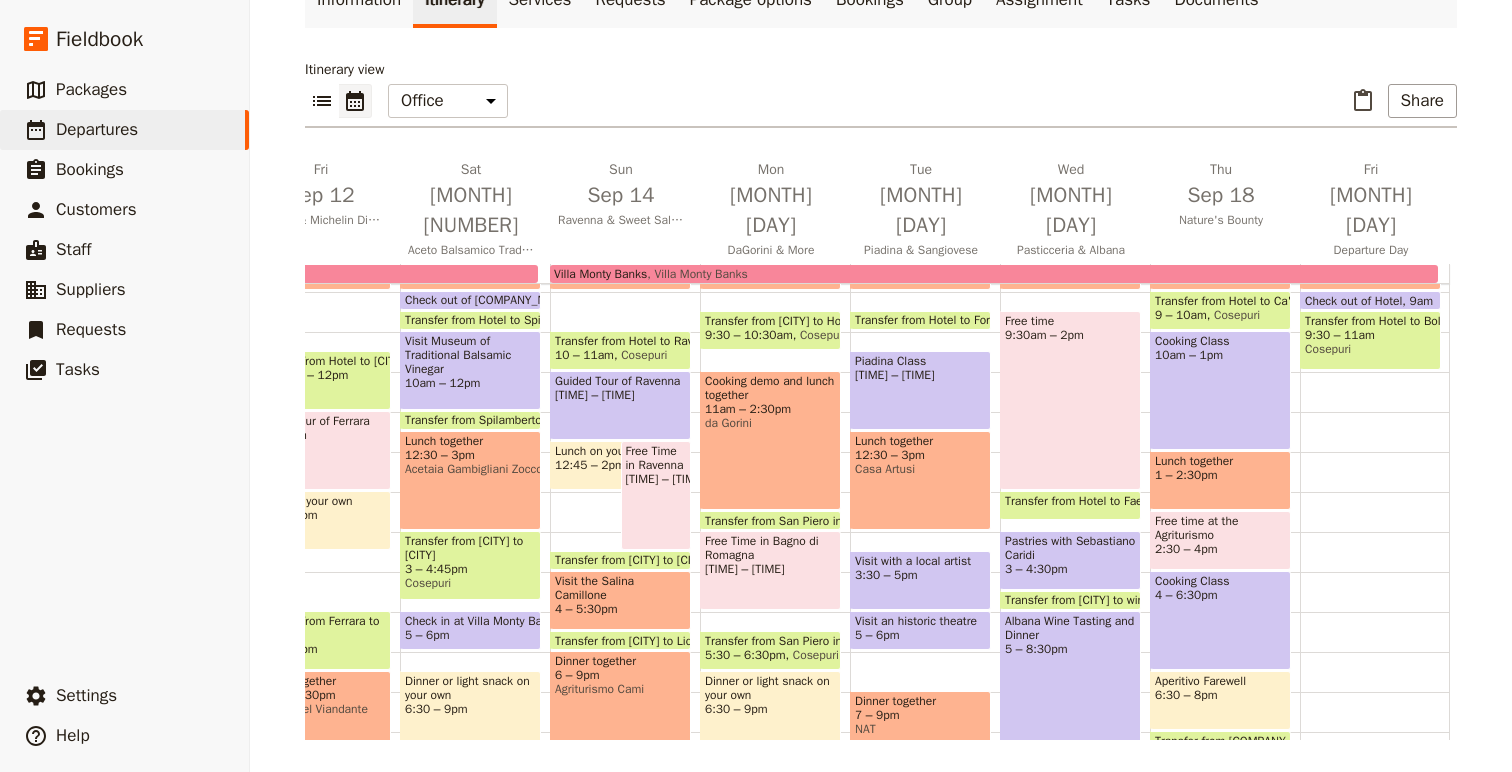 click on "Breakfast [TIME] – [TIME] Free time [TIME] – [TIME] Transfer from Hotel to [CITY] [TIME] – [TIME] Cosepuri Pastries with Sebastiano Caridi [TIME] – [TIME] Transfer from [CITY] to winery [TIME] – [TIME] Cosepuri Albana Wine Tasting and Dinner [TIME] – [TIME] Transfer from winery to hotel [TIME] – [TIME] Cosepuri" at bounding box center [1075, 412] 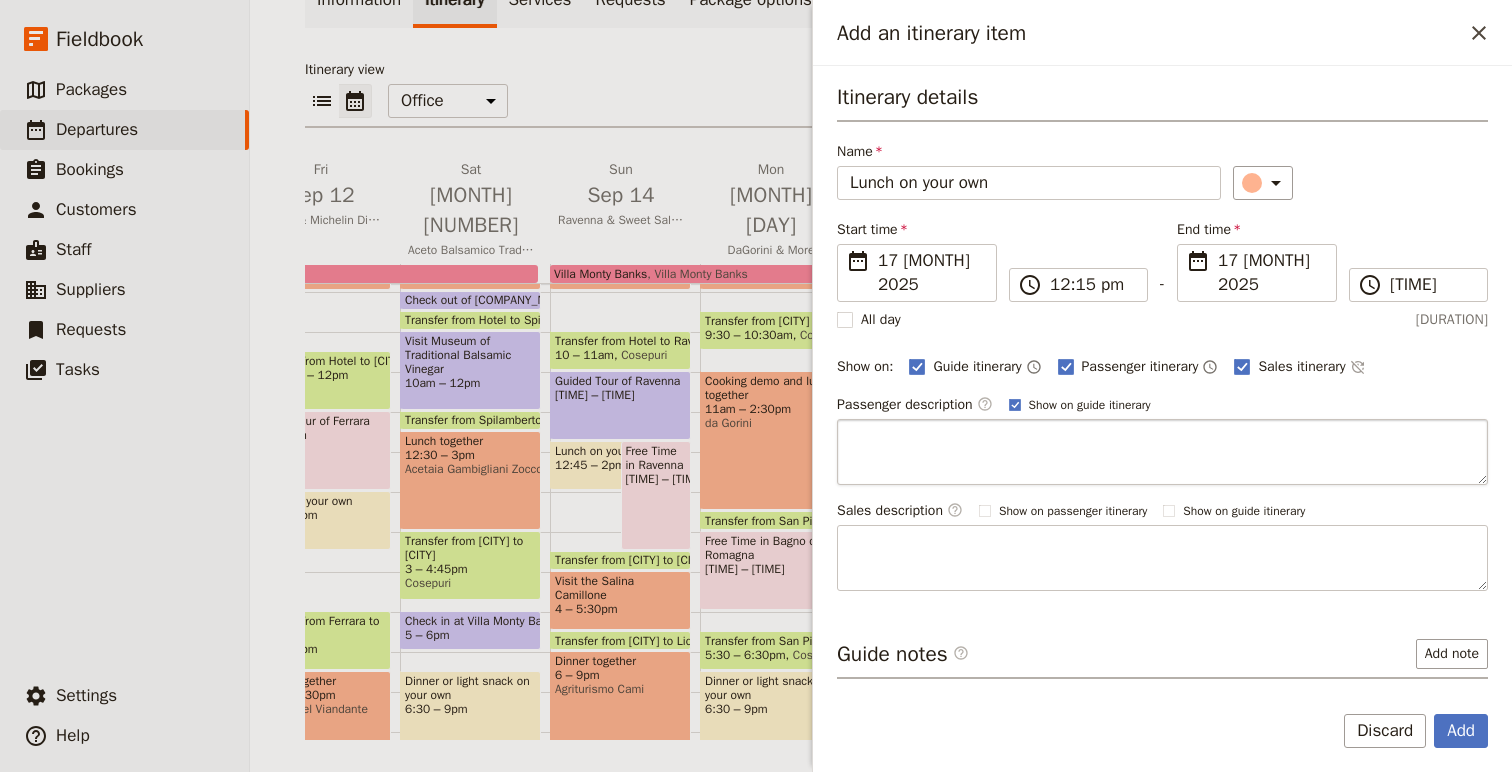 type on "Lunch on your own" 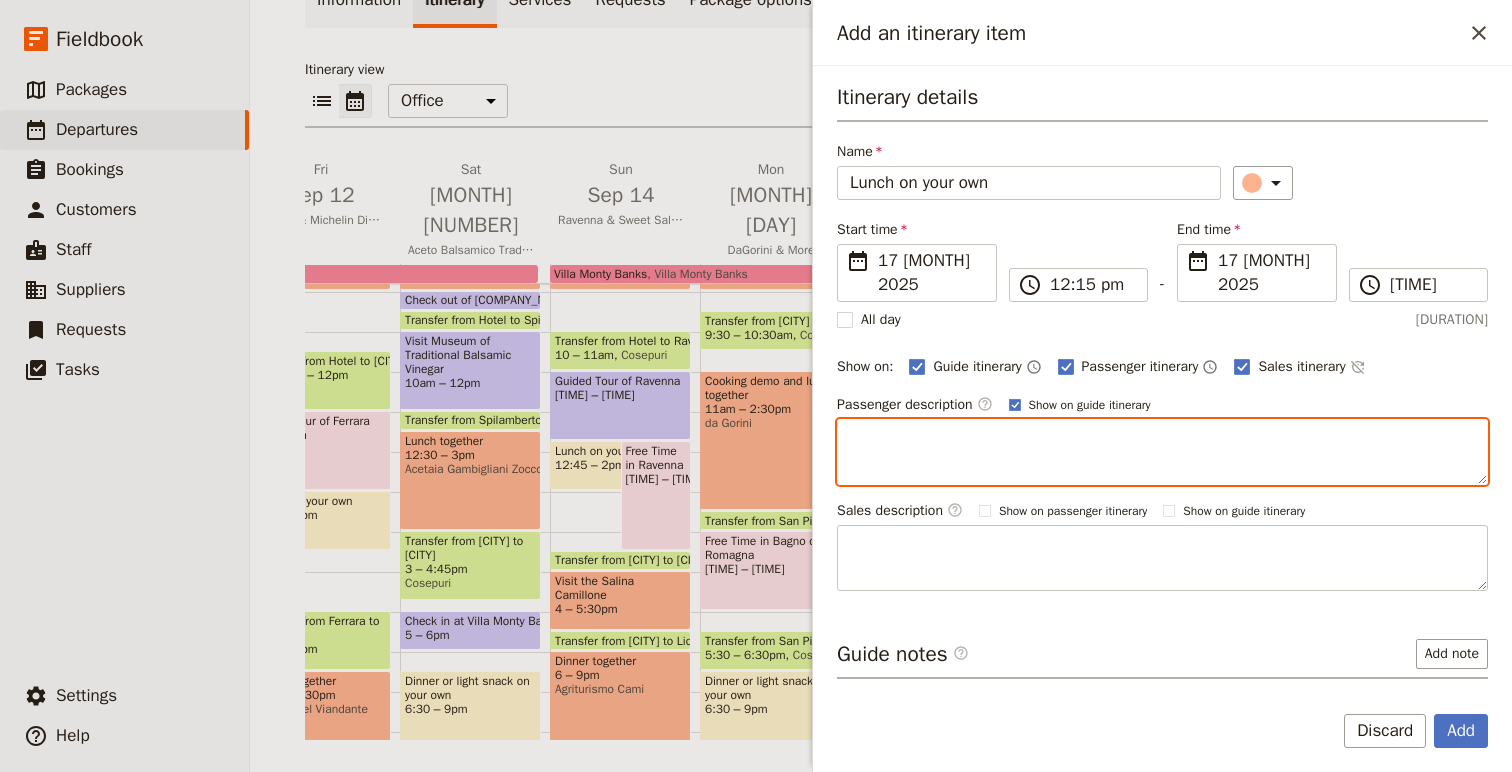 click at bounding box center (1162, 452) 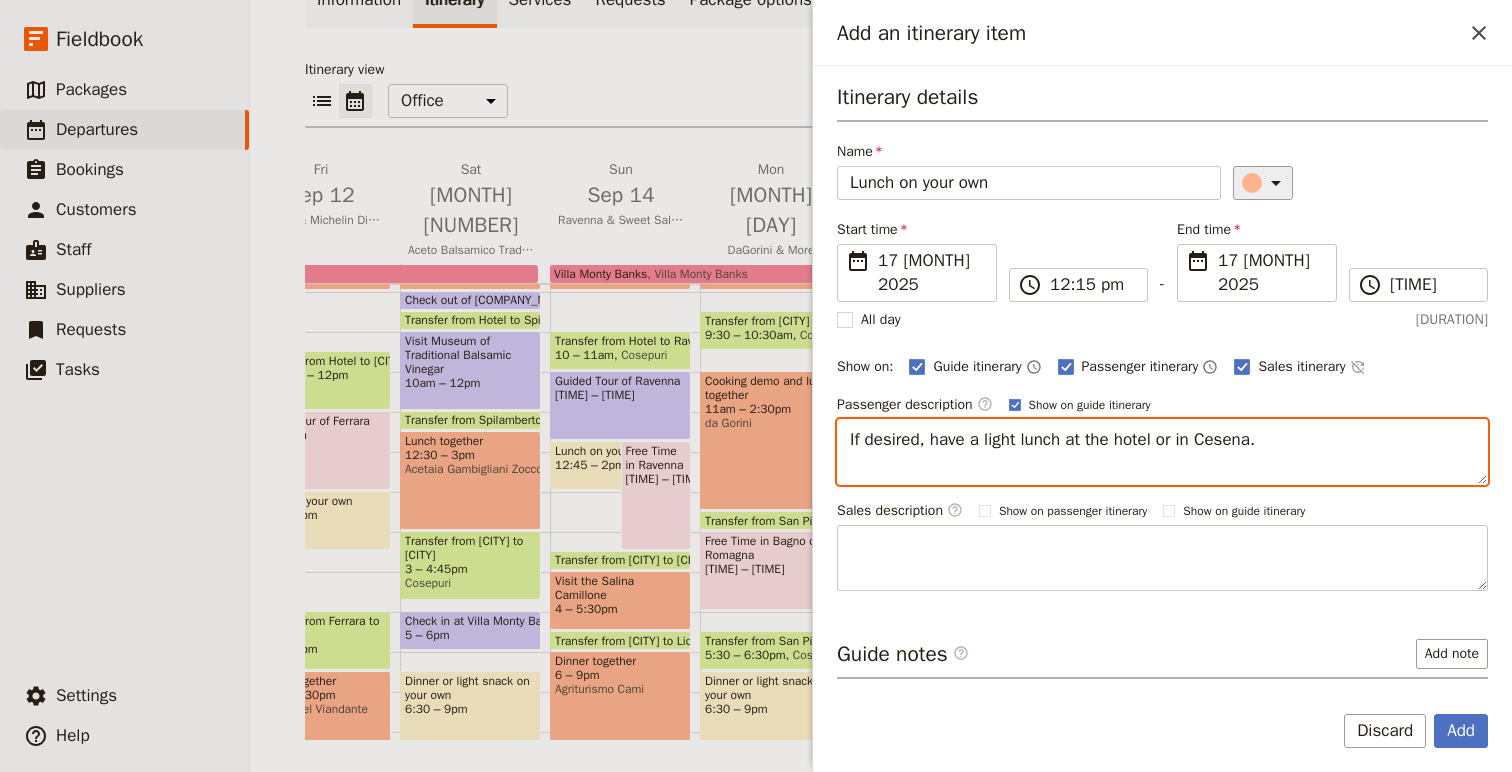 type on "If desired, have a light lunch at the hotel or in Cesena." 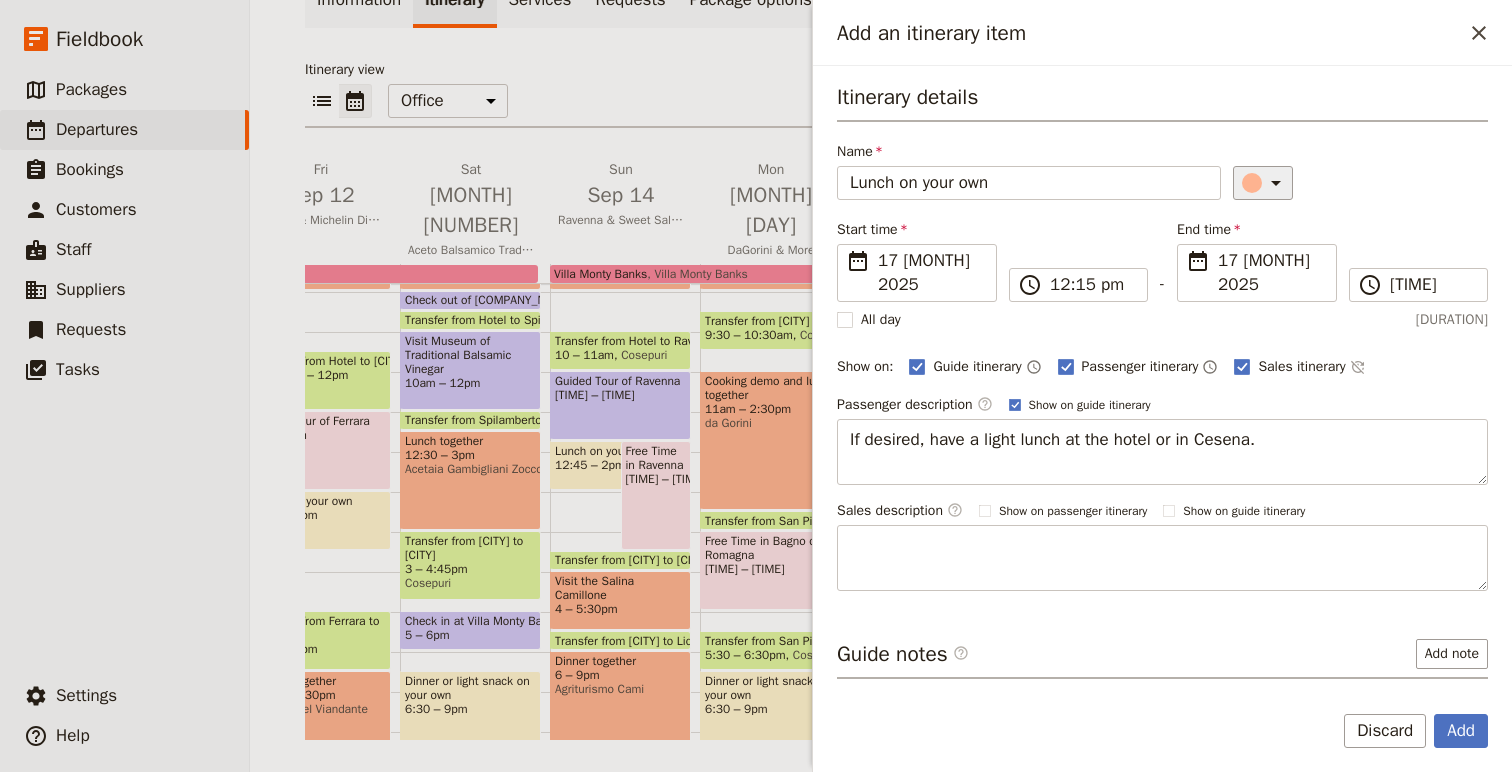 click 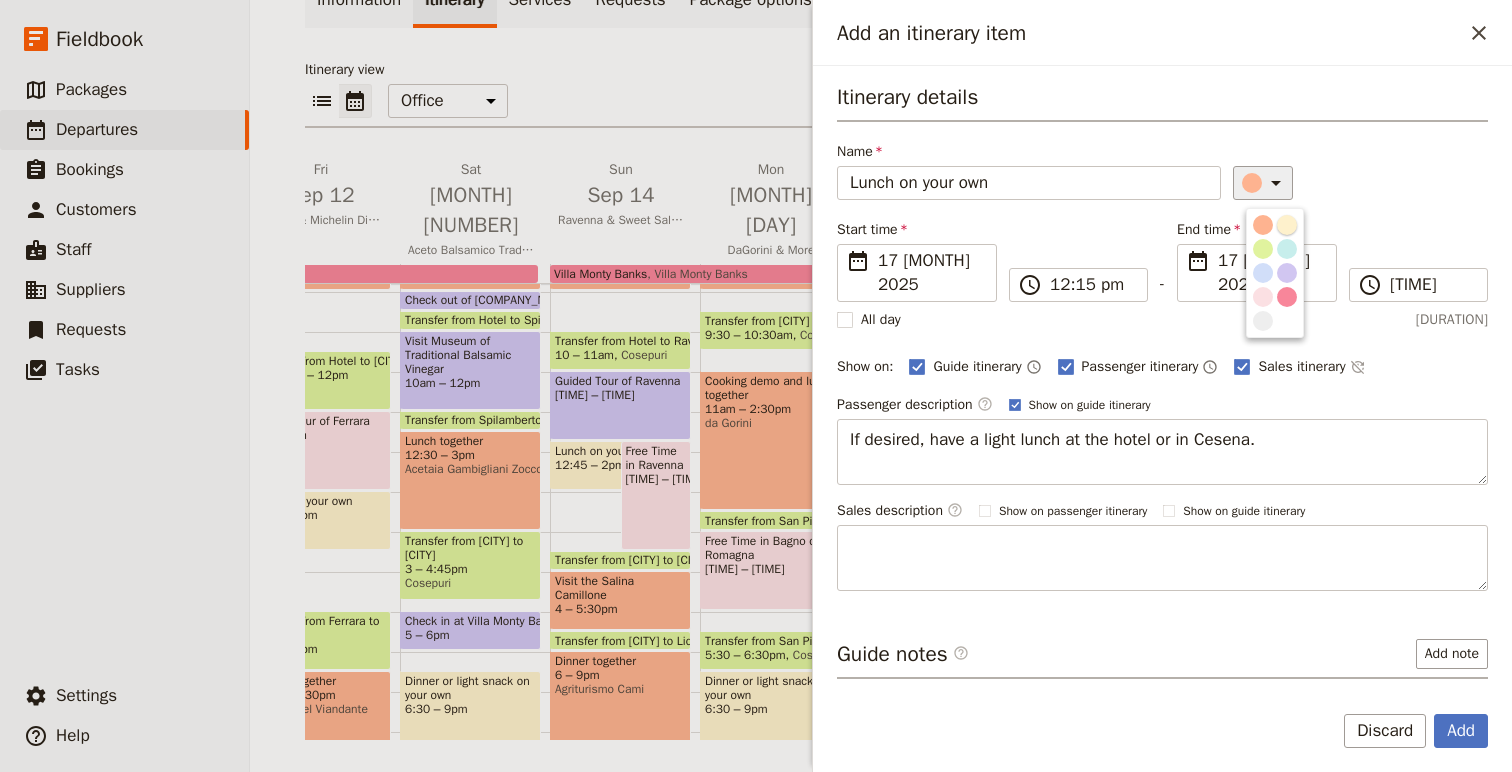 click at bounding box center [1287, 225] 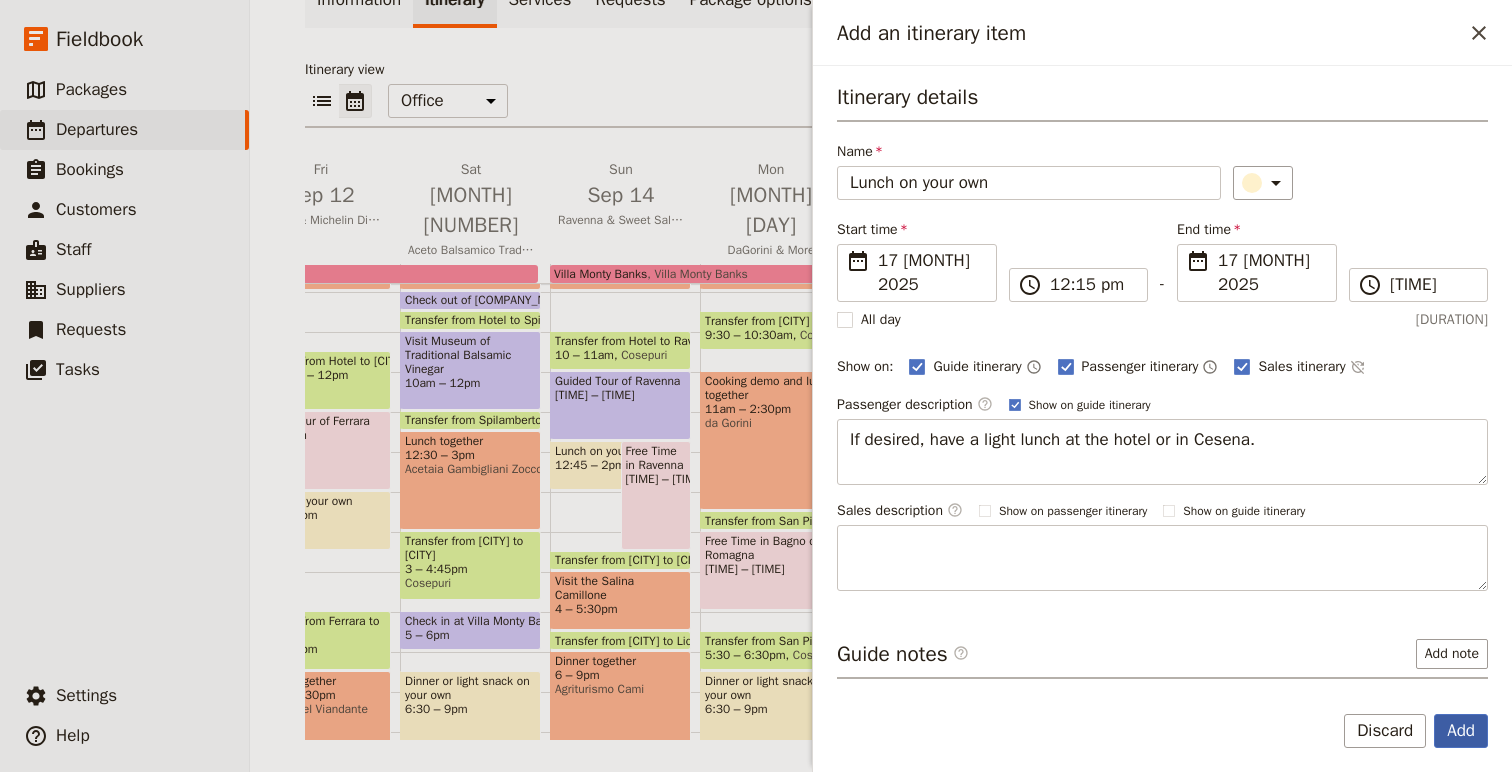 click on "Add" at bounding box center (1461, 731) 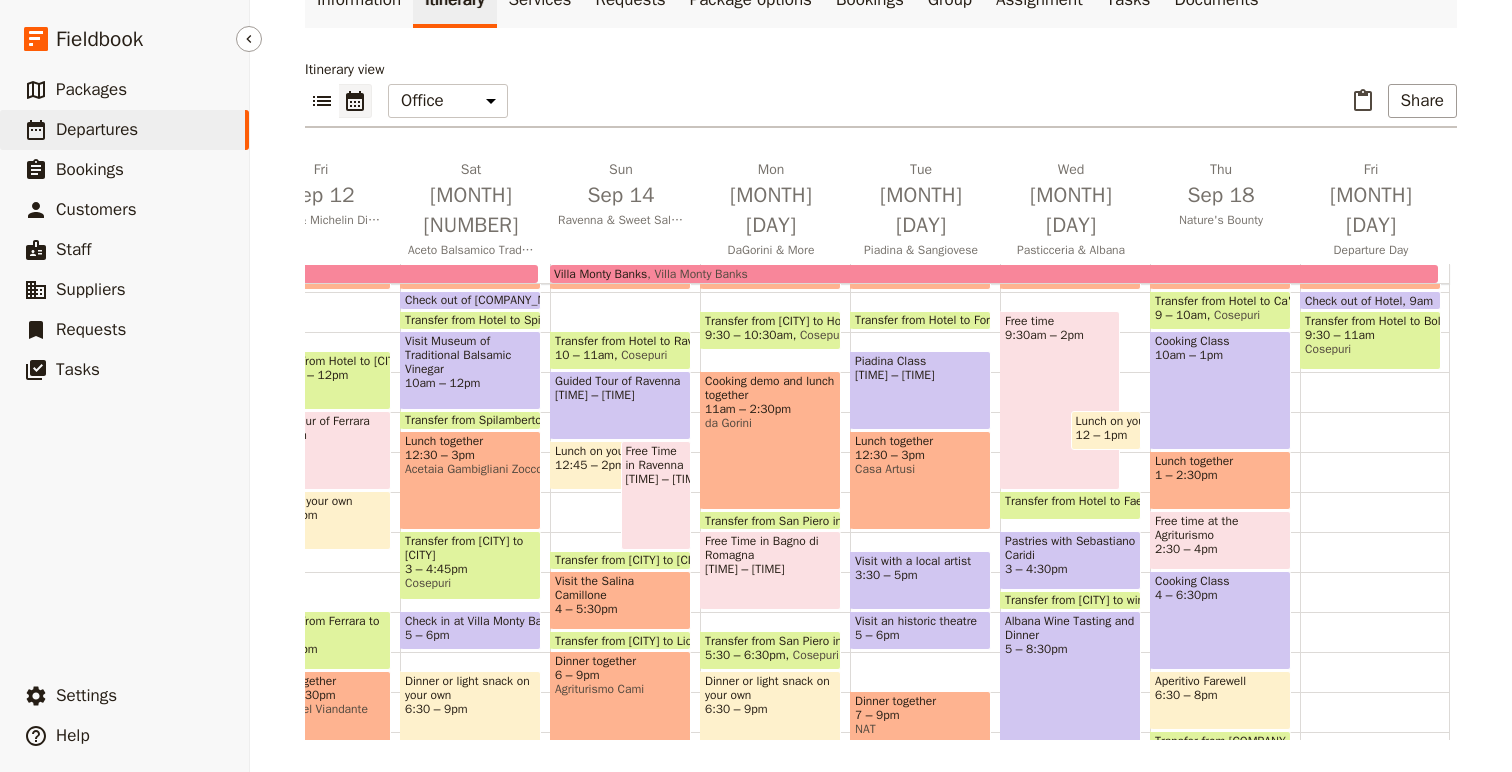 click on "Departures" at bounding box center (97, 129) 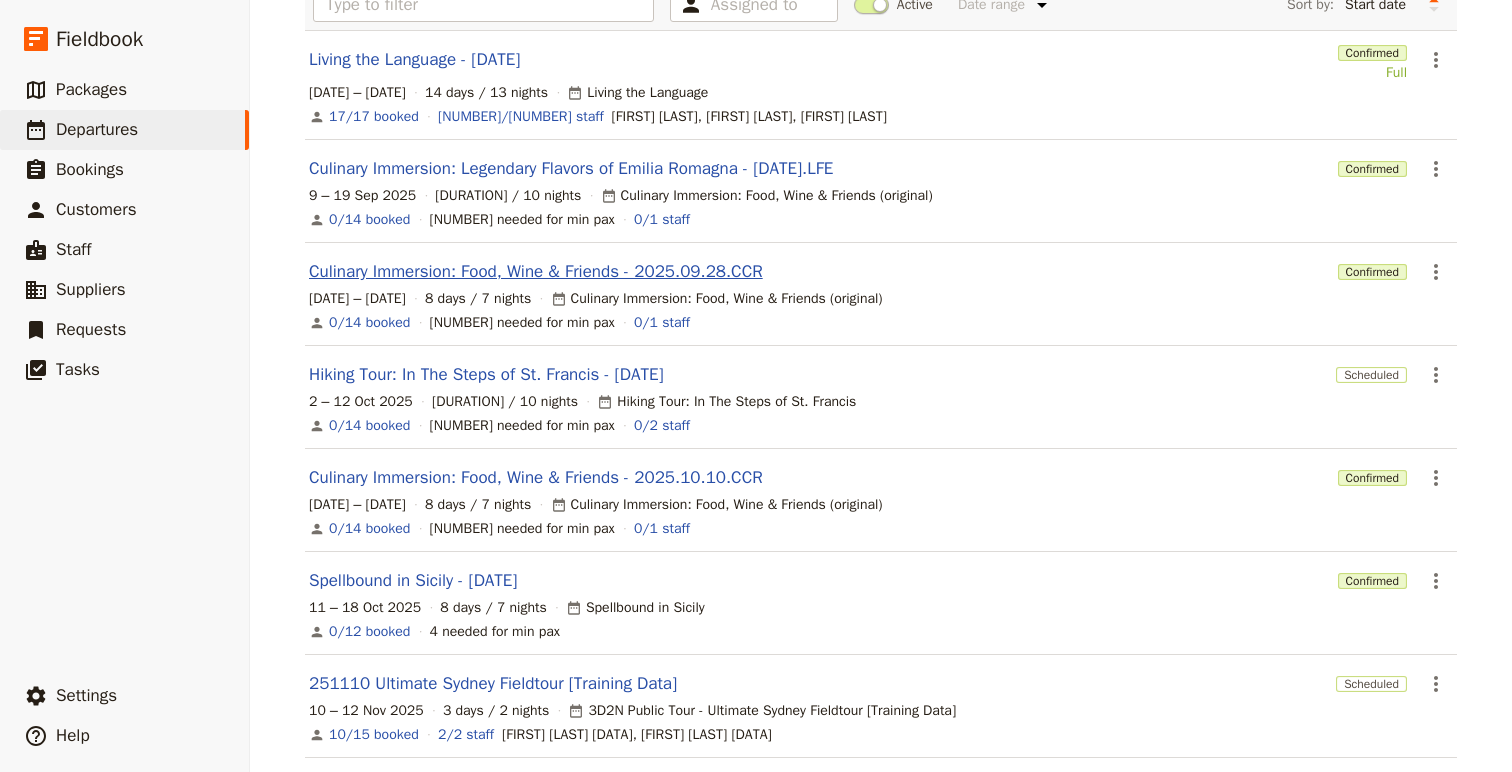 click on "Culinary Immersion: Food, Wine & Friends - 2025.09.28.CCR" at bounding box center [536, 272] 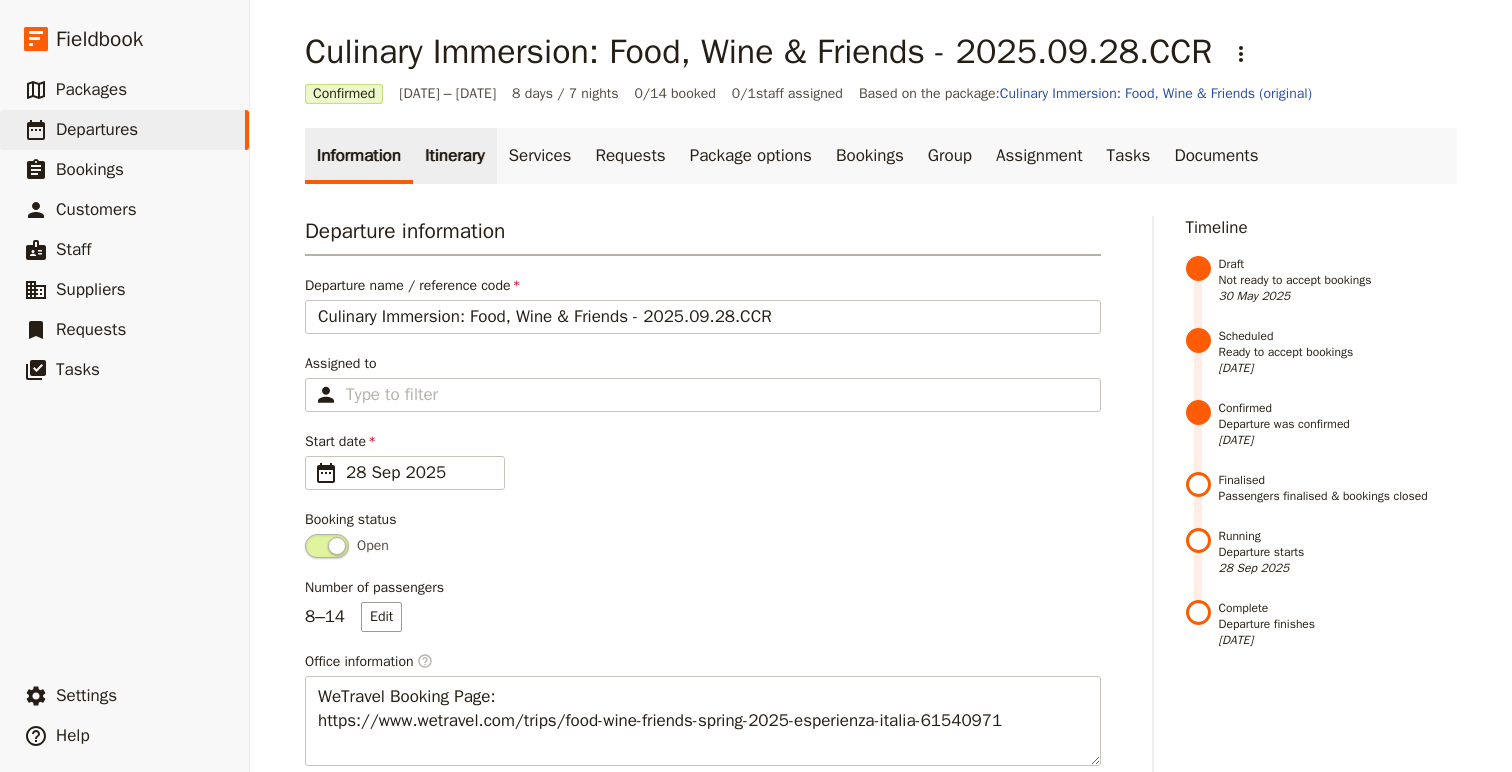 click on "Itinerary" at bounding box center [454, 156] 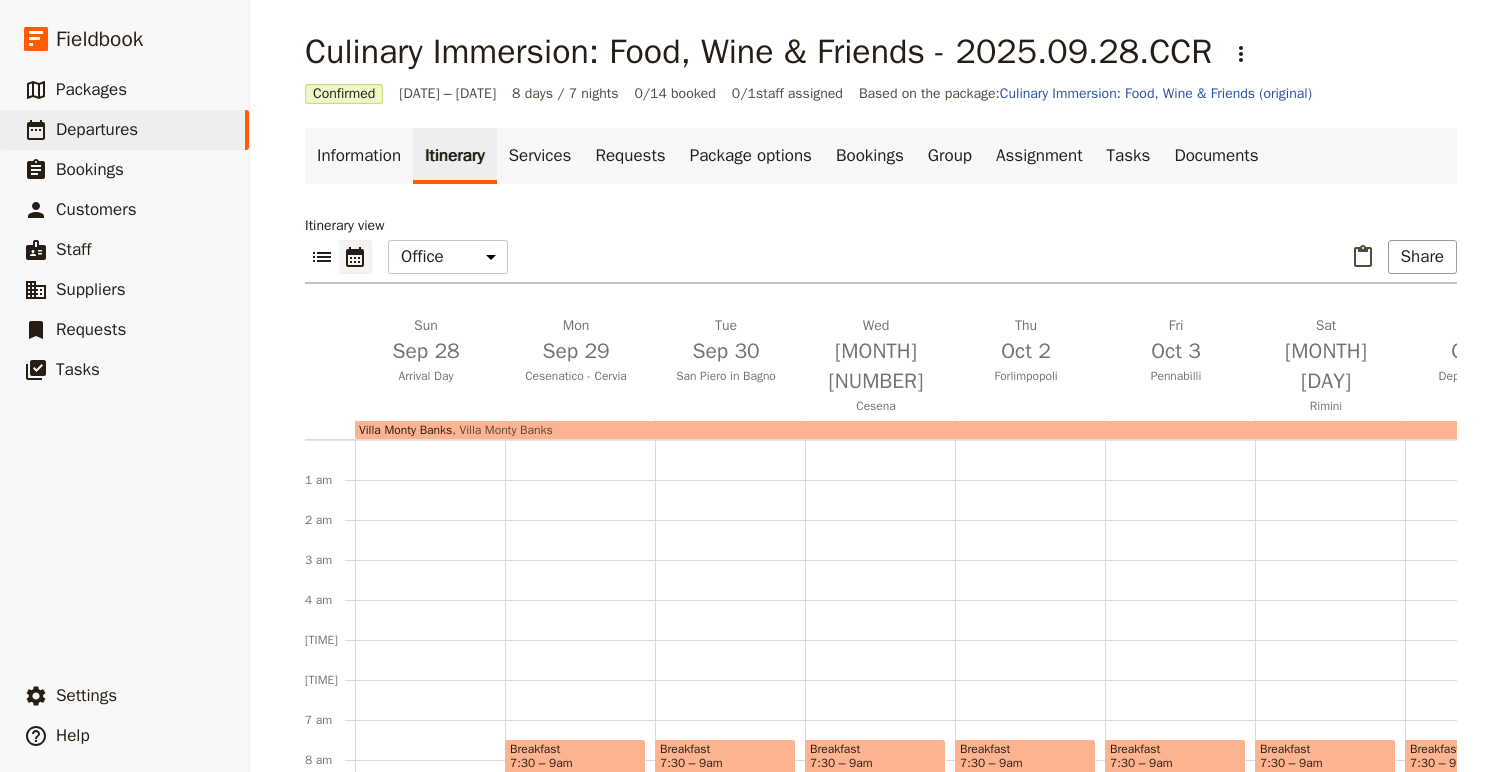 scroll, scrollTop: 260, scrollLeft: 0, axis: vertical 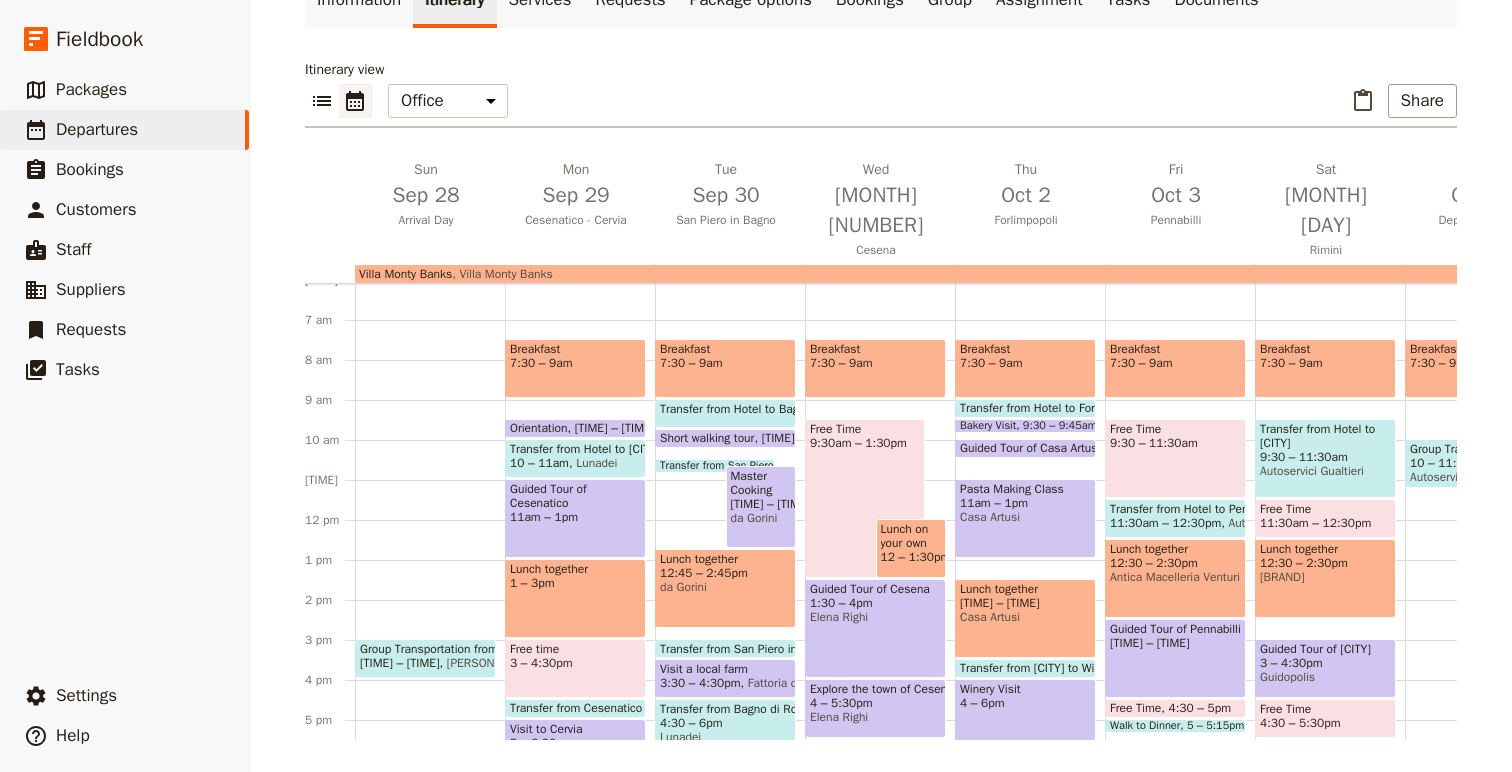 click on "Master Cooking Class" at bounding box center (761, 483) 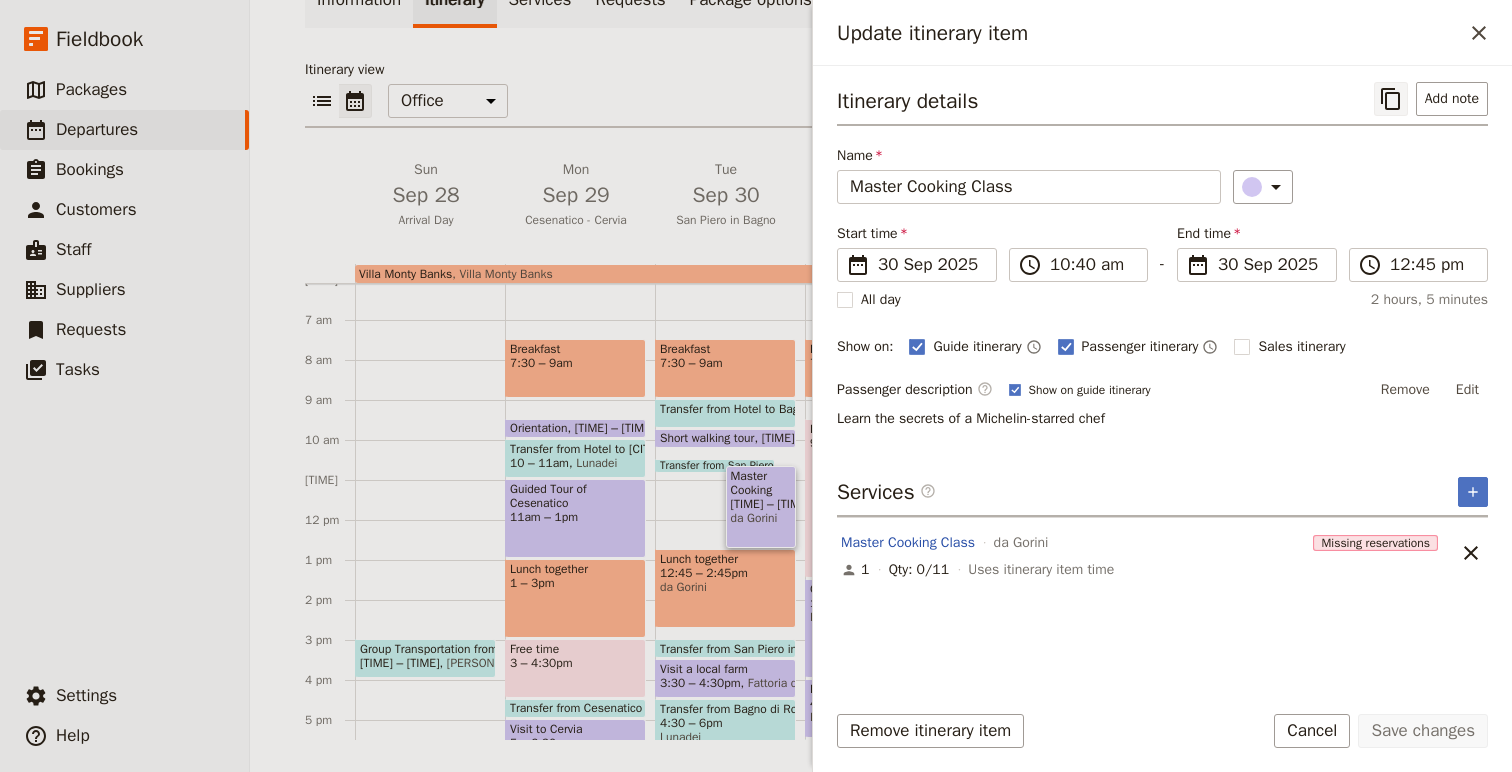 click 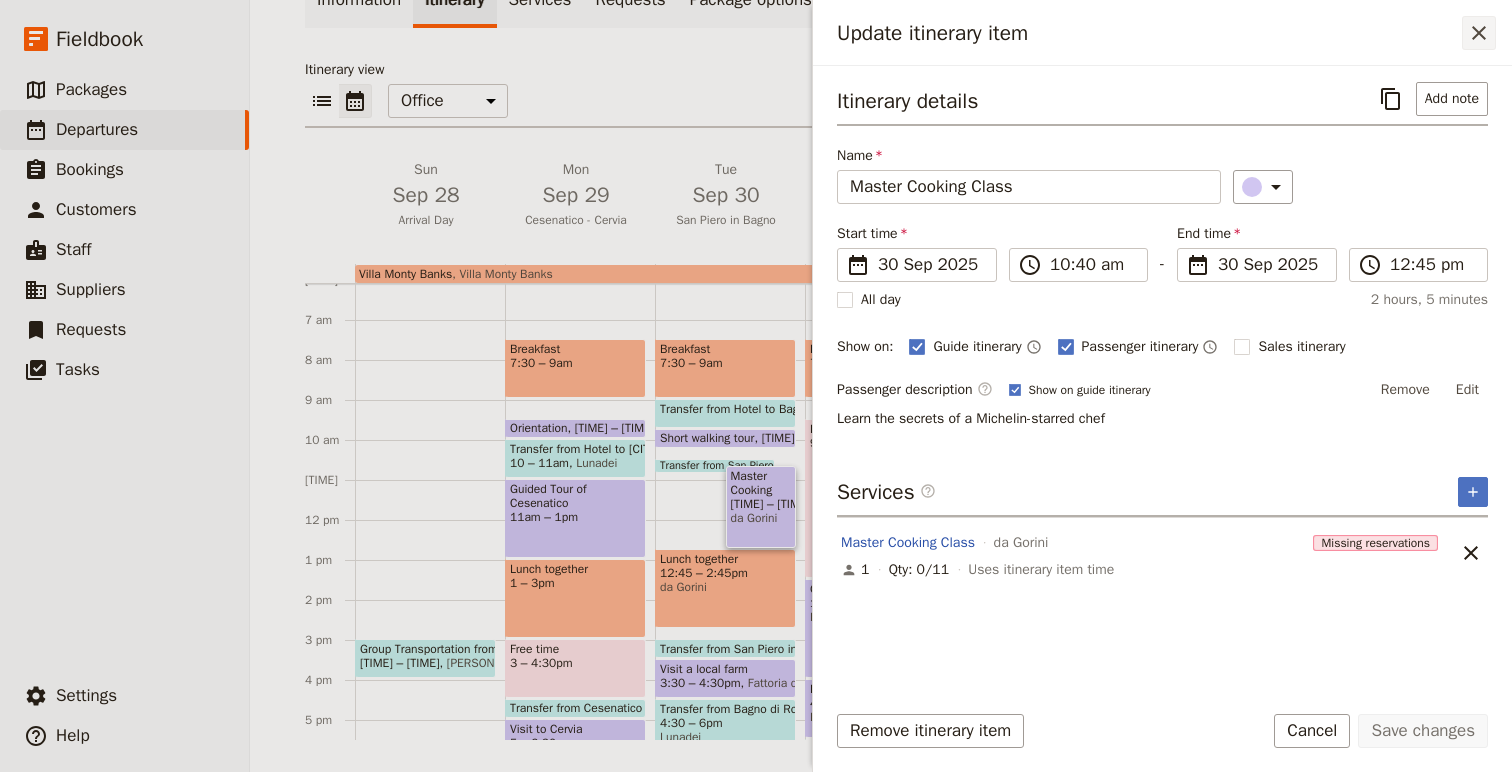 click 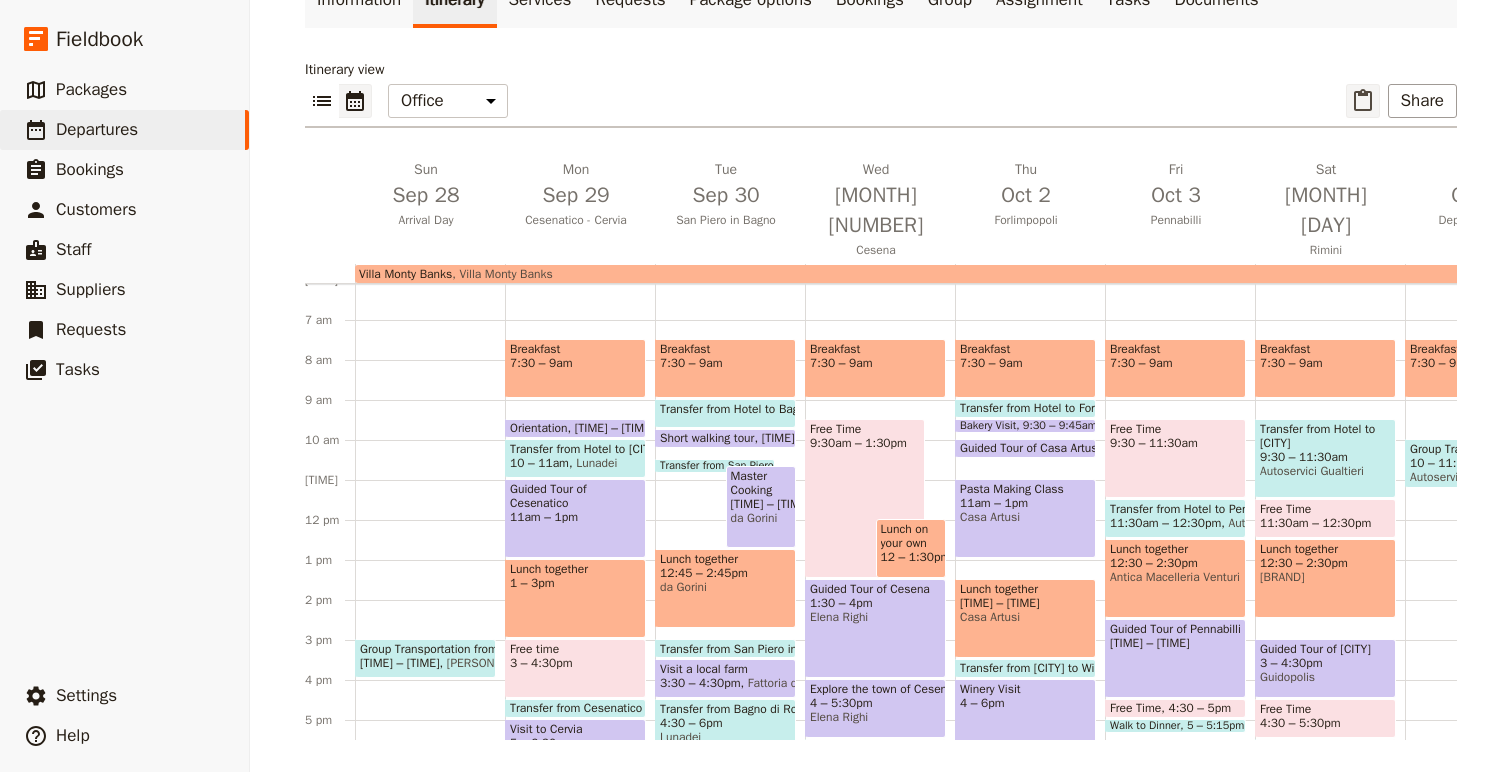 click 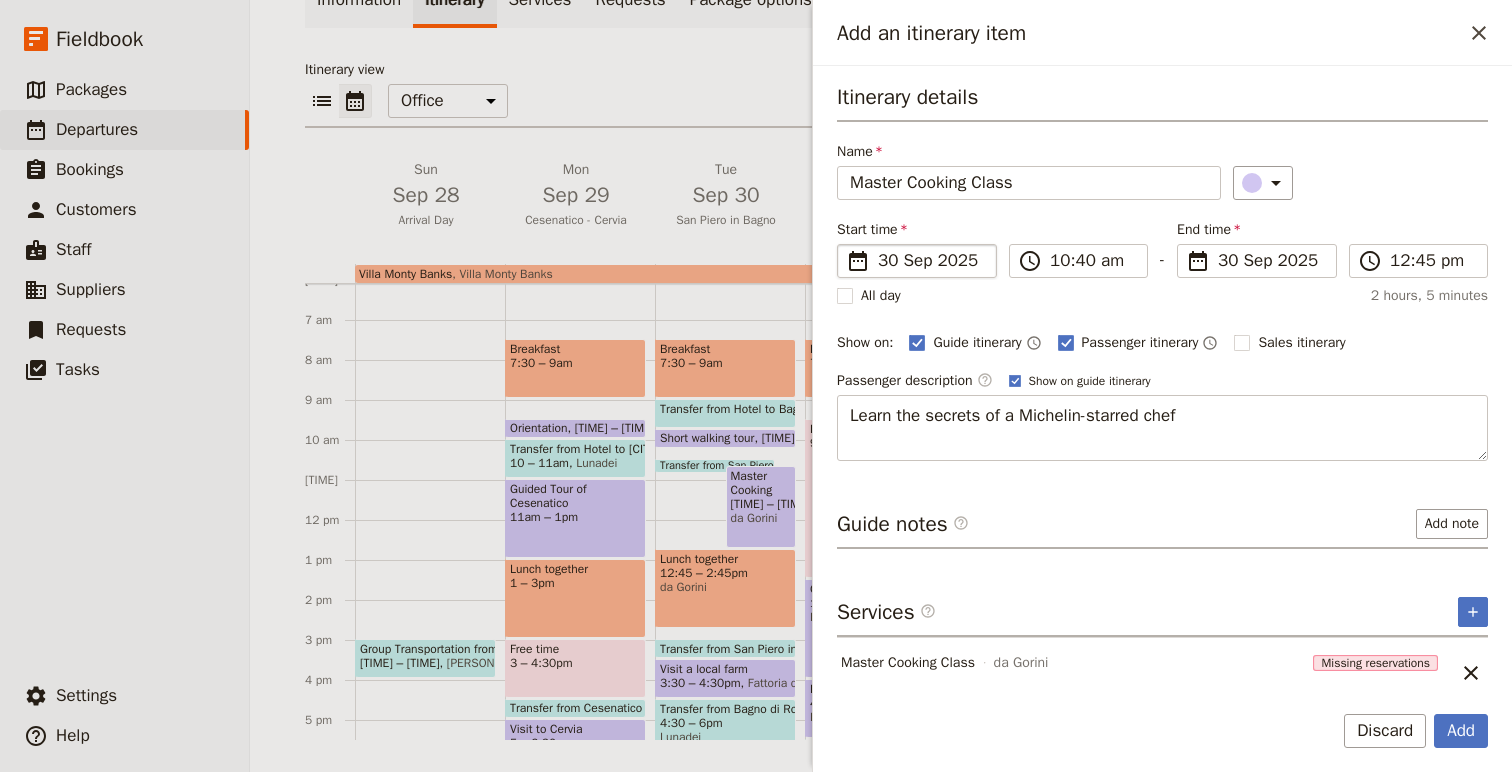 click on "30 Sep 2025" at bounding box center (931, 261) 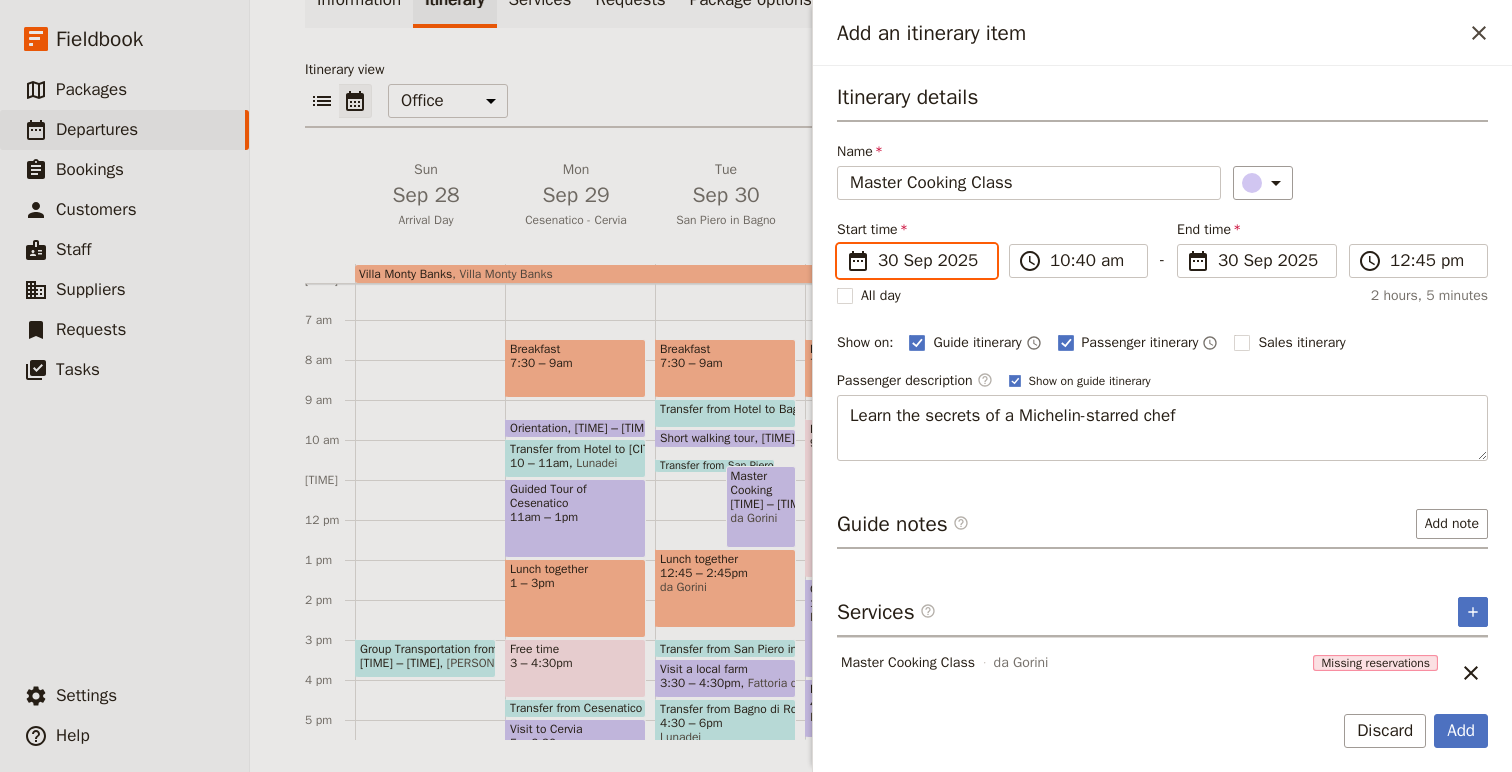 click on "30/09/2025" at bounding box center (845, 244) 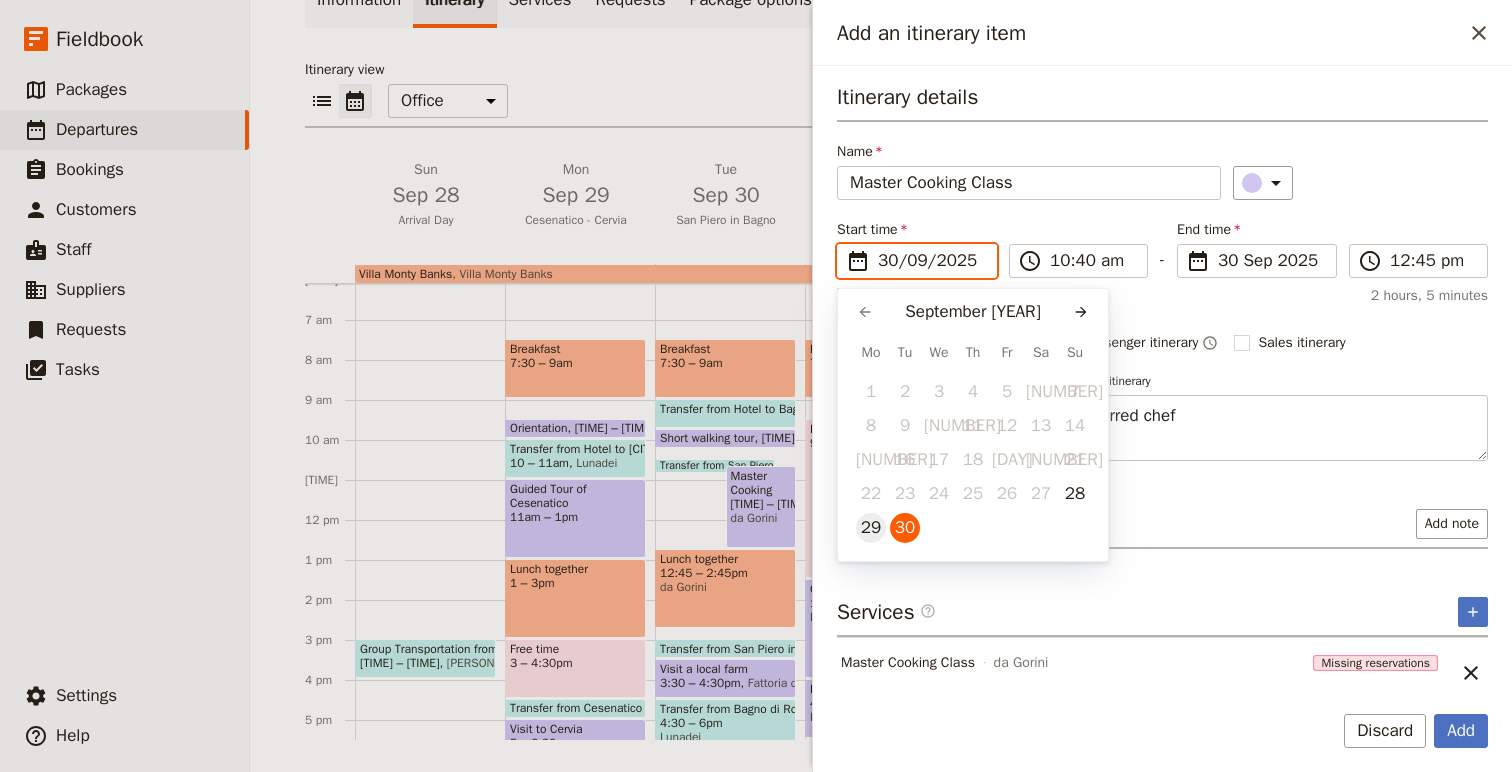 click on "29" at bounding box center (871, 528) 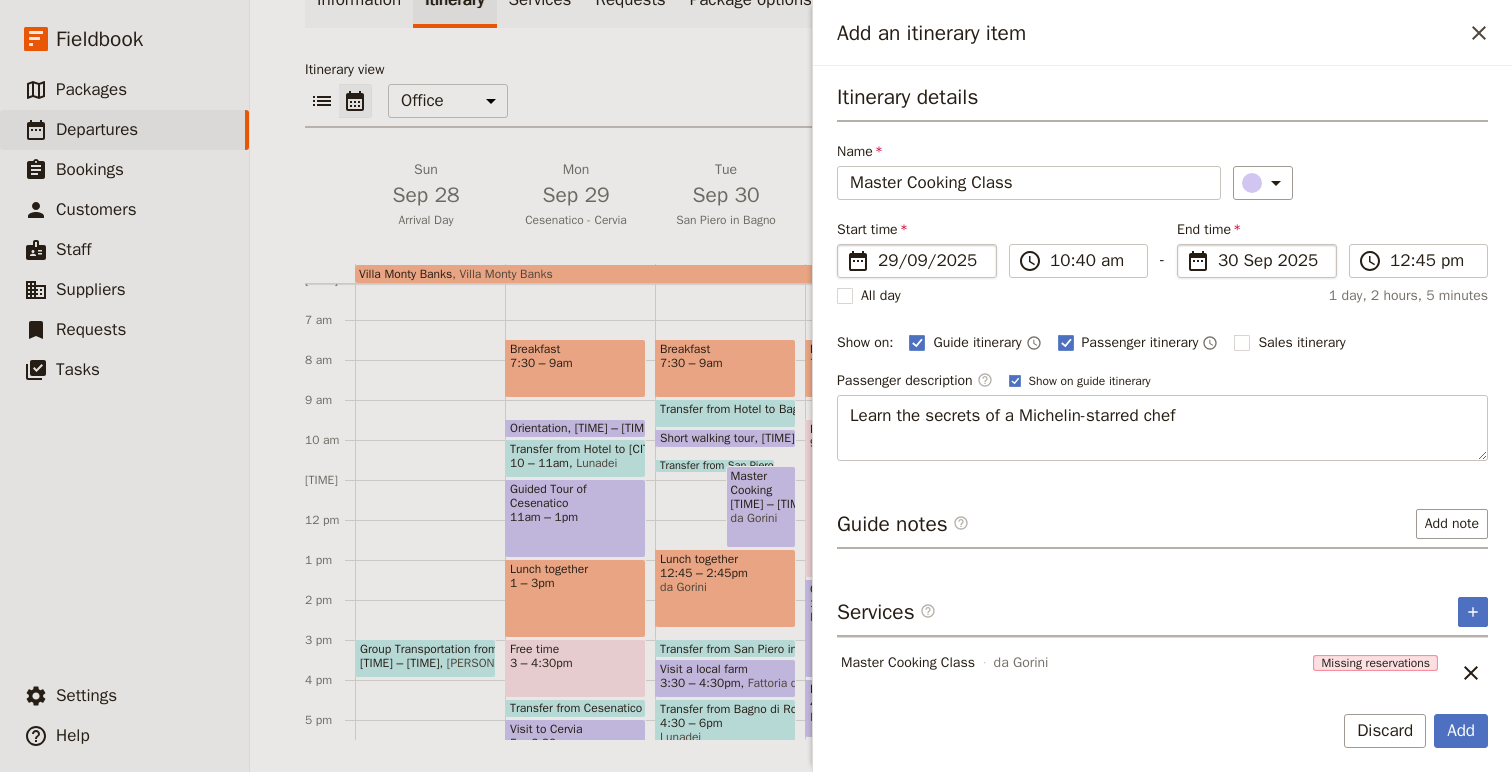 click on "30 Sep 2025" at bounding box center (1271, 261) 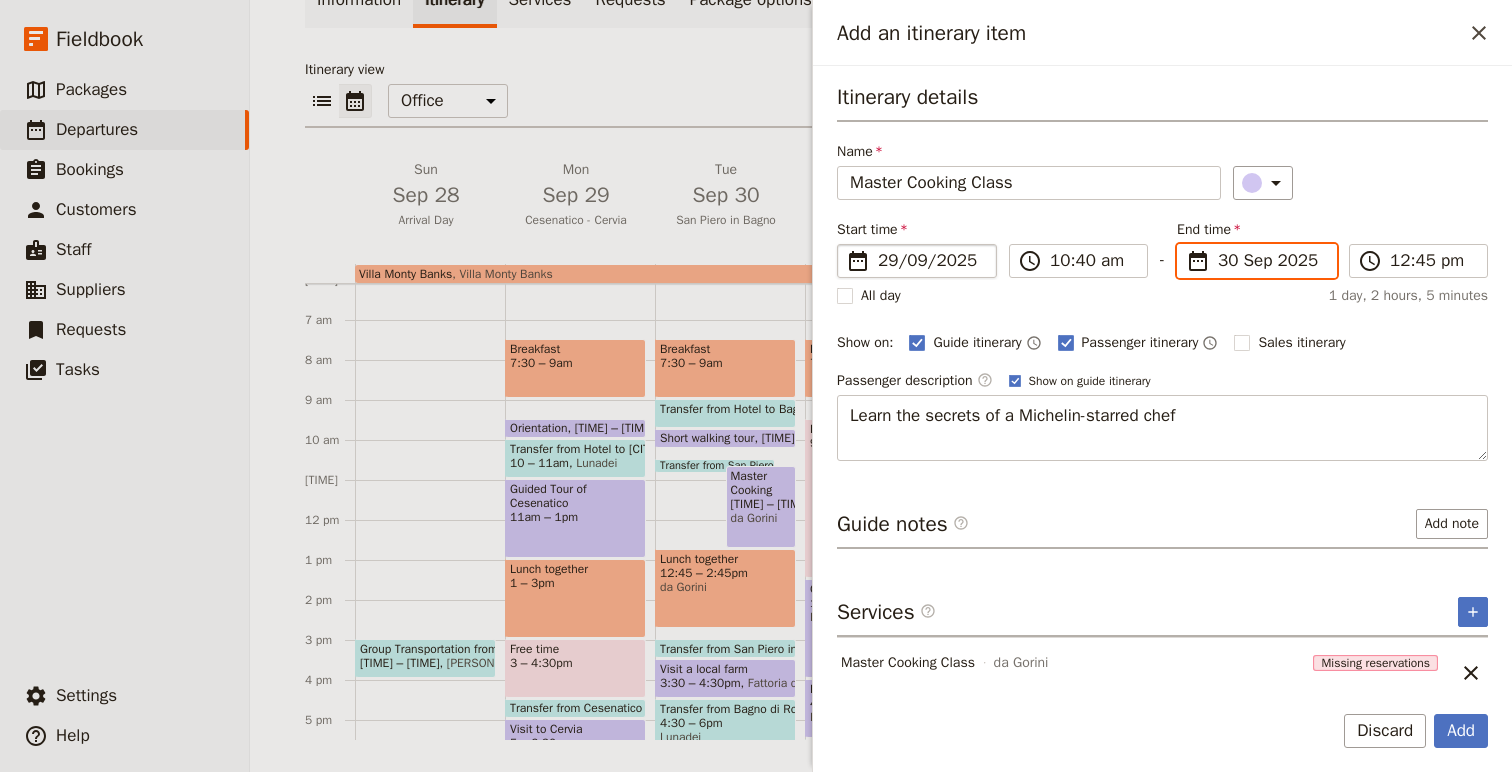 click on "30/09/2025" at bounding box center (1185, 244) 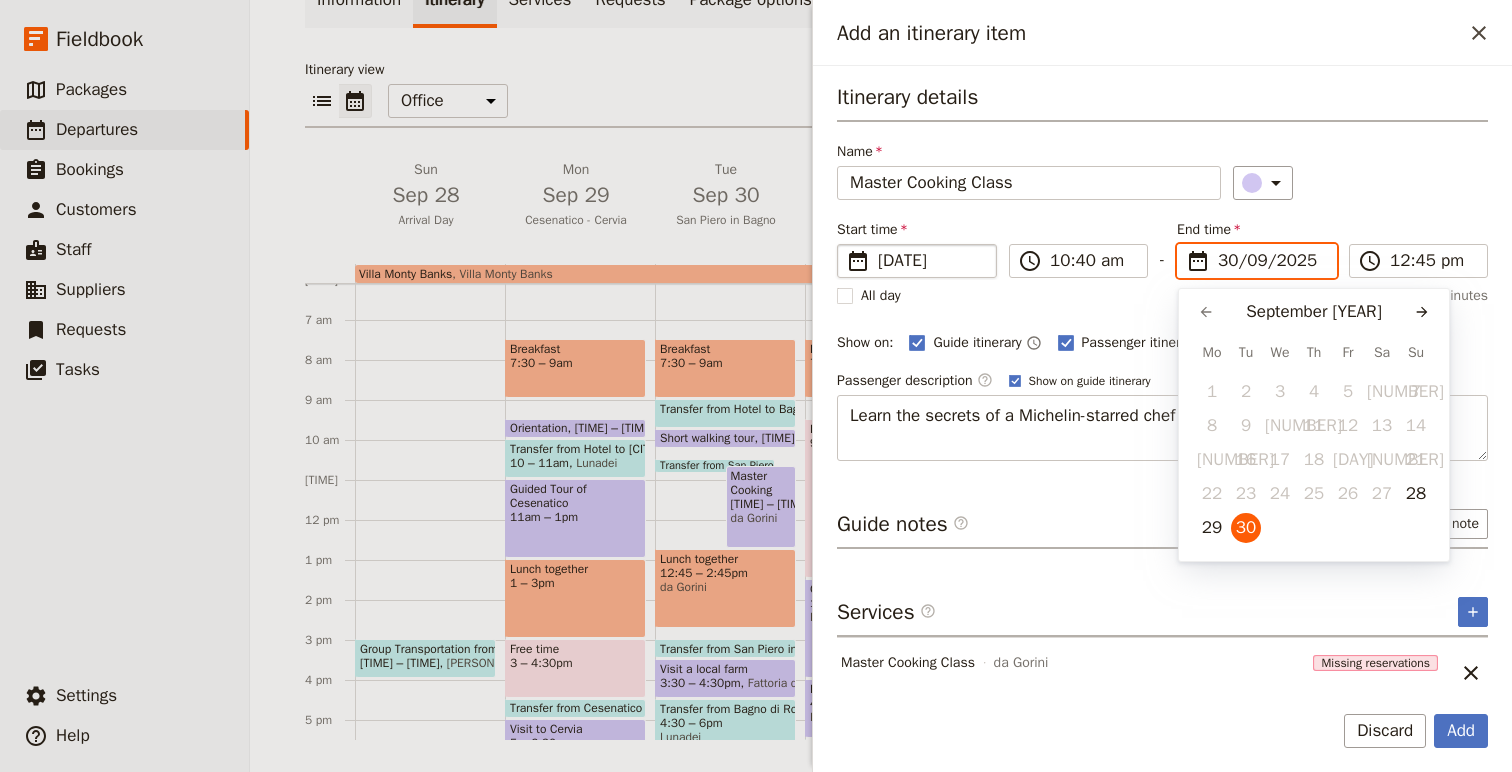 scroll, scrollTop: 0, scrollLeft: 0, axis: both 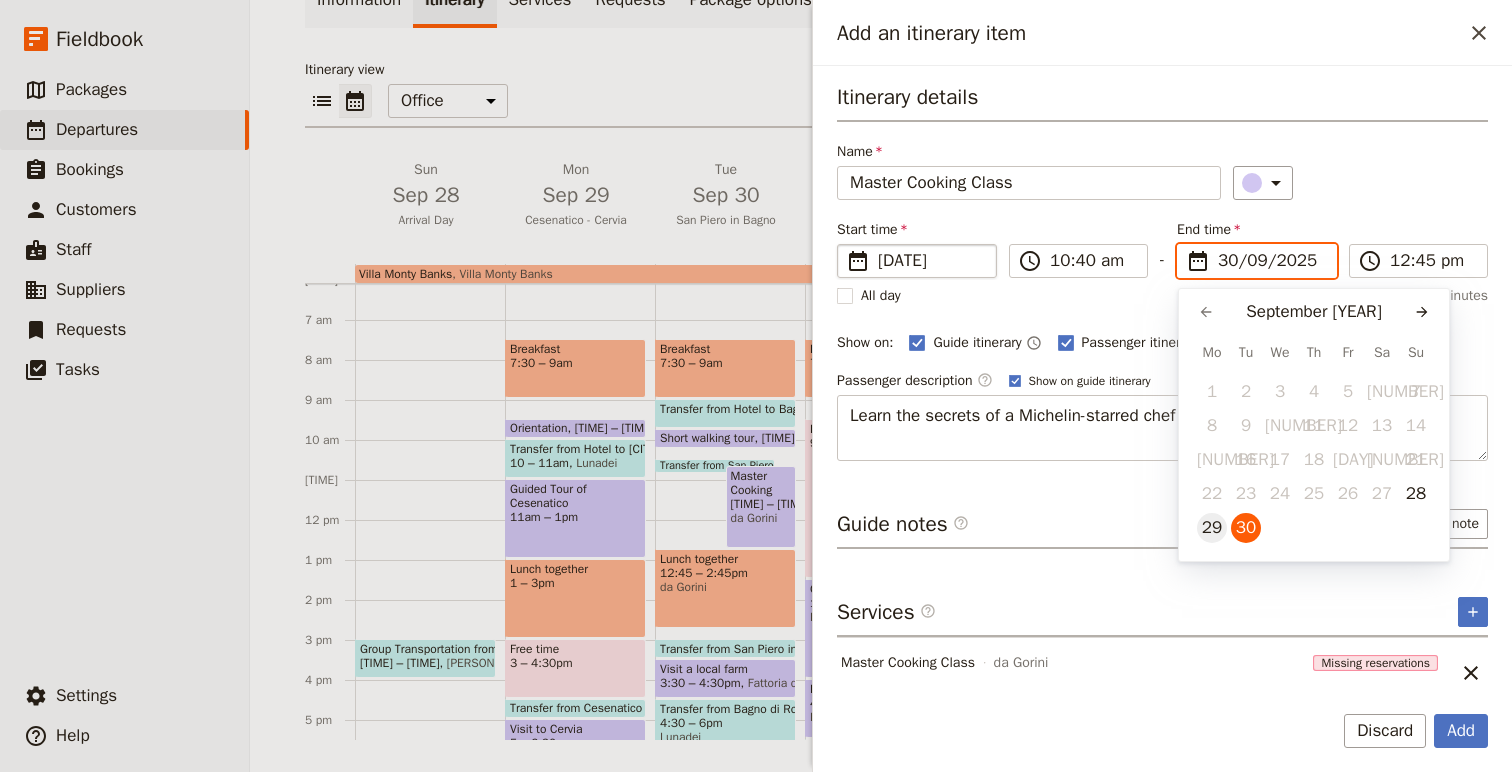 click on "29" at bounding box center (1212, 528) 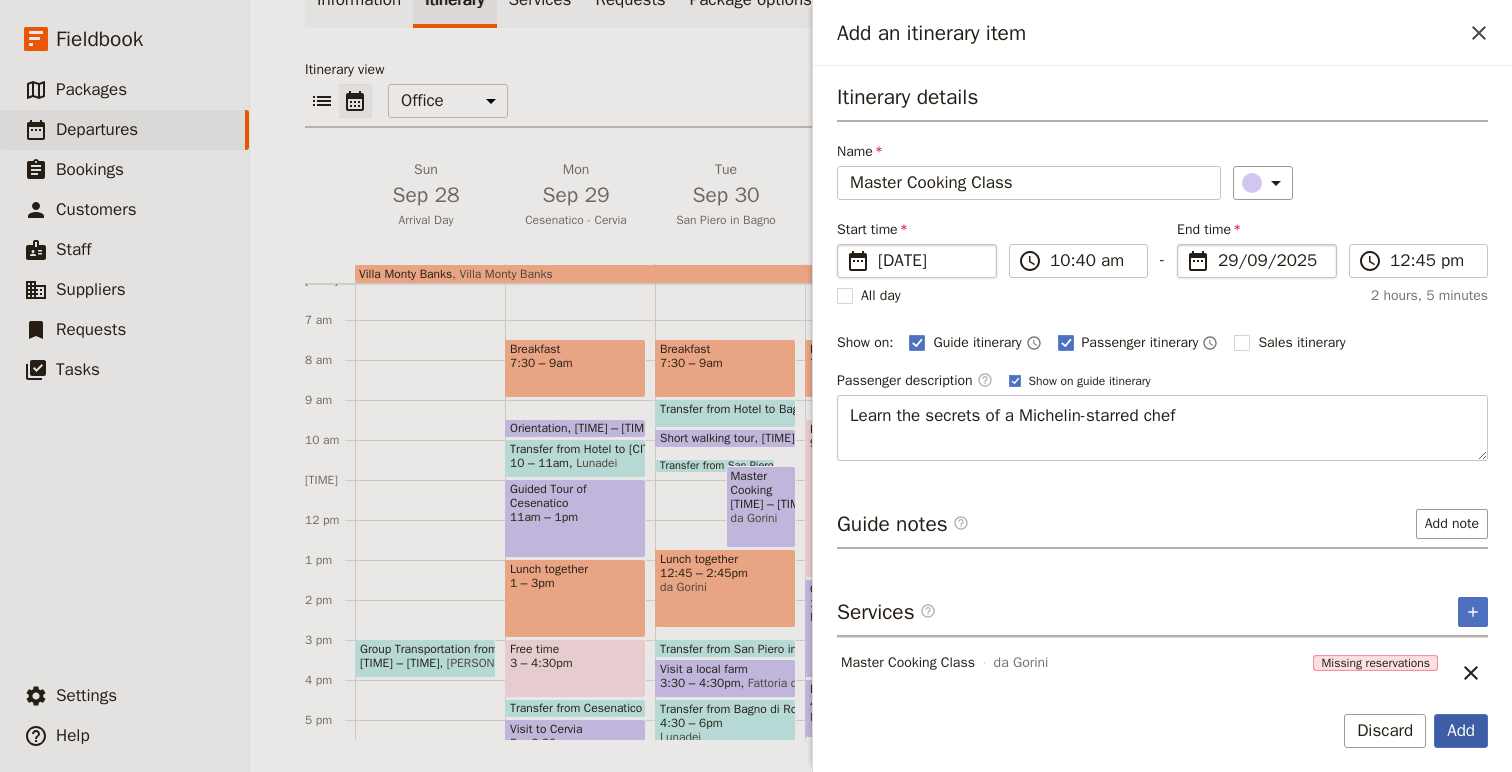 click on "Add" at bounding box center (1461, 731) 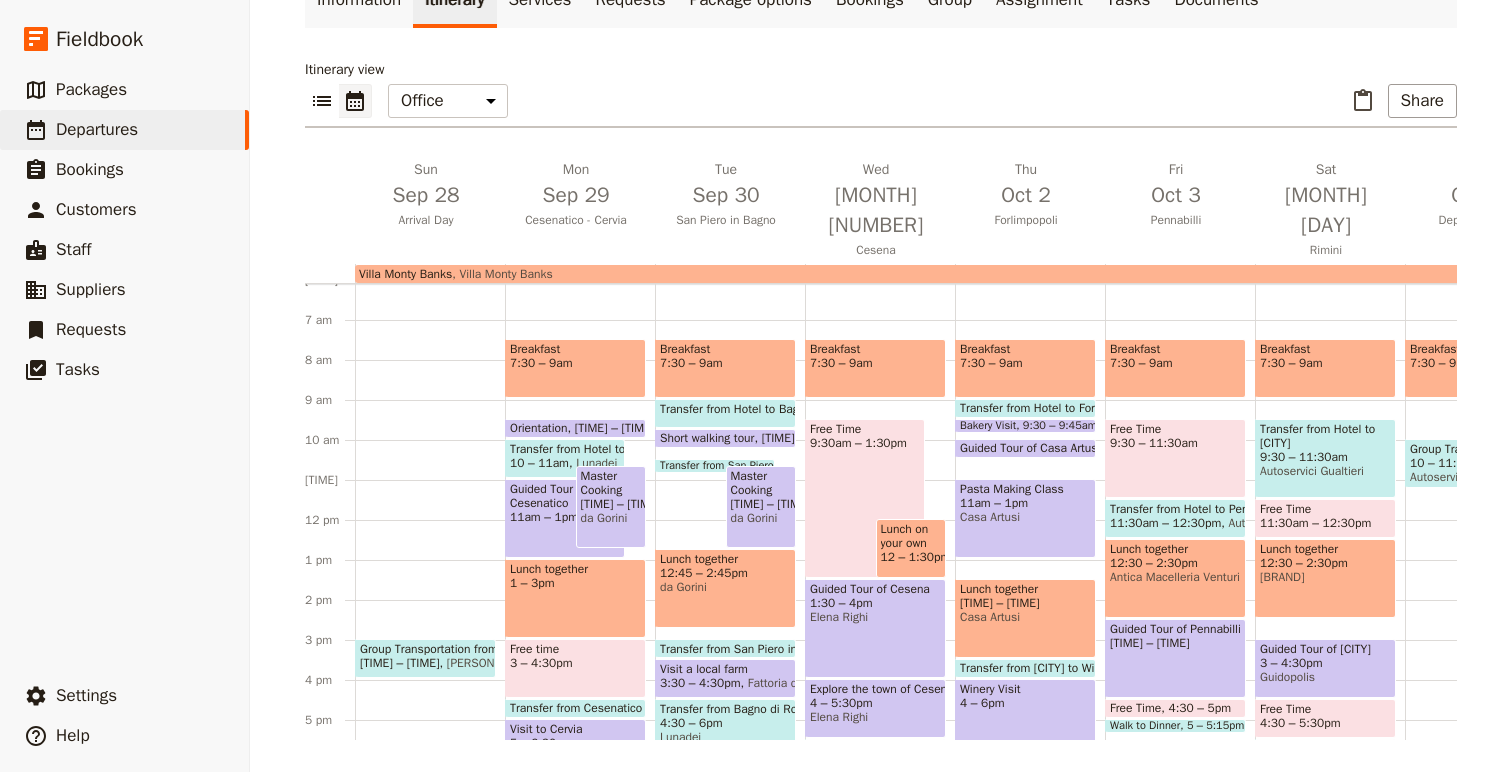 click on "12:45 – 2:45pm" at bounding box center (725, 573) 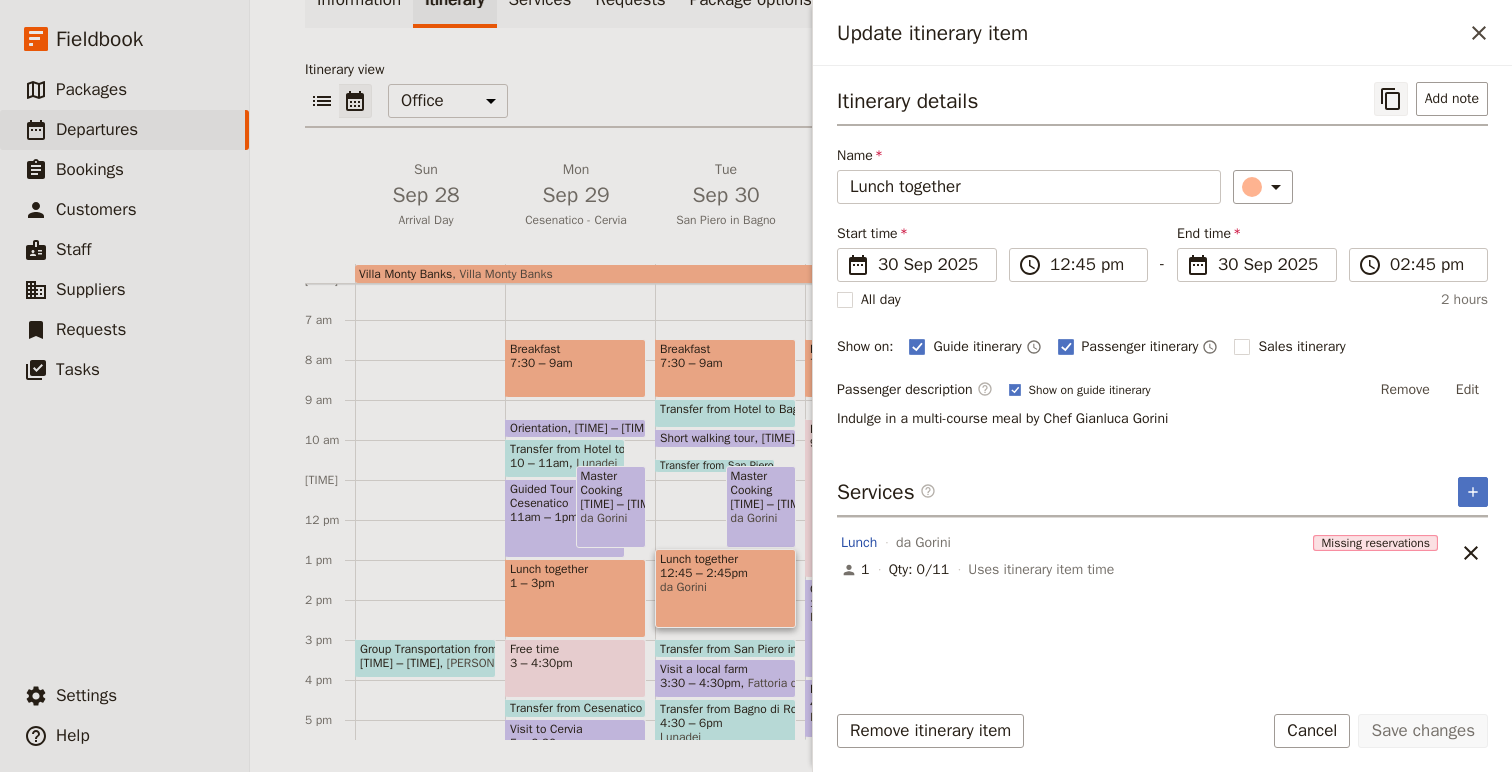 click 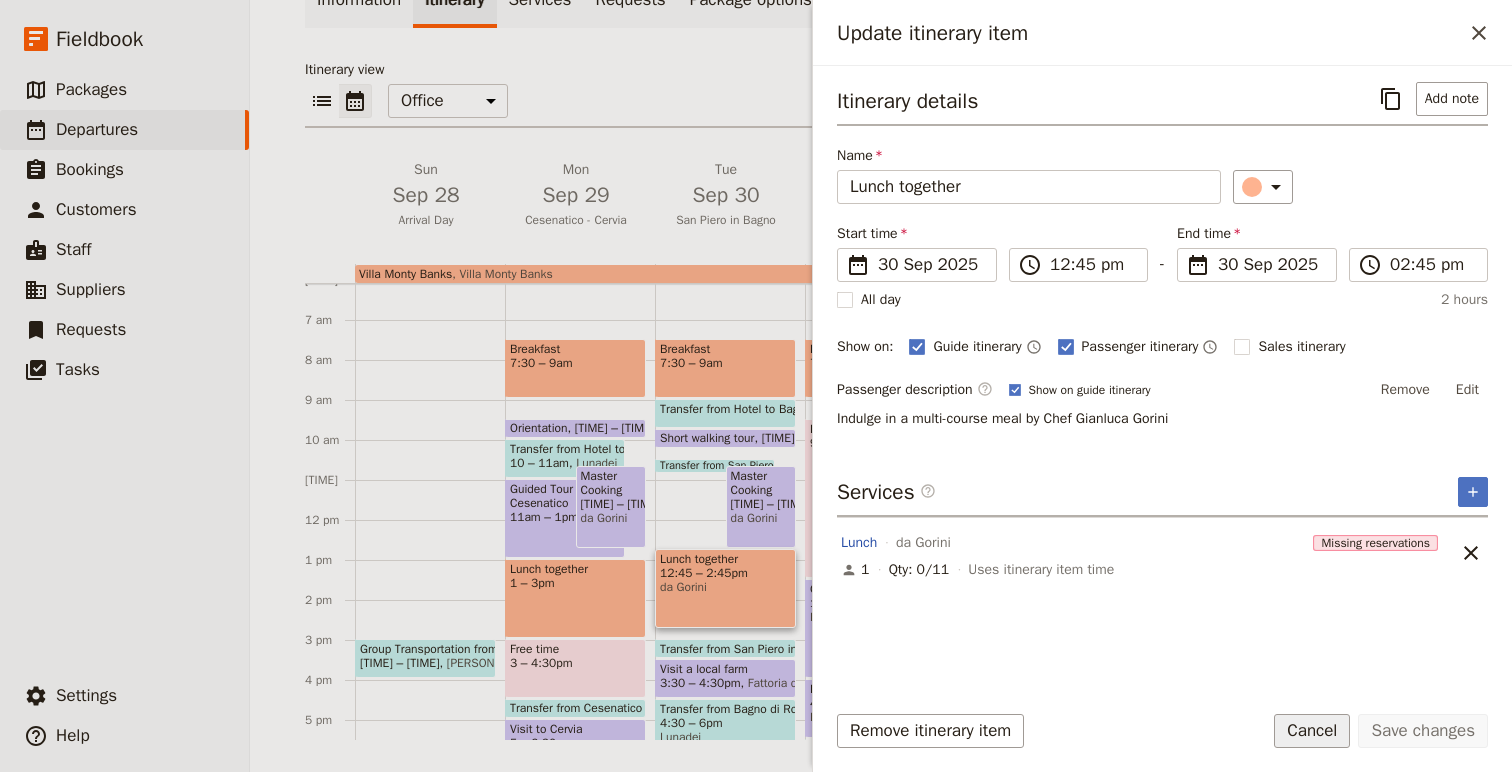 click on "Cancel" at bounding box center [1312, 731] 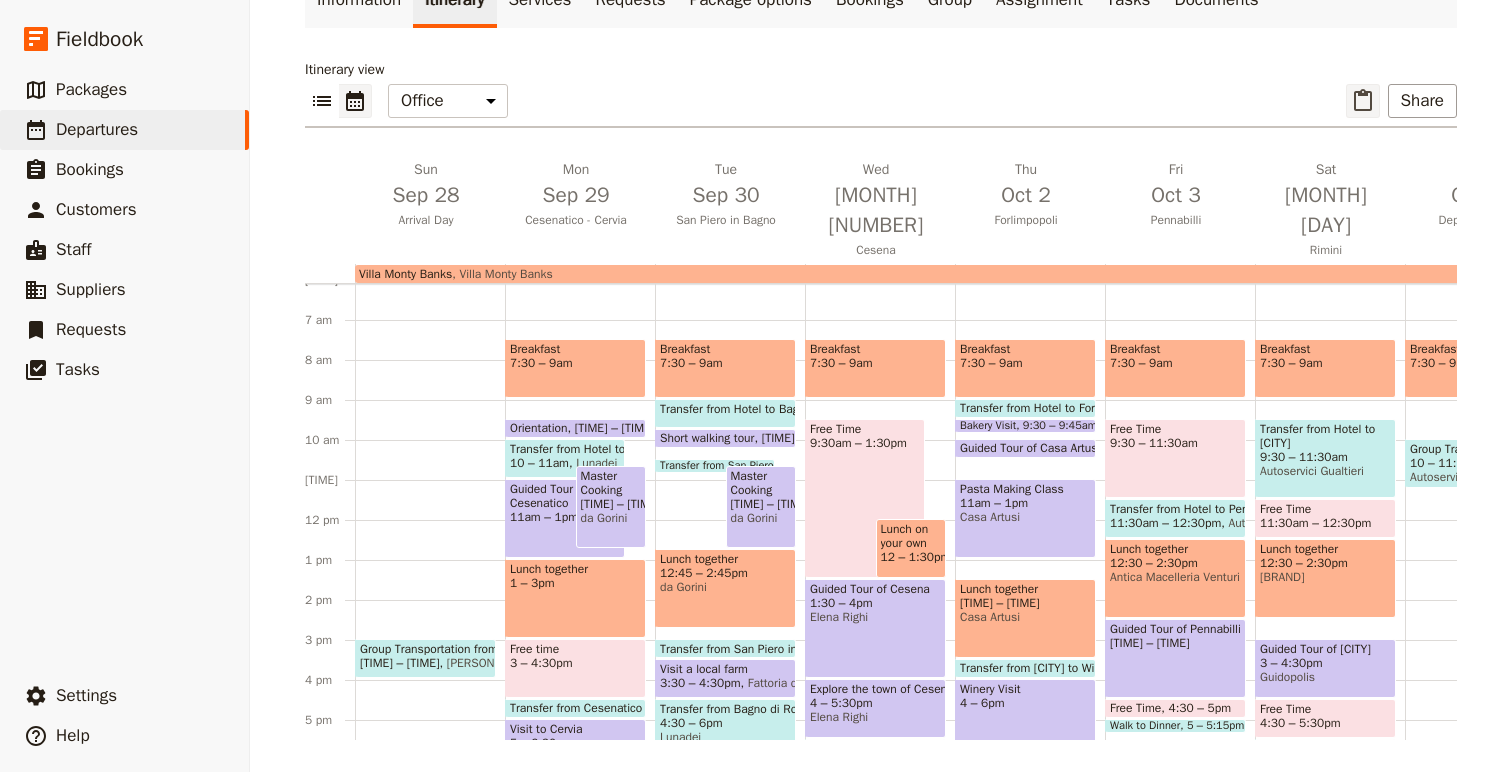 click 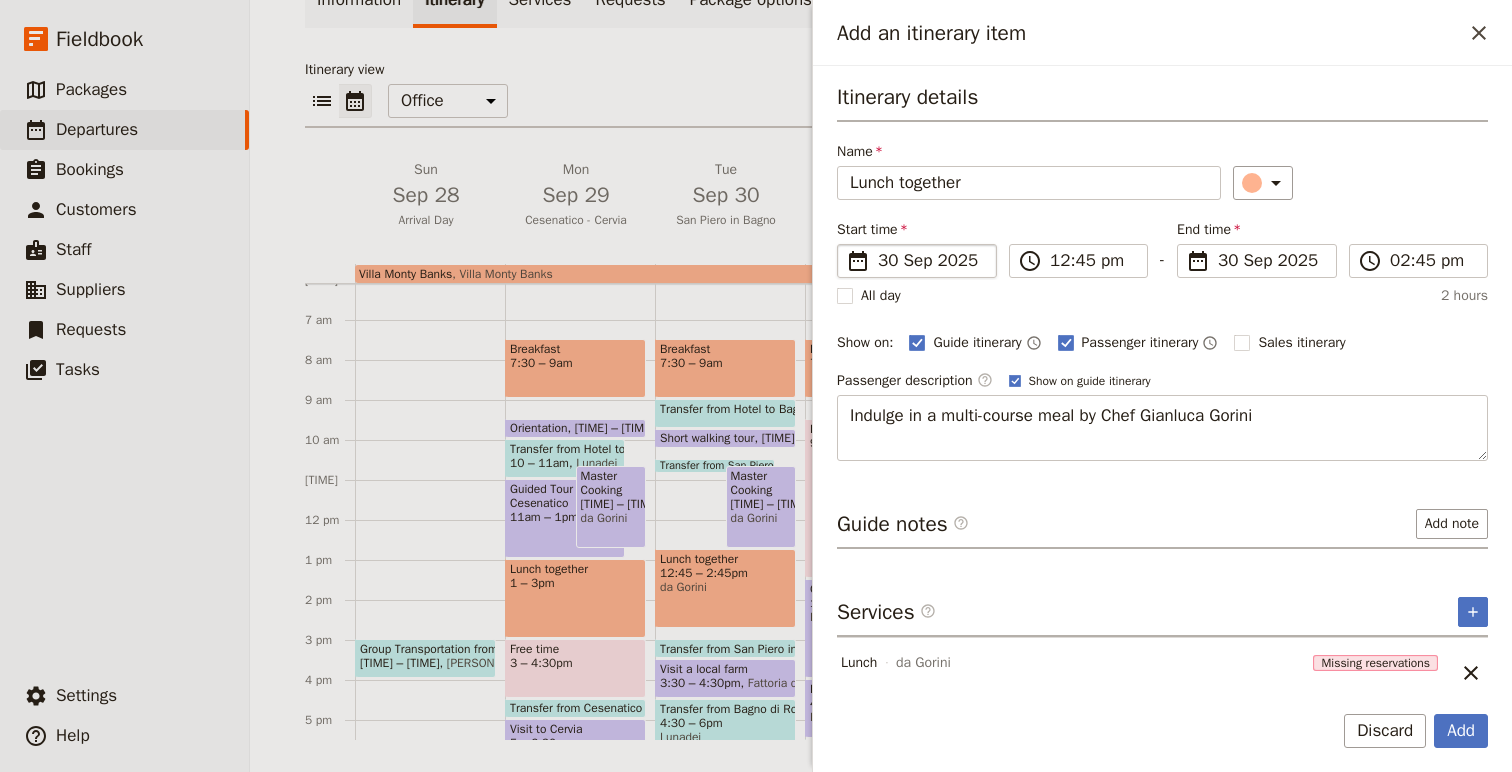 click on "30 Sep 2025" at bounding box center (931, 261) 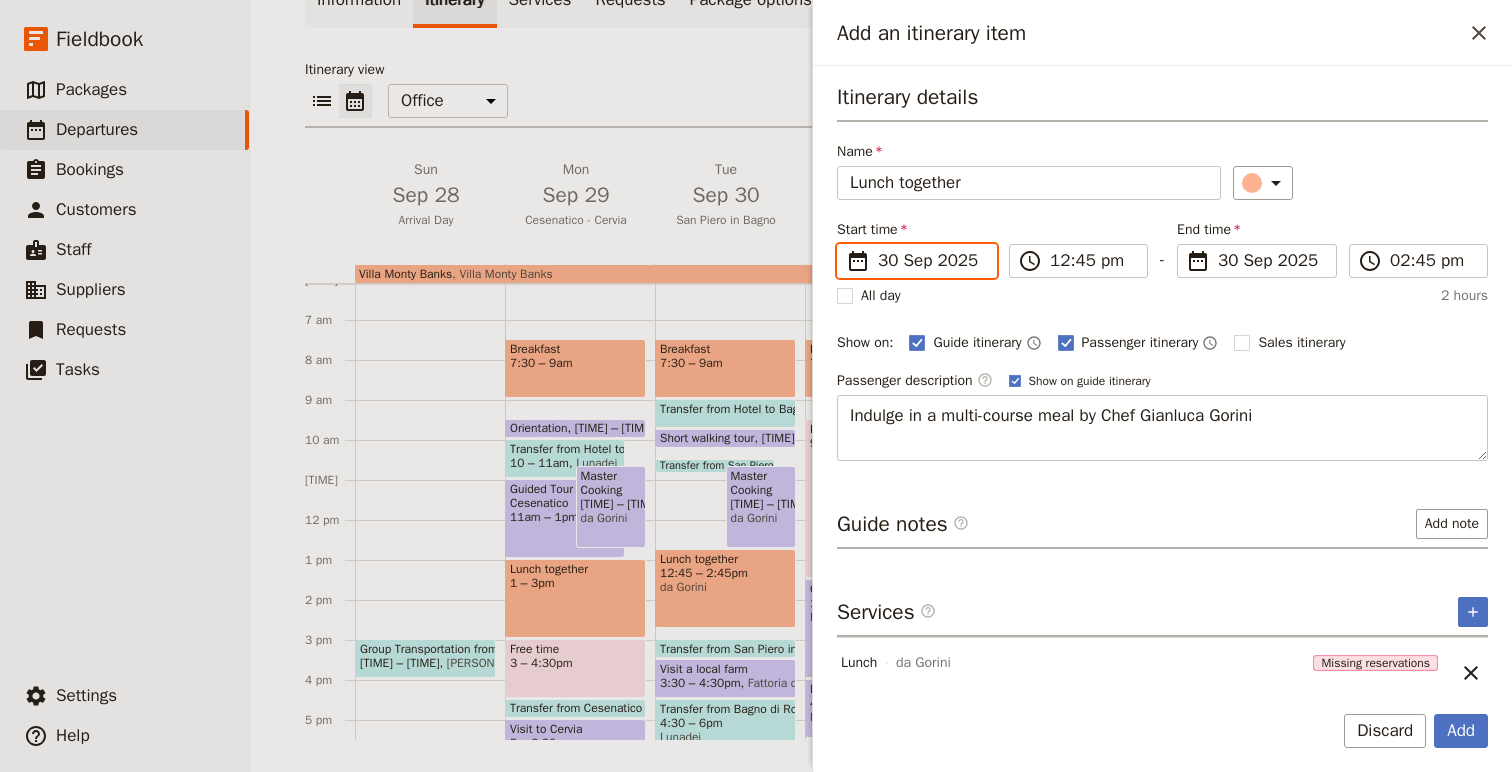 click on "30/09/2025" at bounding box center (845, 244) 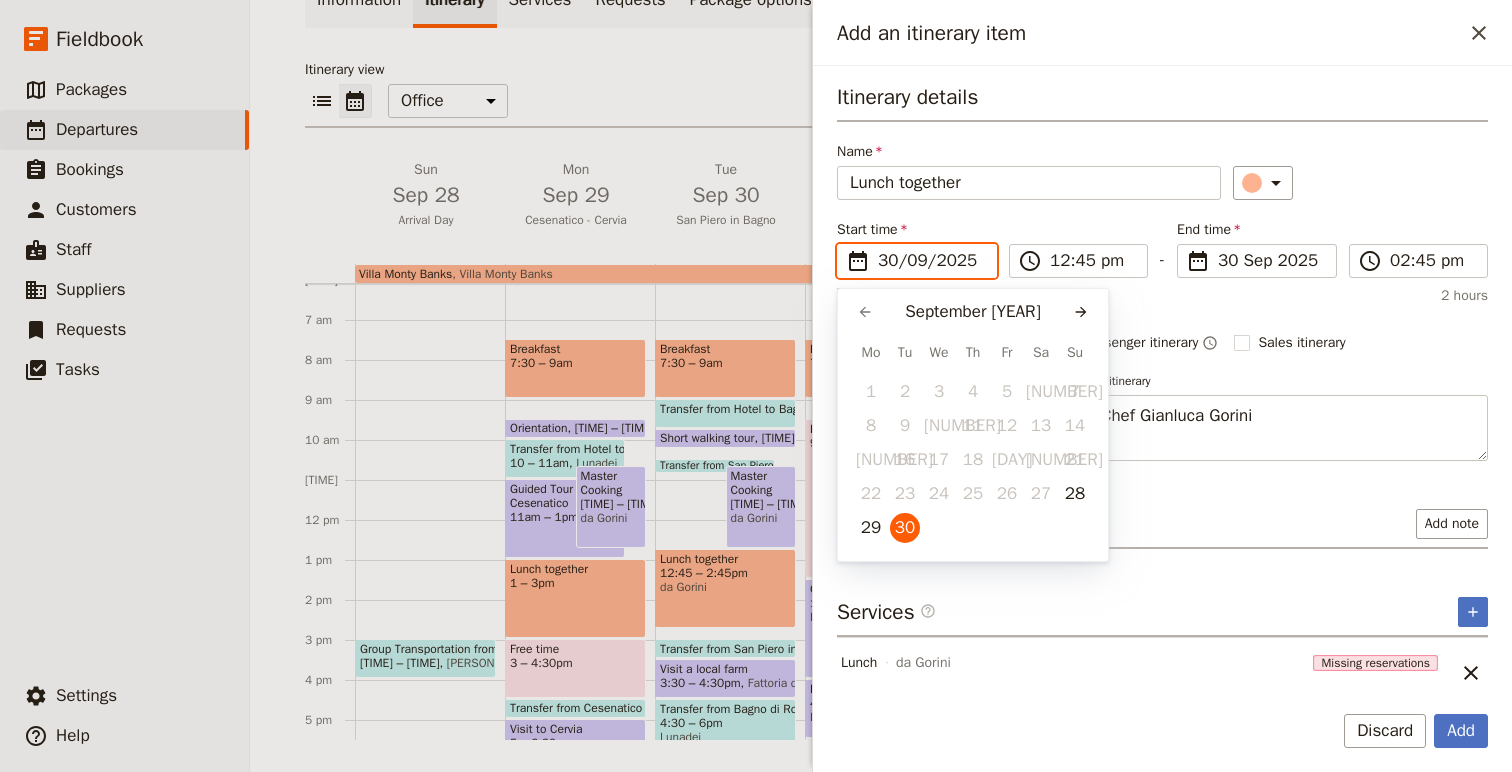 scroll, scrollTop: 0, scrollLeft: 0, axis: both 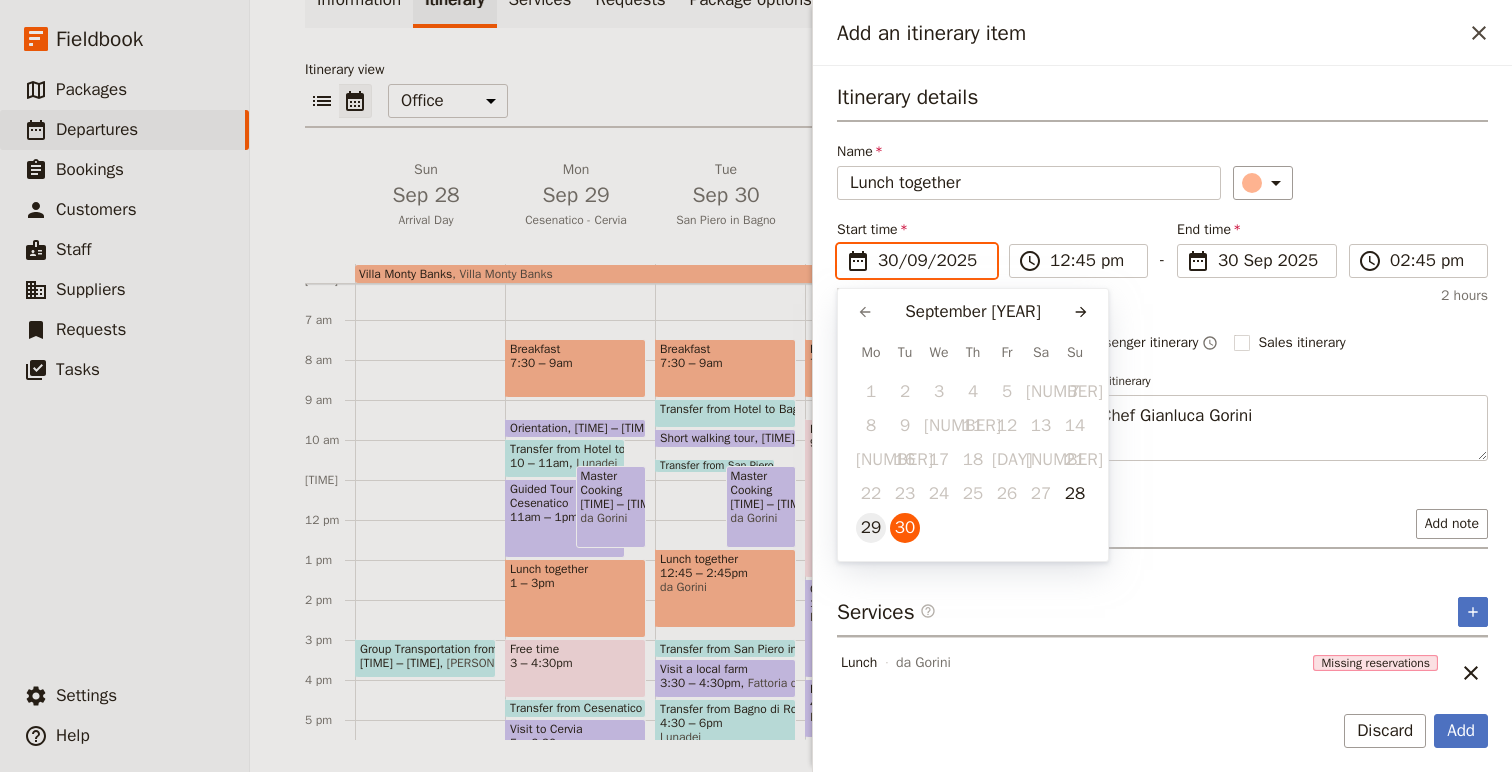 click on "29" at bounding box center [871, 528] 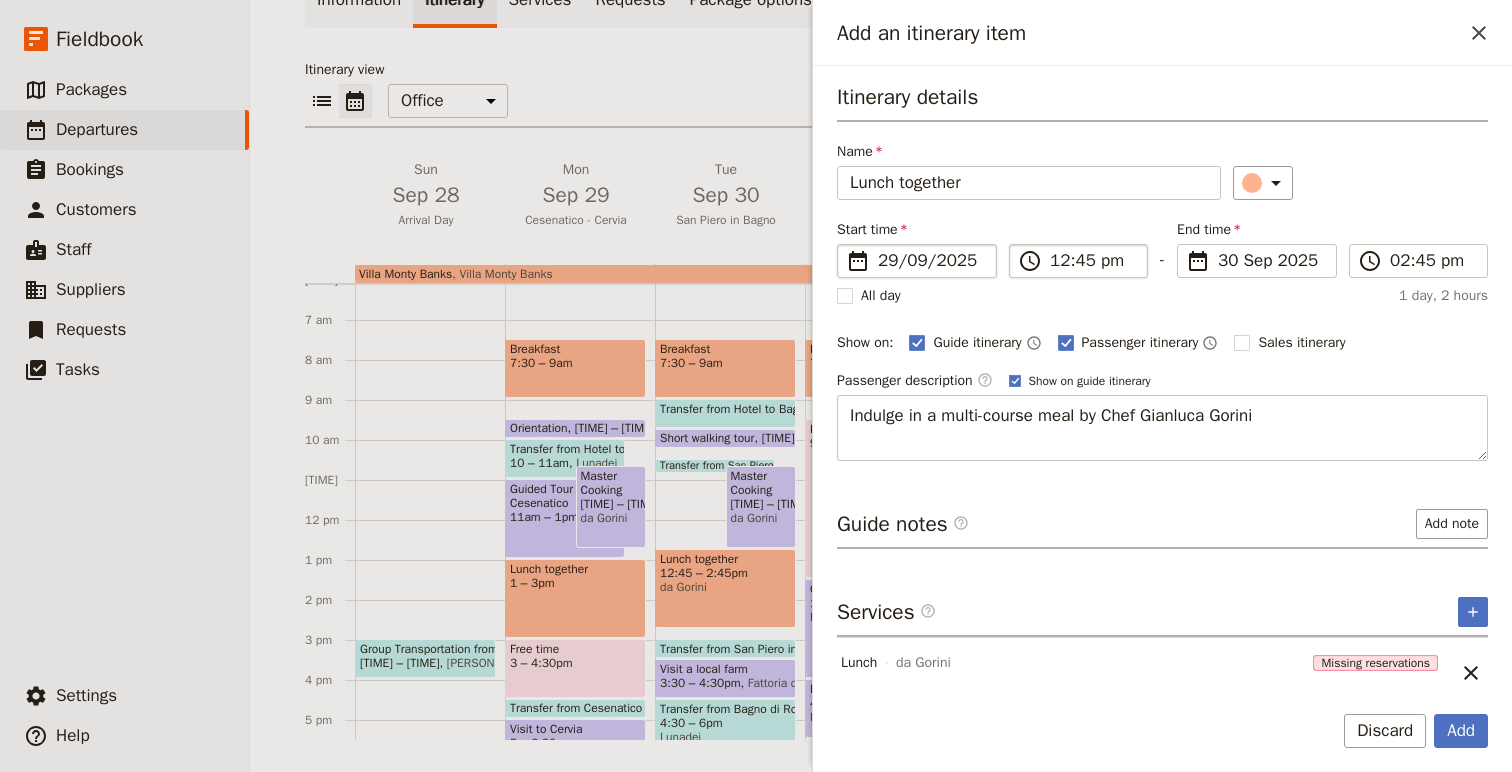 click on "​" at bounding box center (1030, 261) 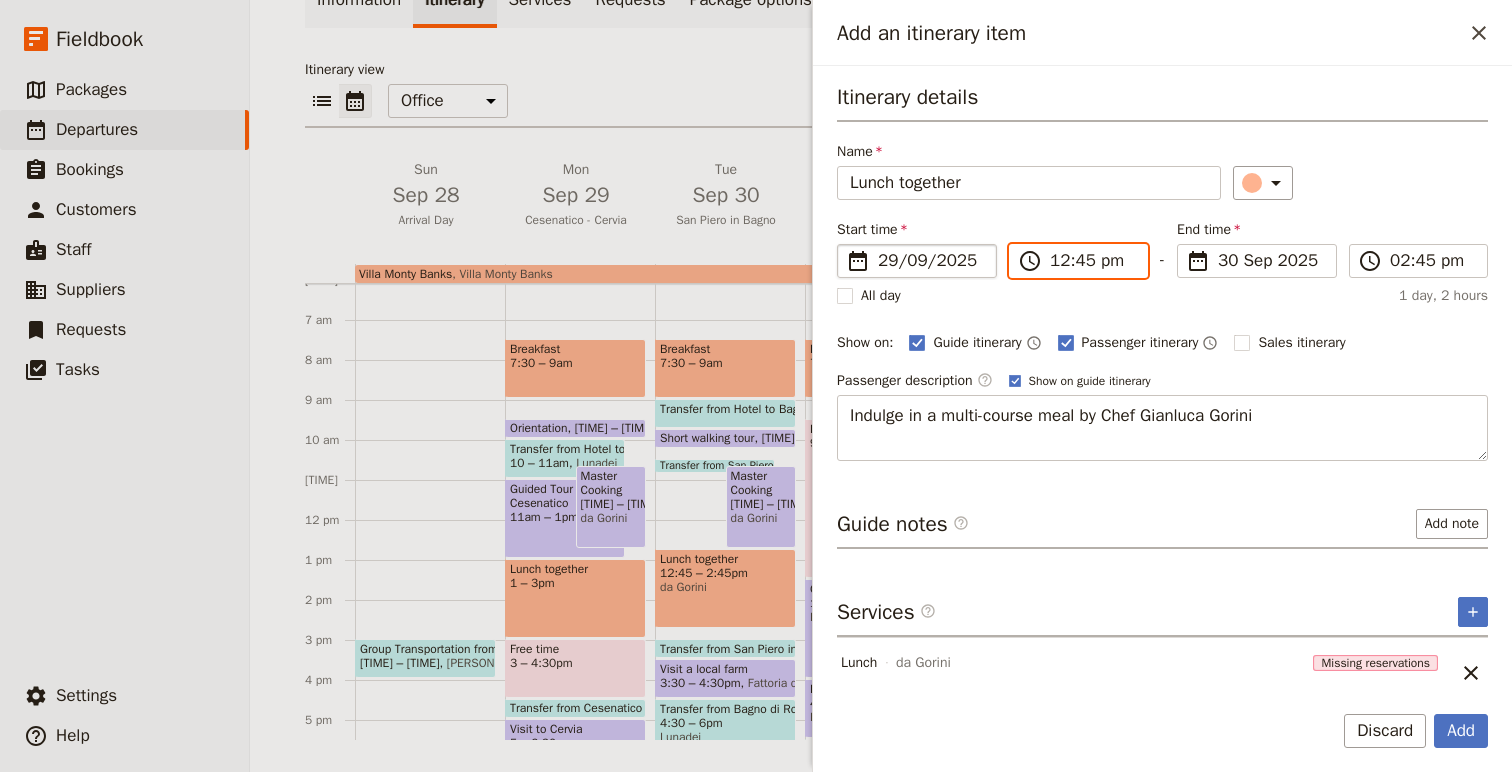 click on "12:45 pm" at bounding box center [1092, 261] 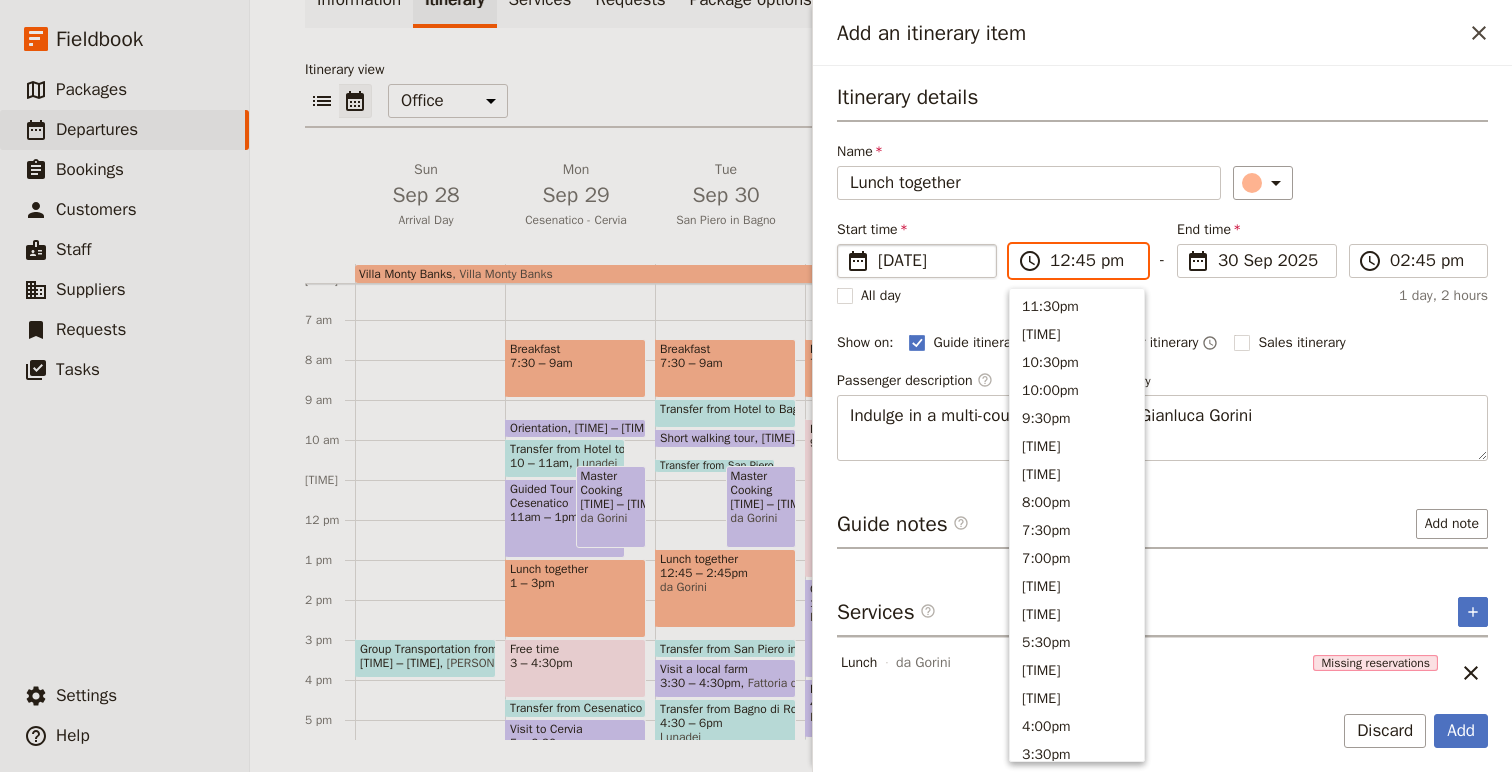 scroll, scrollTop: 620, scrollLeft: 0, axis: vertical 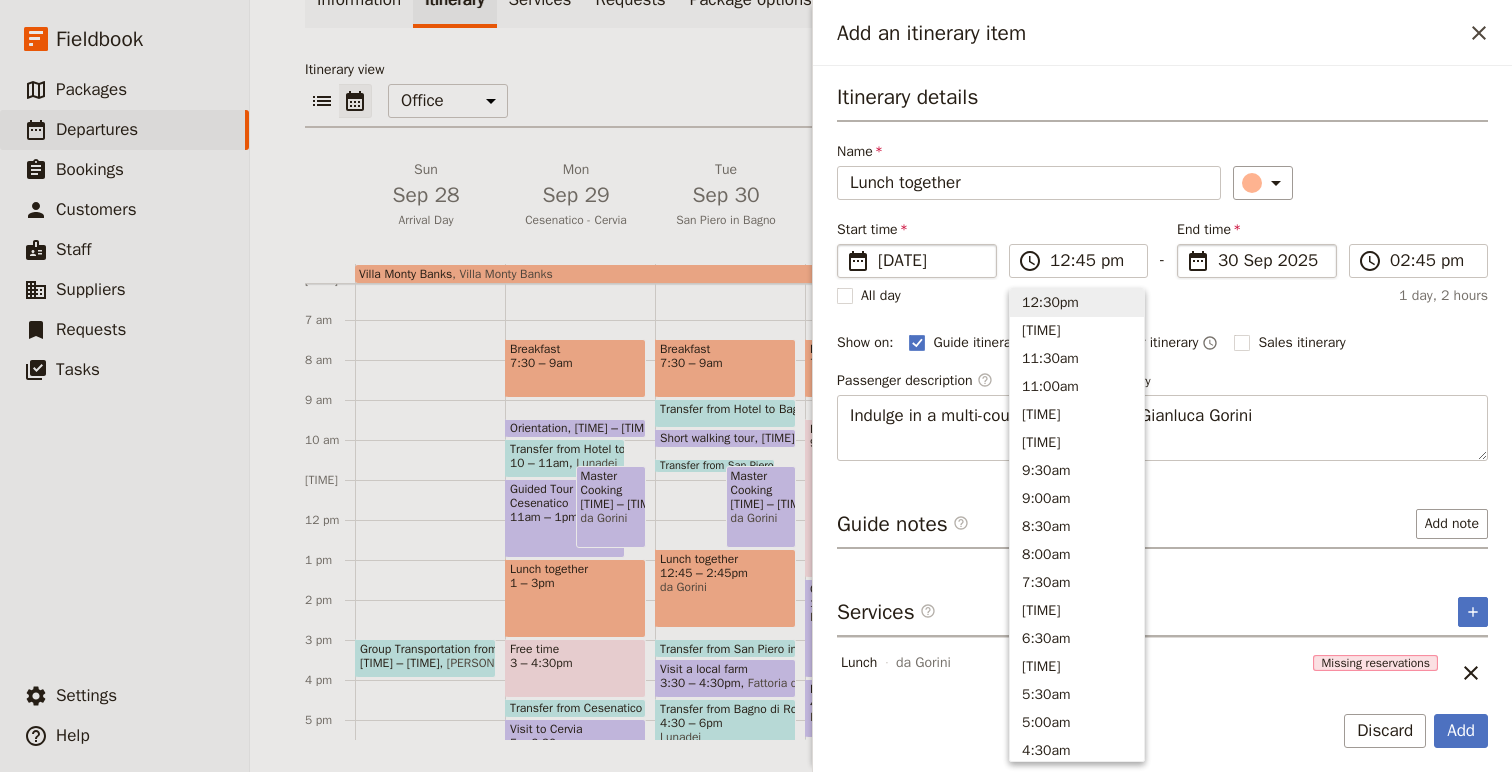click on "​ [DAY] [MONTH] [YEAR] [DAY]/[MONTH]/[YEAR]" at bounding box center [1257, 261] 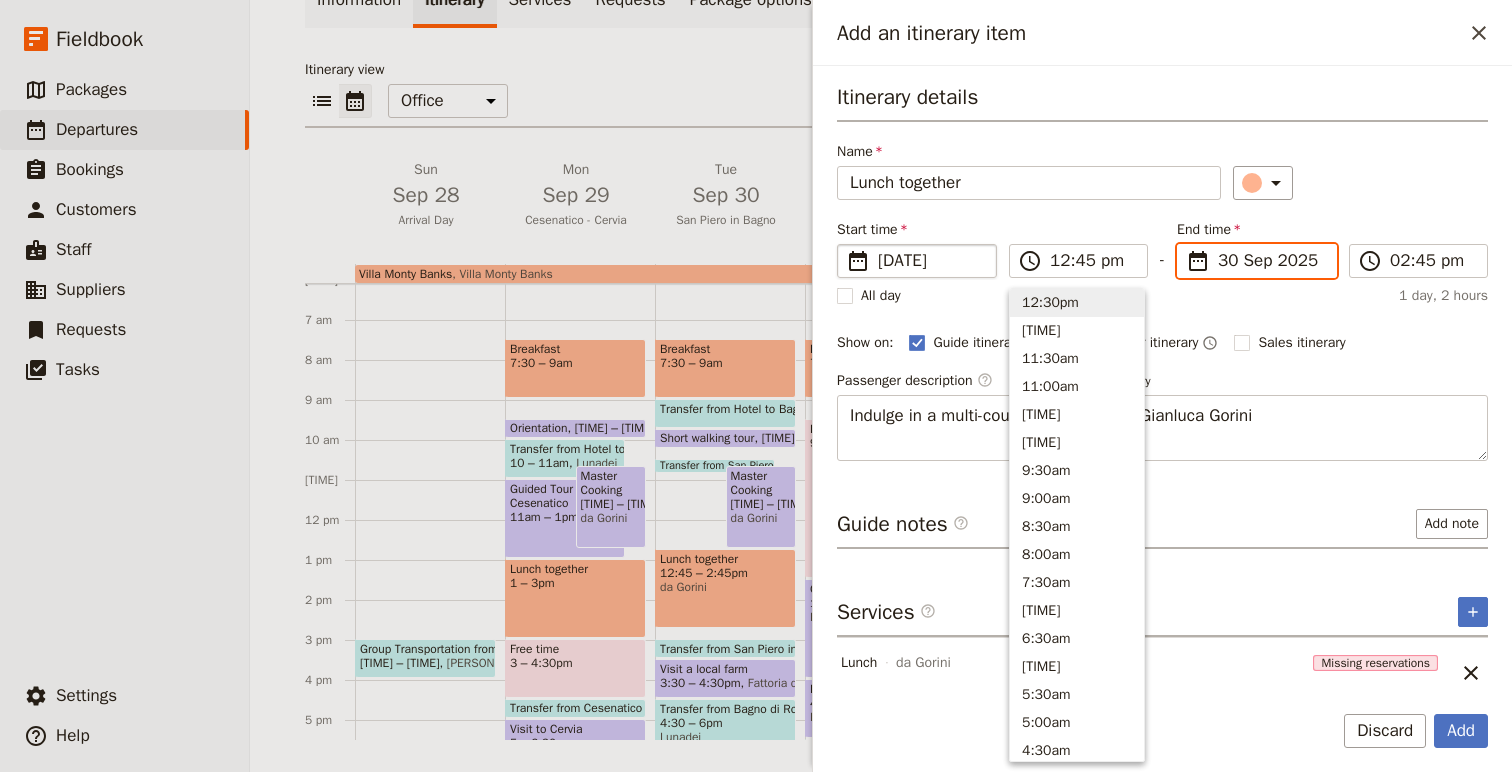click on "30/09/2025" at bounding box center (1185, 244) 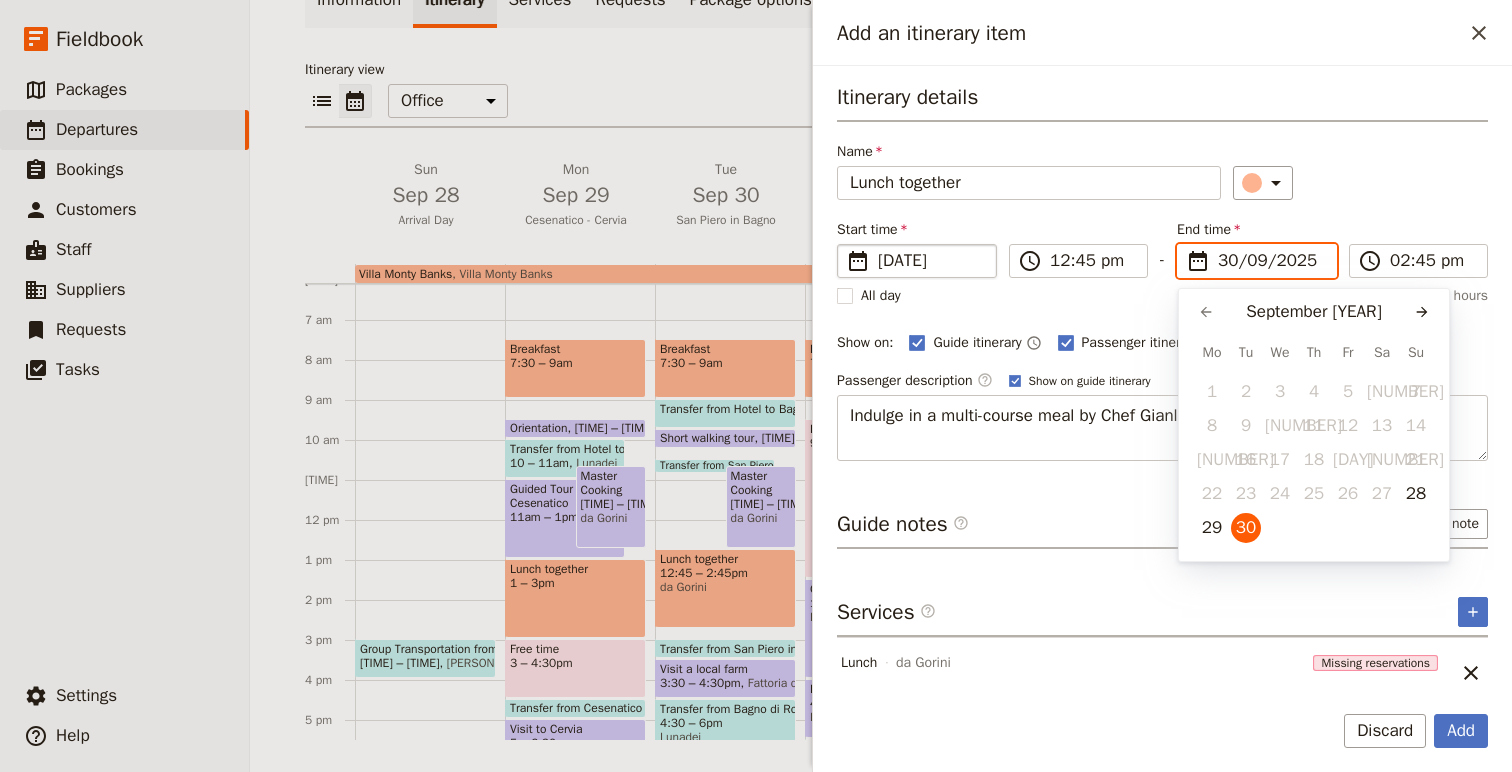 scroll, scrollTop: 0, scrollLeft: 0, axis: both 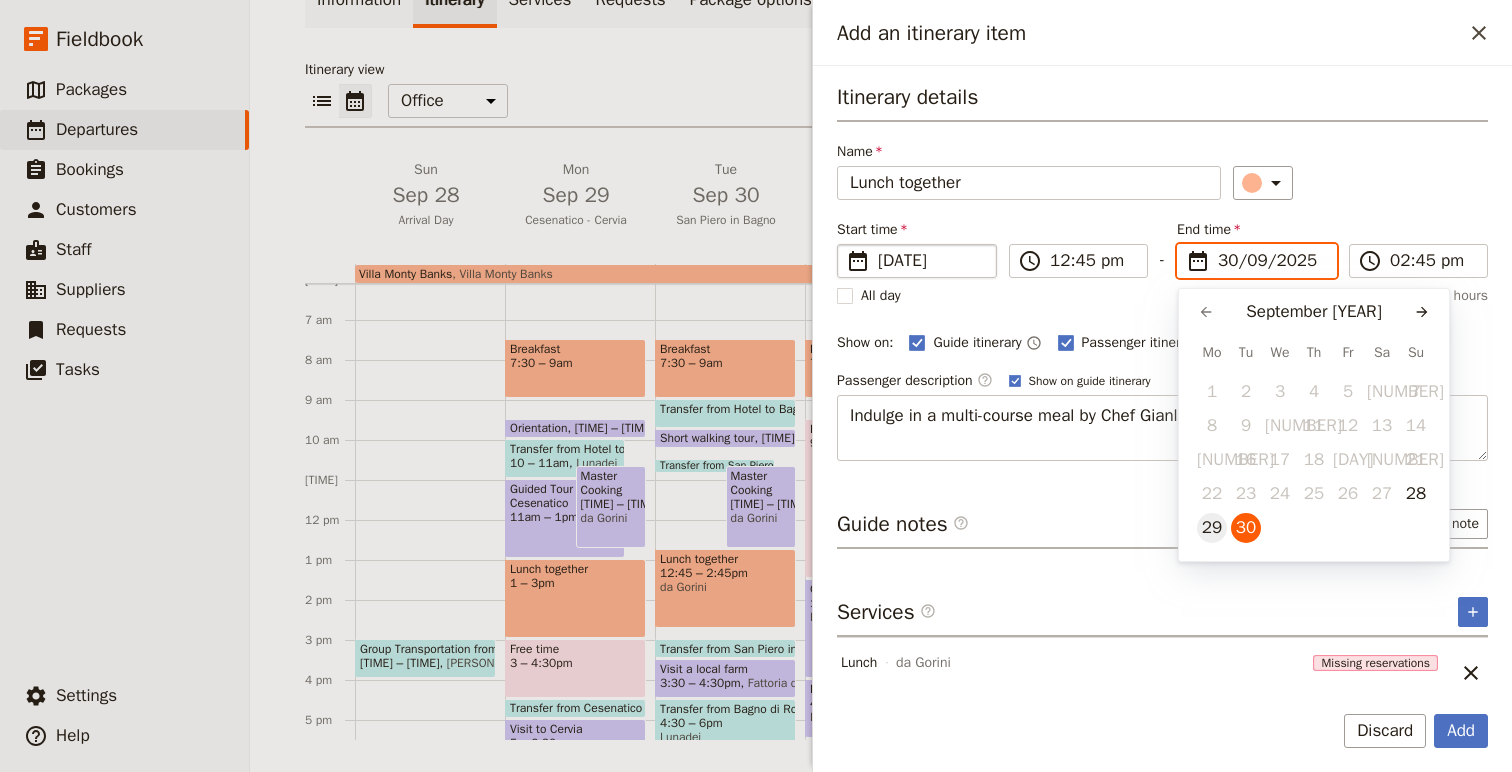 click on "29" at bounding box center [1212, 528] 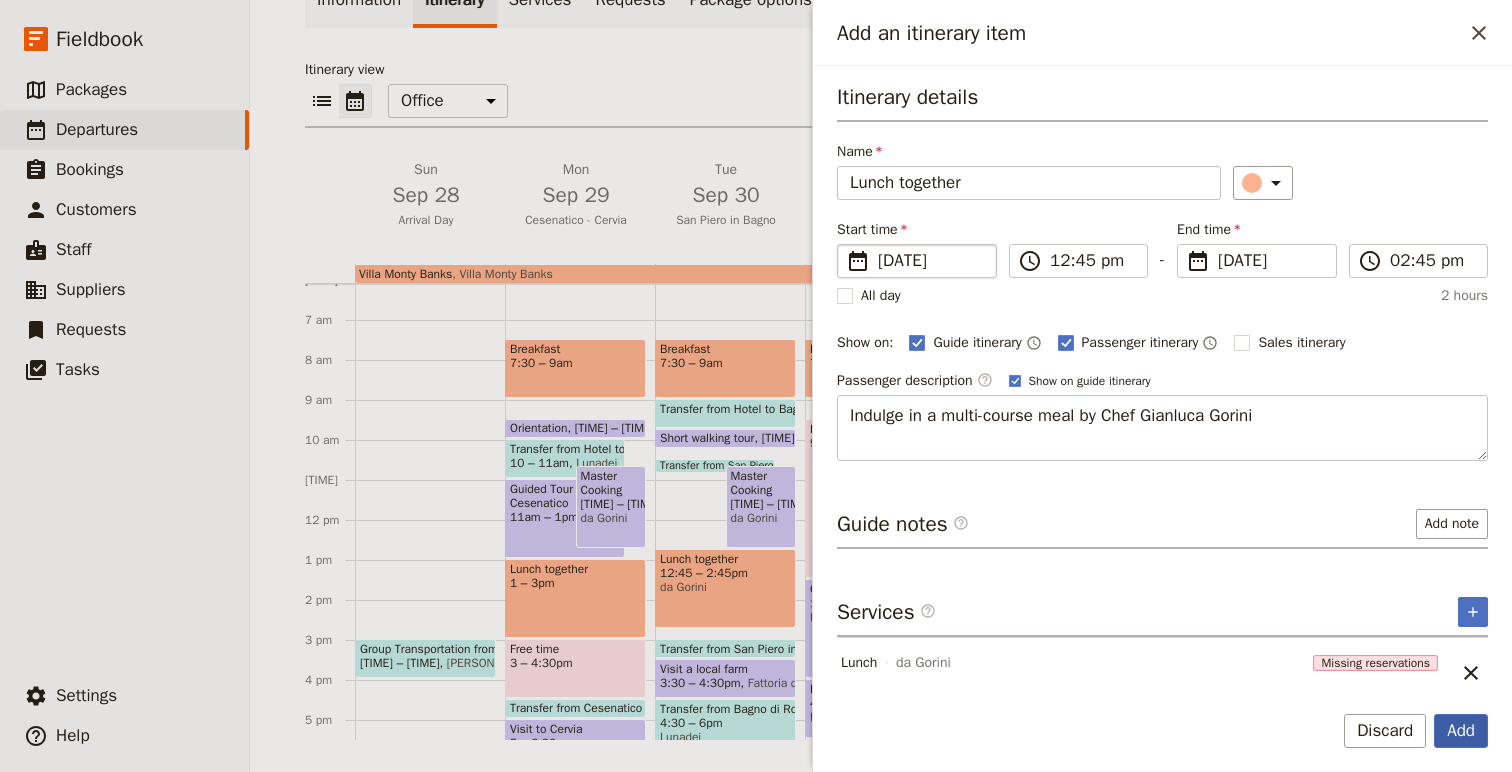 click on "Add" at bounding box center [1461, 731] 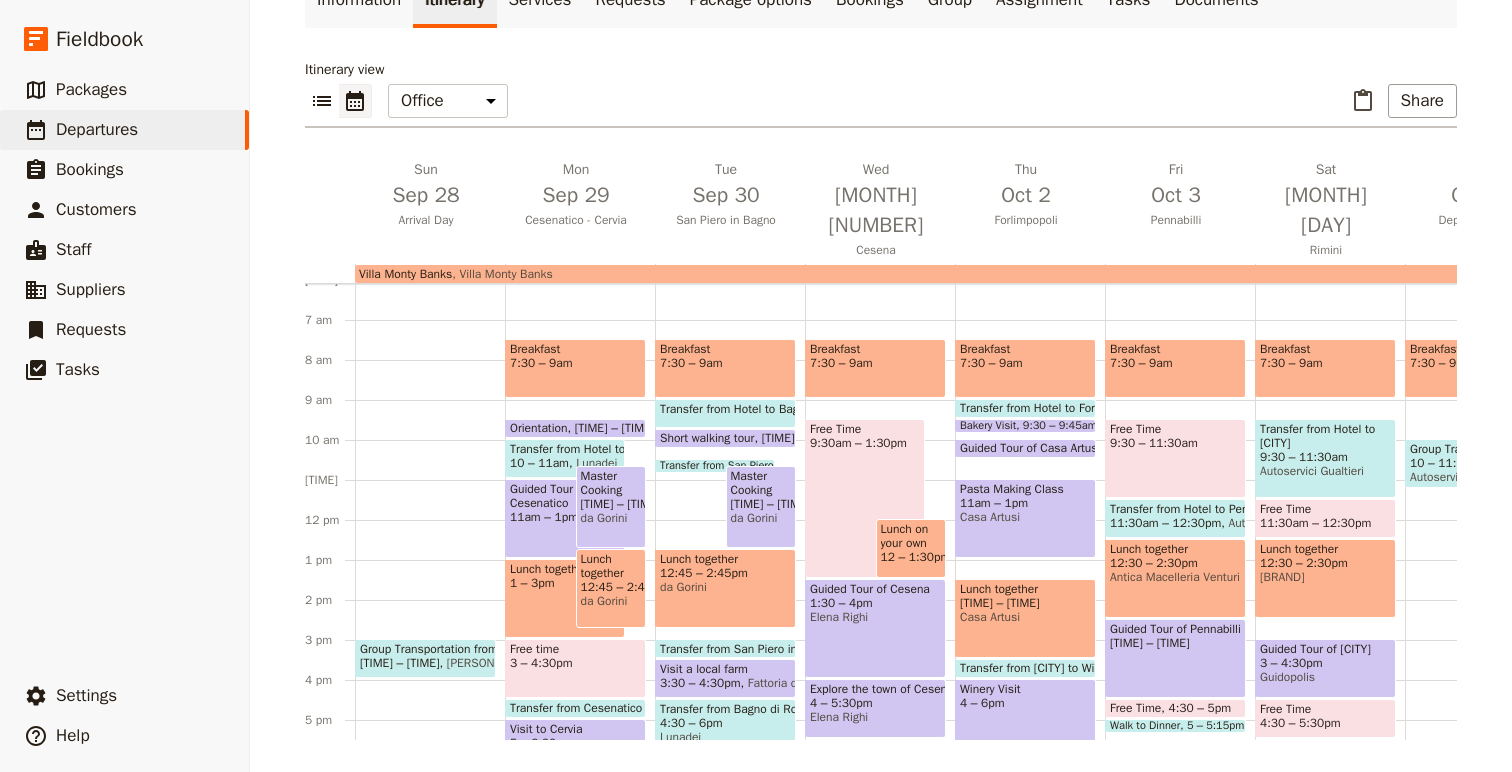 click on "[TIME] – [TIME]" at bounding box center [761, 504] 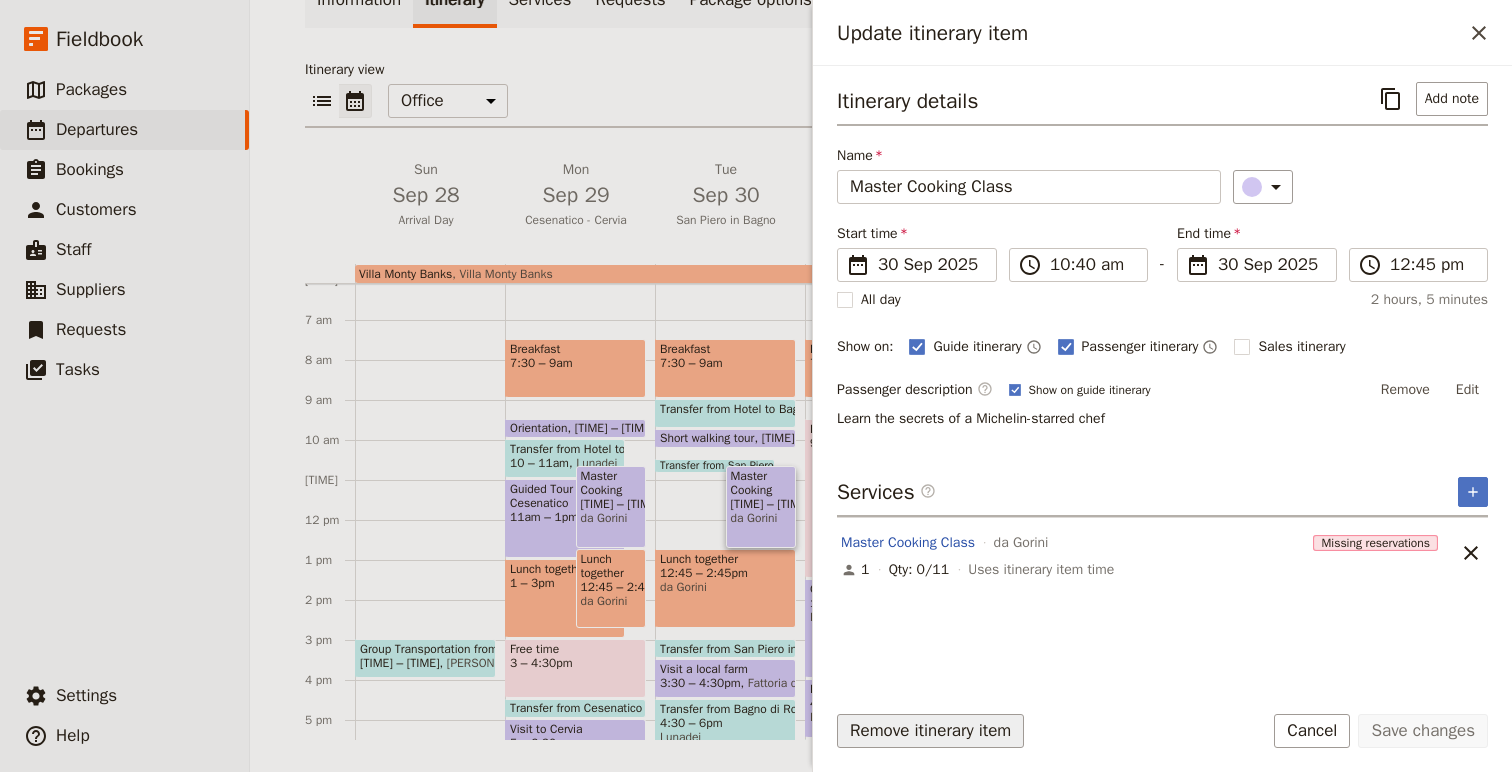 click on "Remove itinerary item" at bounding box center (930, 731) 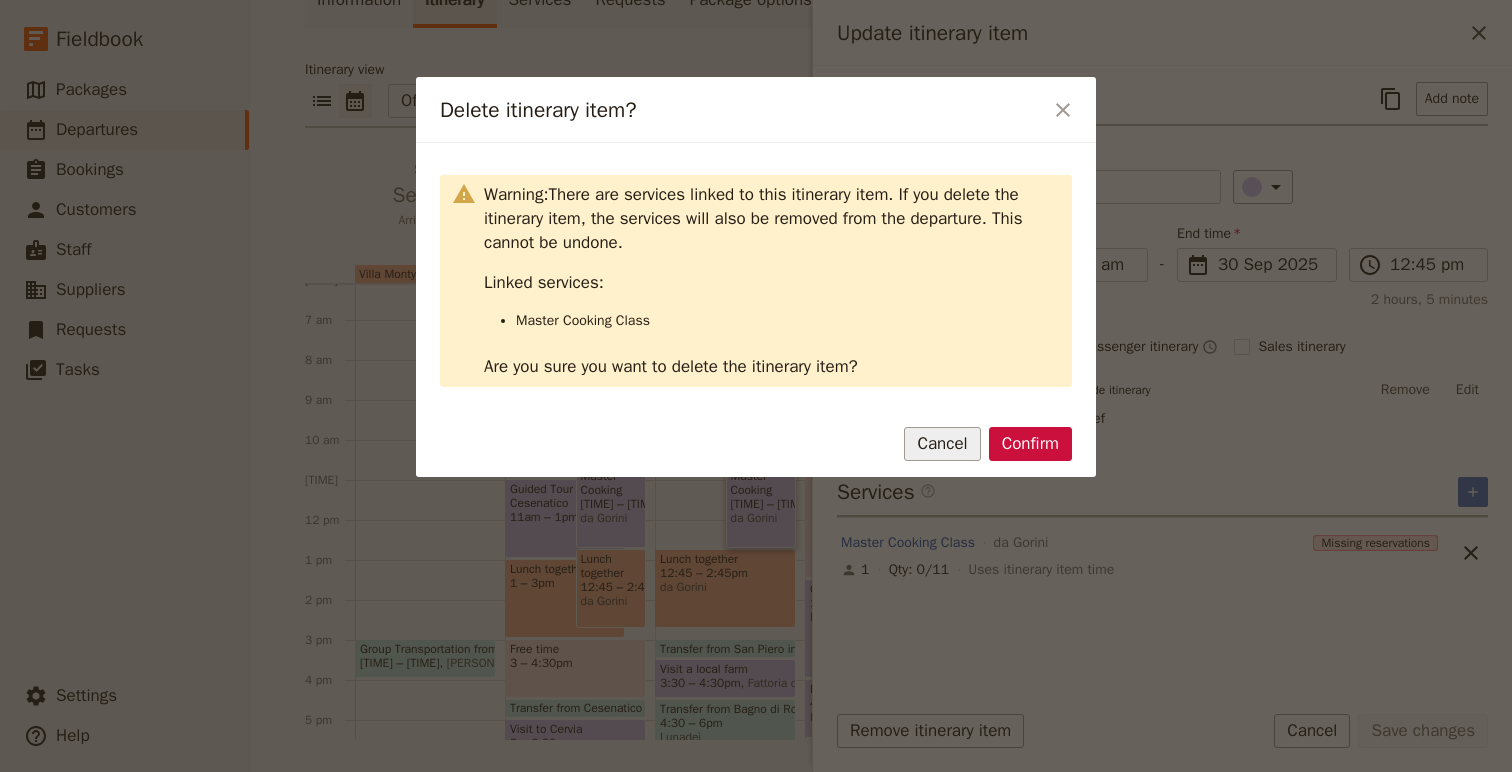 click on "Cancel" at bounding box center (942, 444) 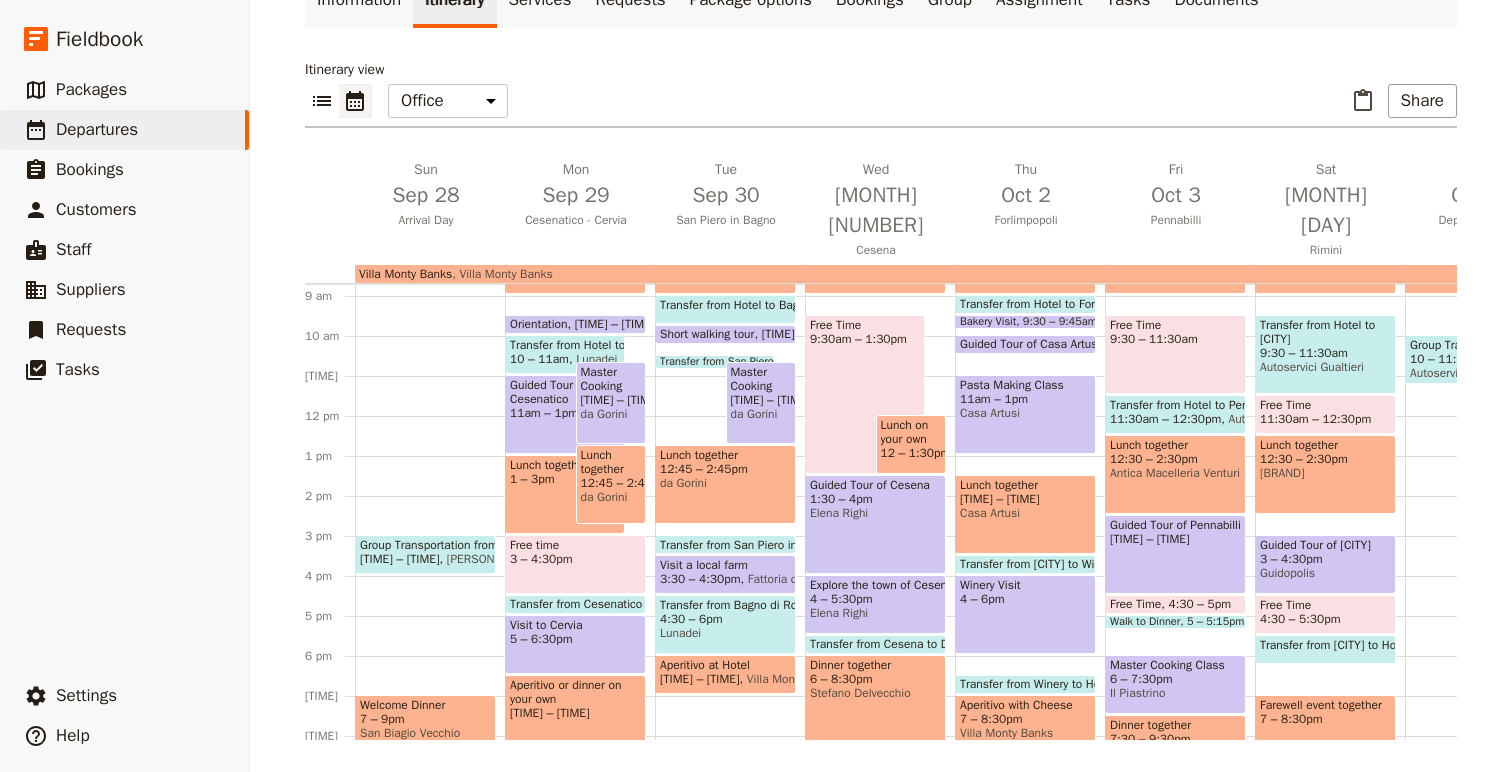 scroll, scrollTop: 316, scrollLeft: 0, axis: vertical 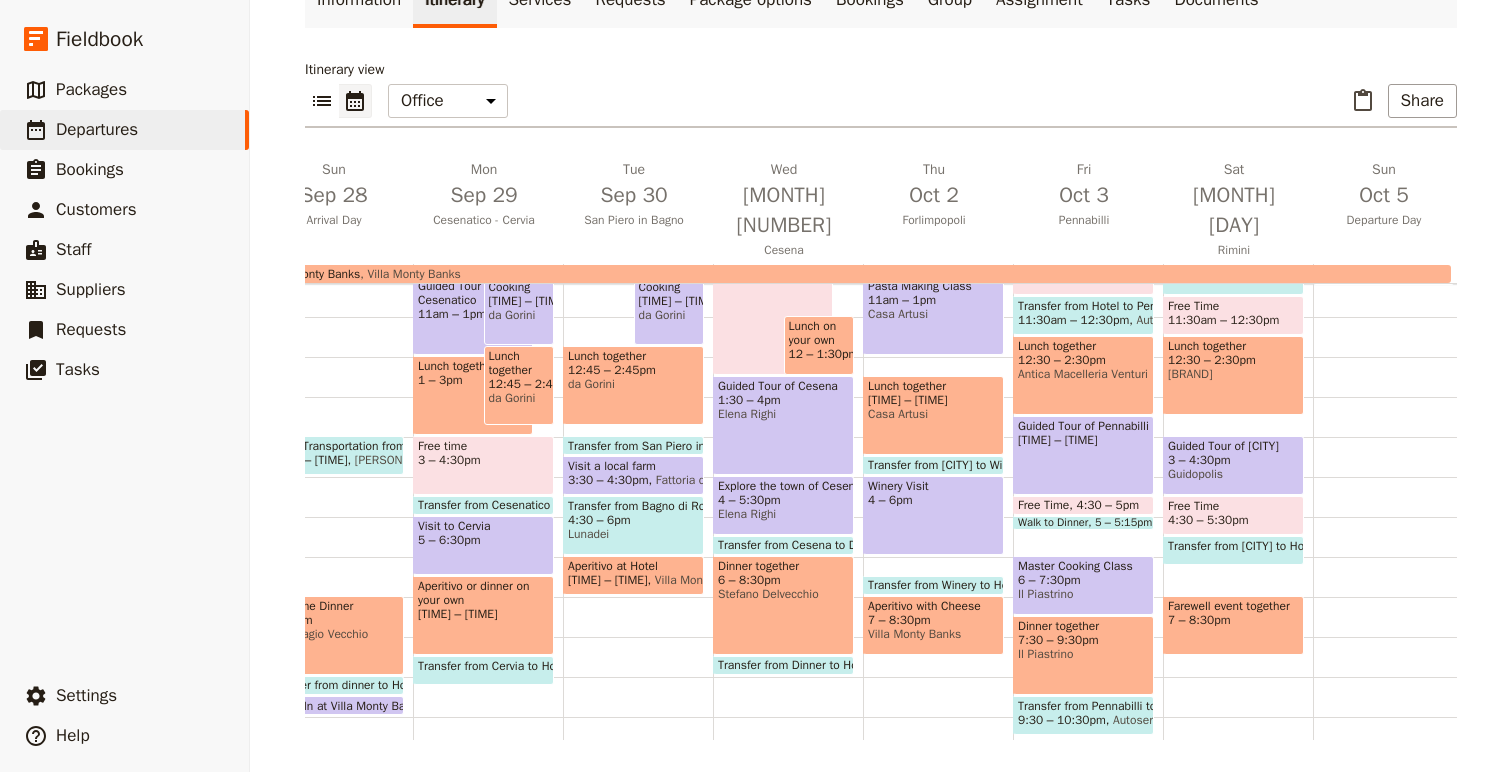 click on "Farewell event together" at bounding box center [1233, 606] 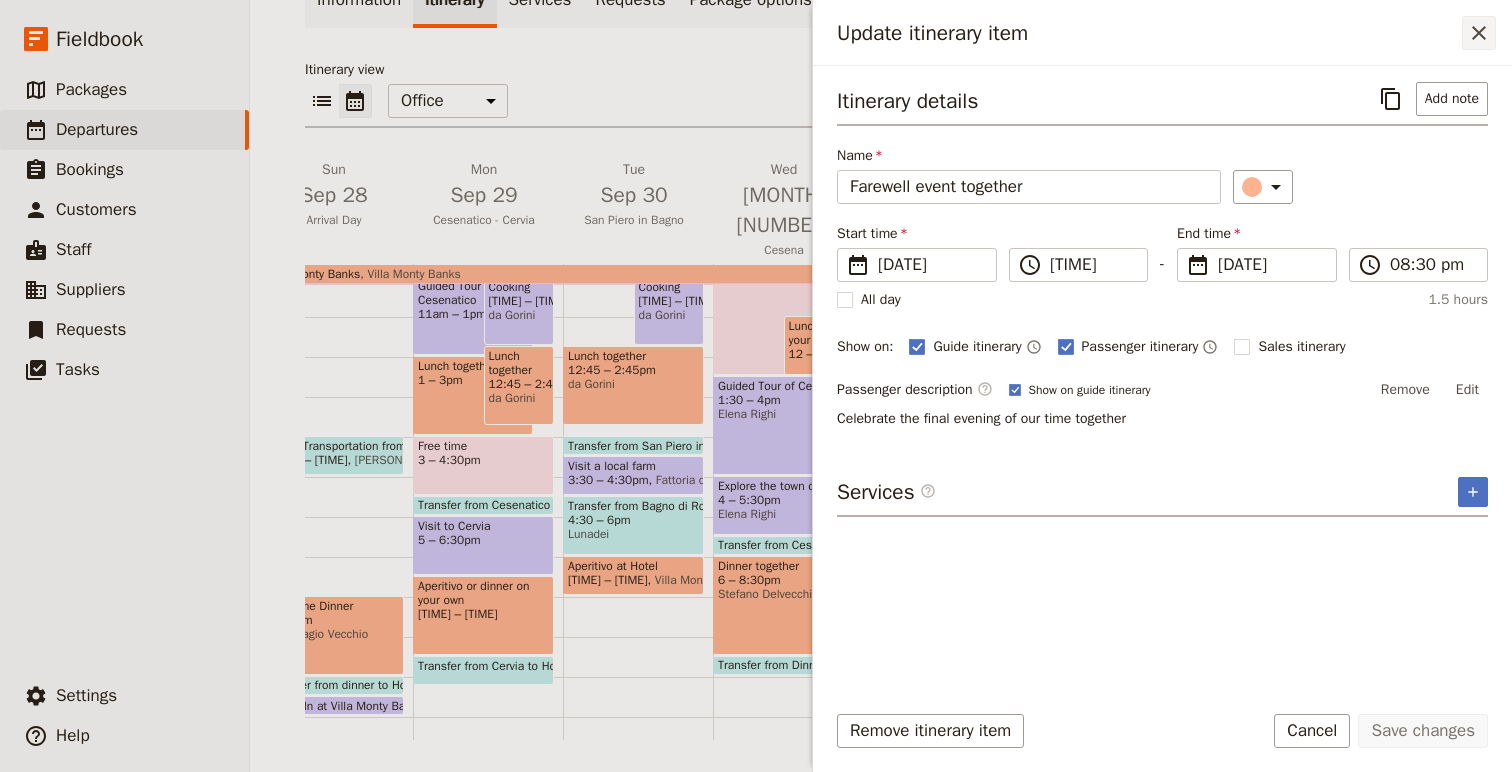 click 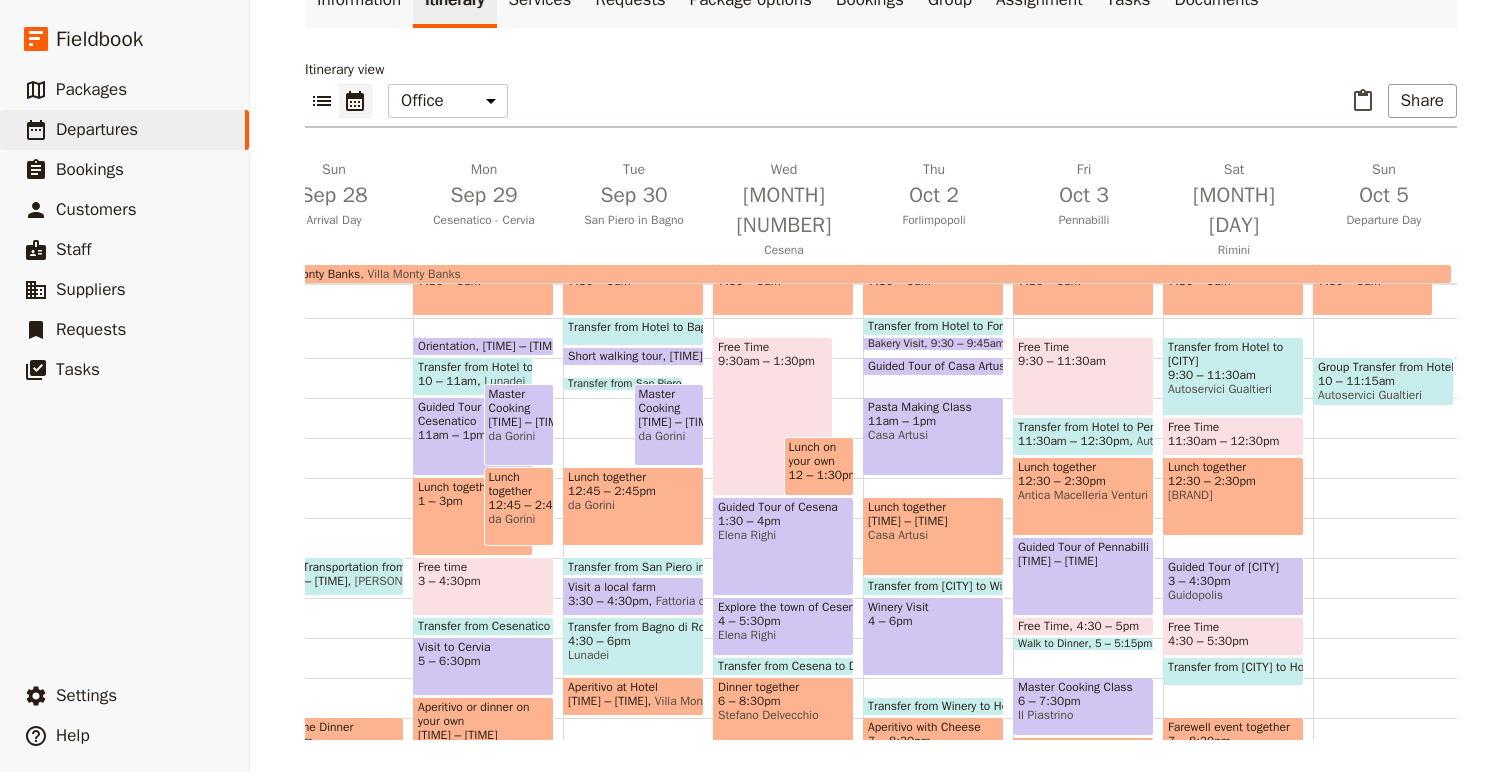 scroll, scrollTop: 295, scrollLeft: 0, axis: vertical 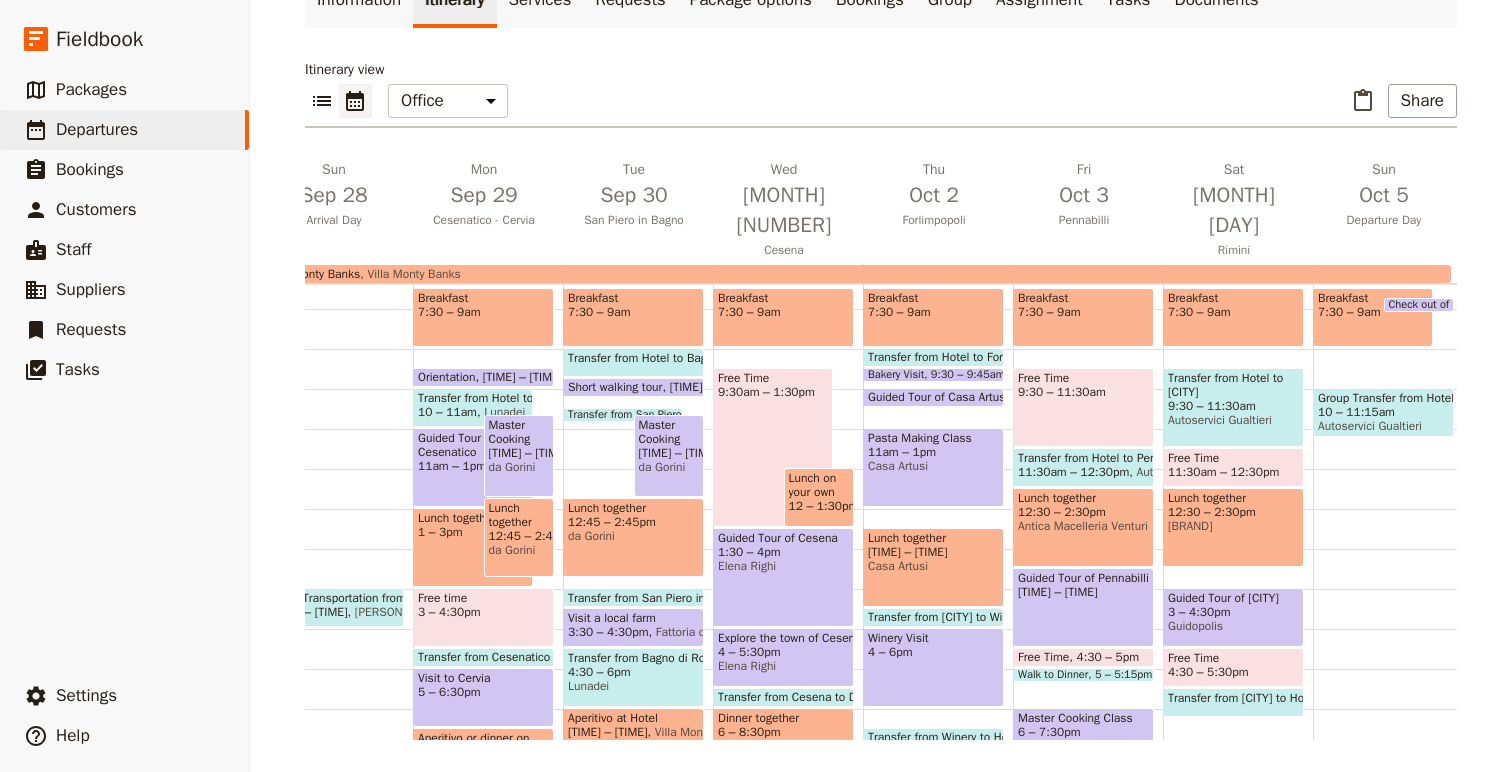click on "Bakery Visit" at bounding box center [899, 375] 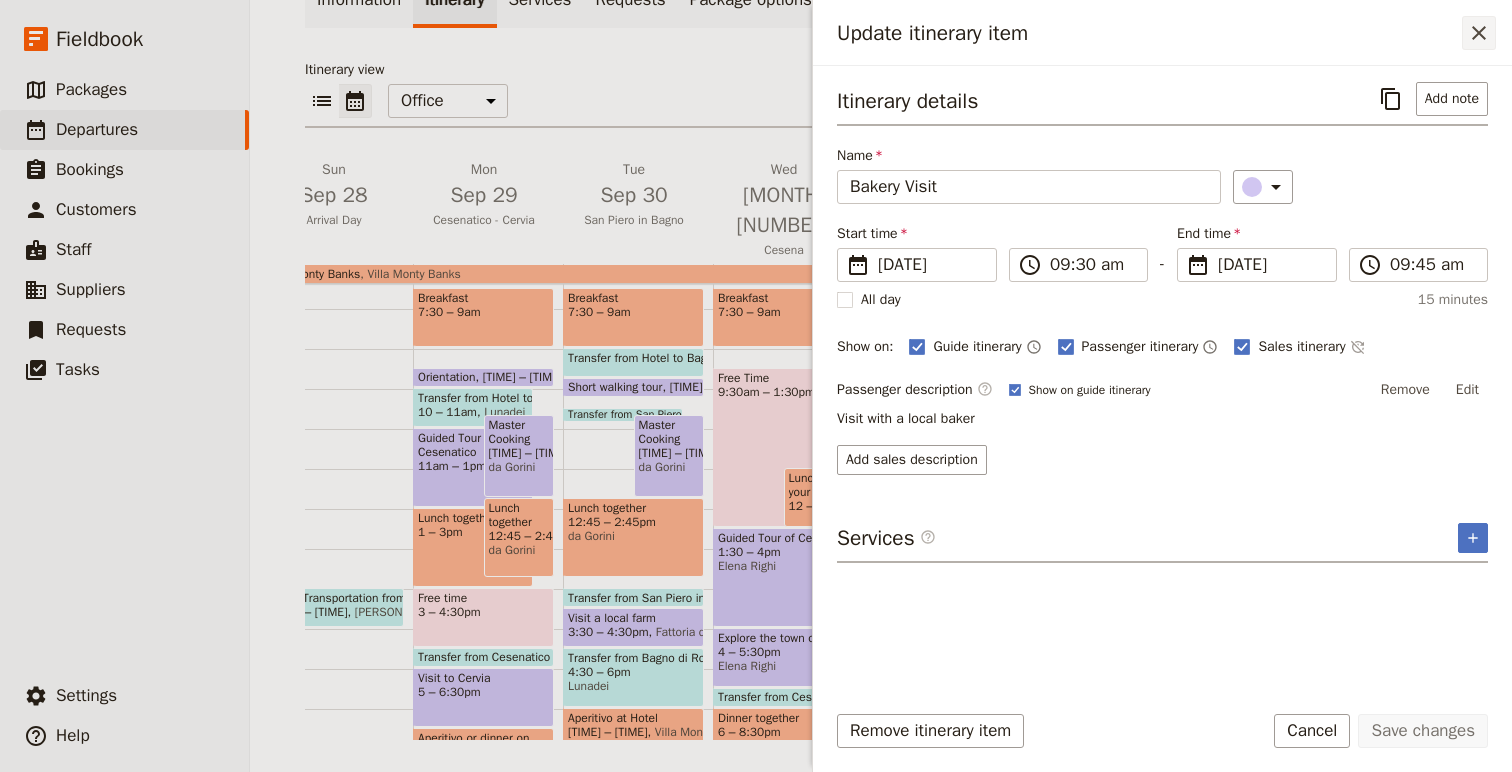 click 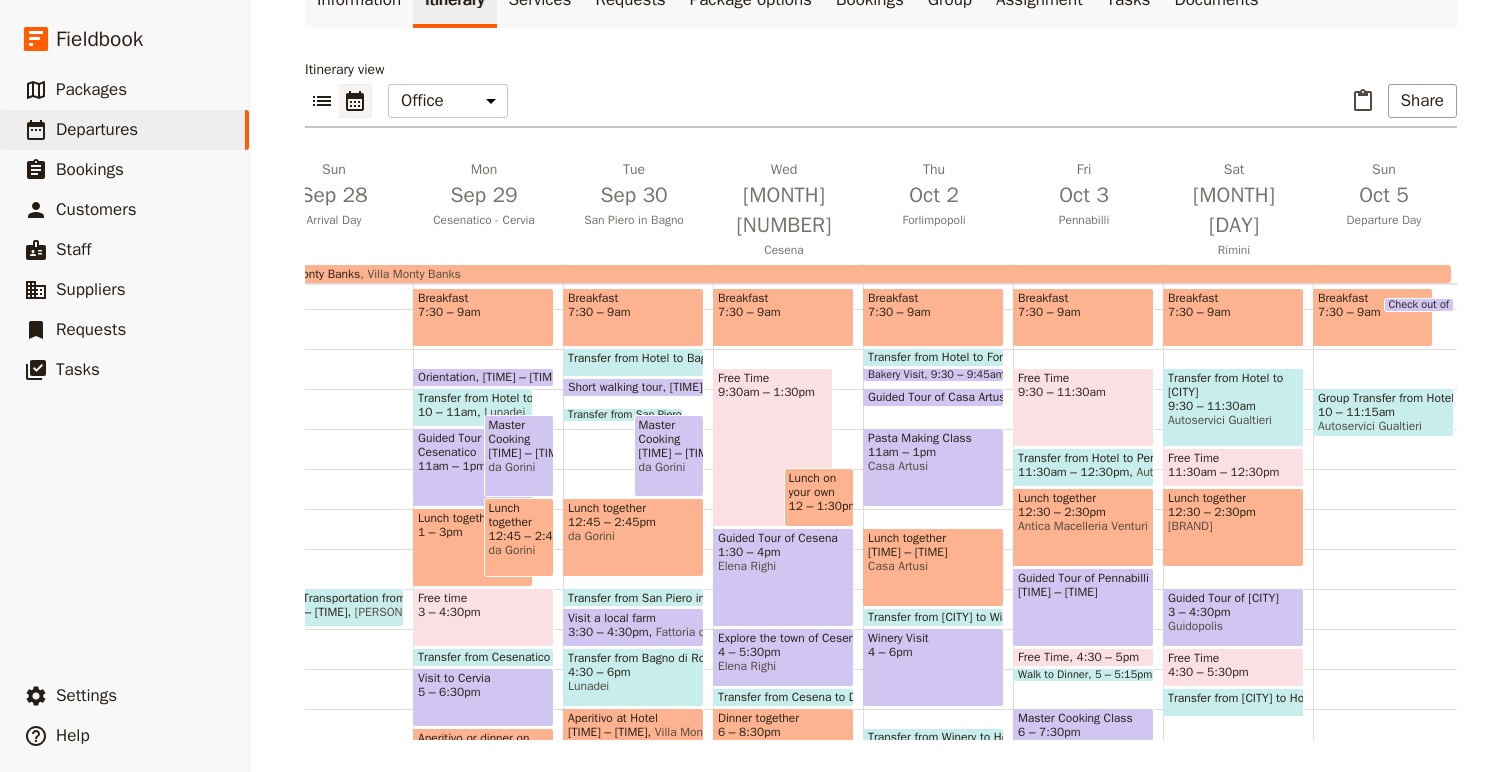 click at bounding box center [933, 377] 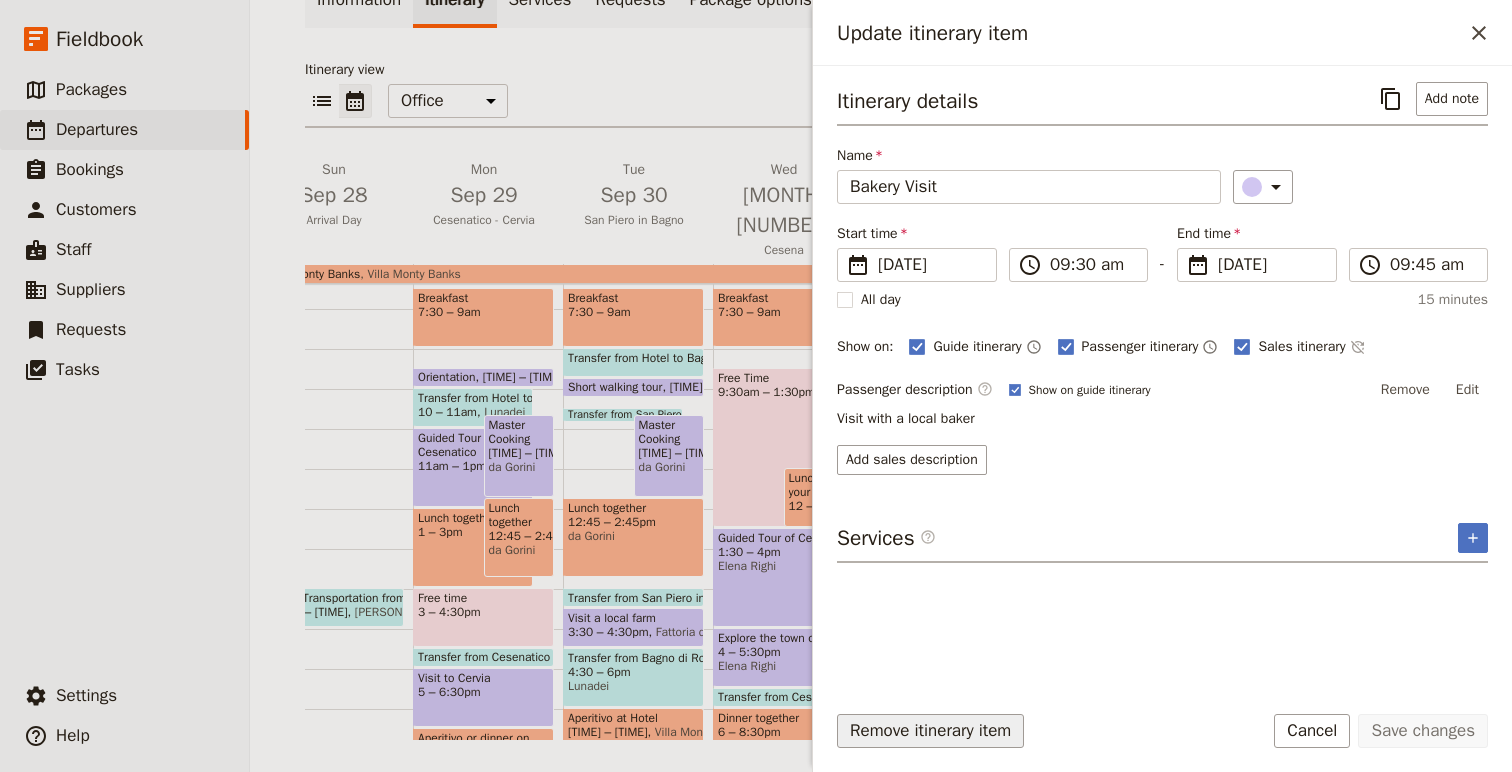 click on "Remove itinerary item" at bounding box center (930, 731) 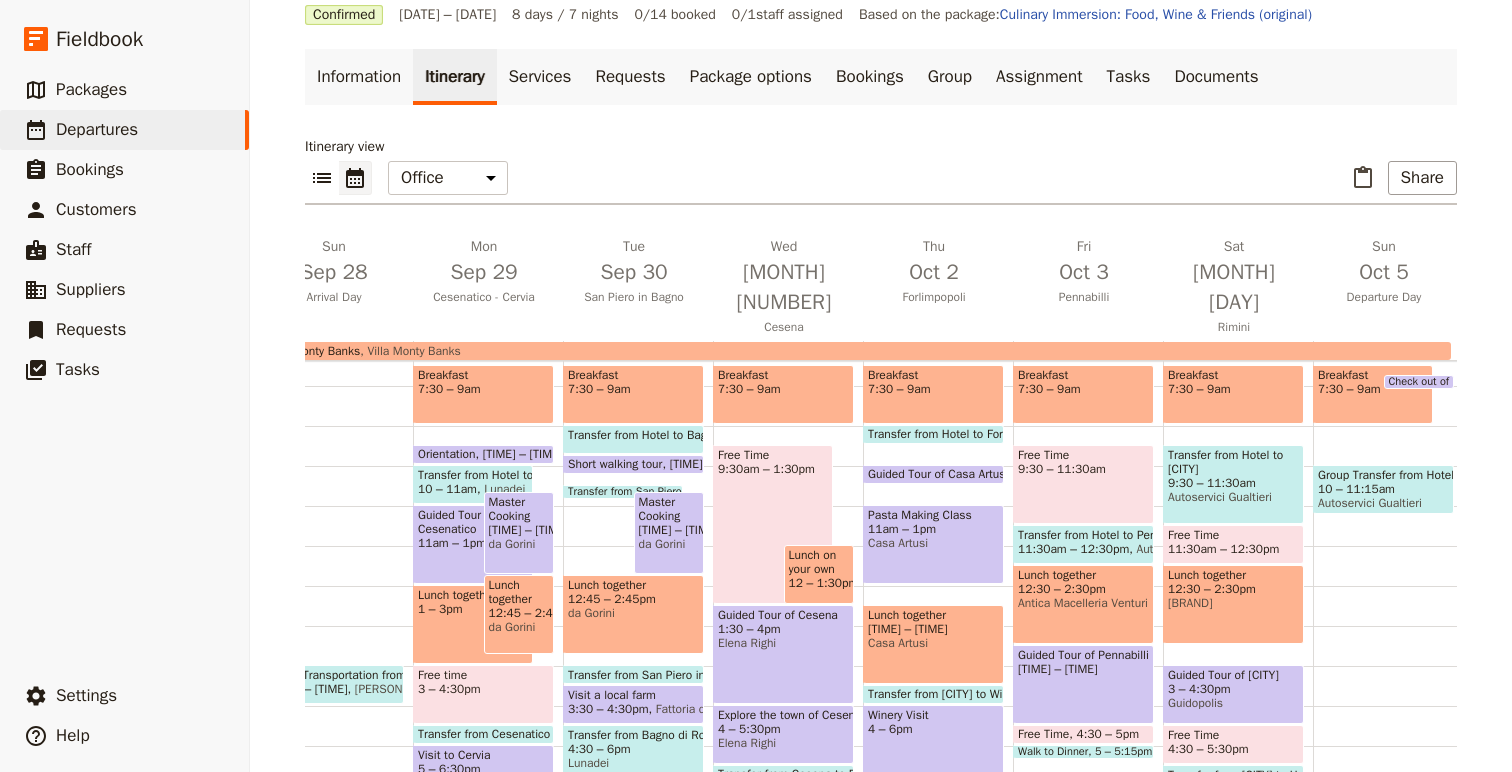 scroll, scrollTop: 0, scrollLeft: 0, axis: both 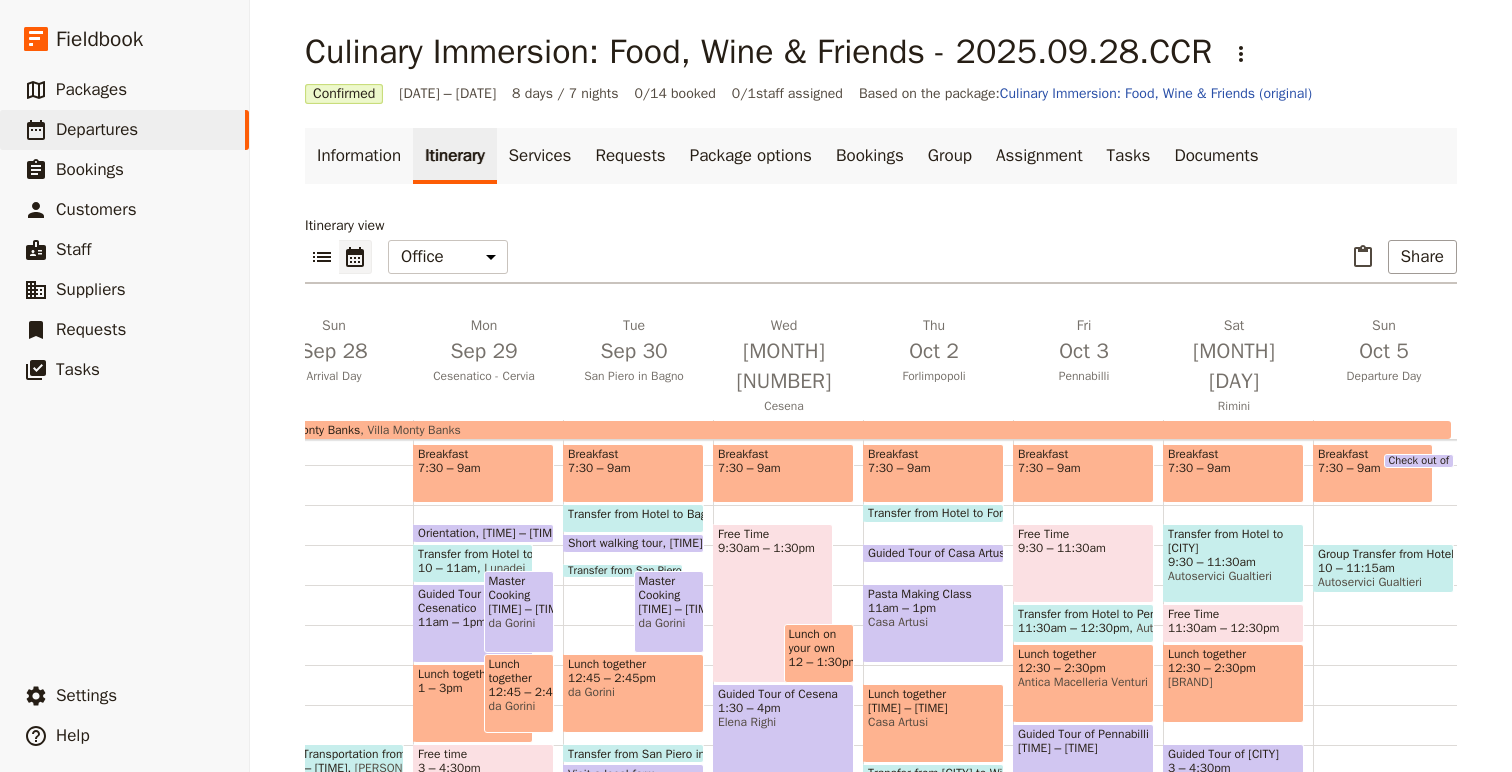click on "Breakfast 7:30 – 9am Transfer from Hotel to Forlimpopoli 9 – 9:30am Autoservici Gualtieri Guided Tour of Casa Artusi 10 – 10:30am Casa Artusi Pasta Making Class 11am – 1pm Casa Artusi Lunch together 1:30 – 3:30pm Casa Artusi Transfer from Forlimpopoli to Winery 3:30 – 4pm Autoservici Gualtieri Winery Visit 4 – 6pm Transfer from Winery to Hotel 6:30 – 7pm Autoservici Gualtieri Aperitivo with Cheese 7 – 8:30pm Villa Monty Banks" at bounding box center (938, 625) 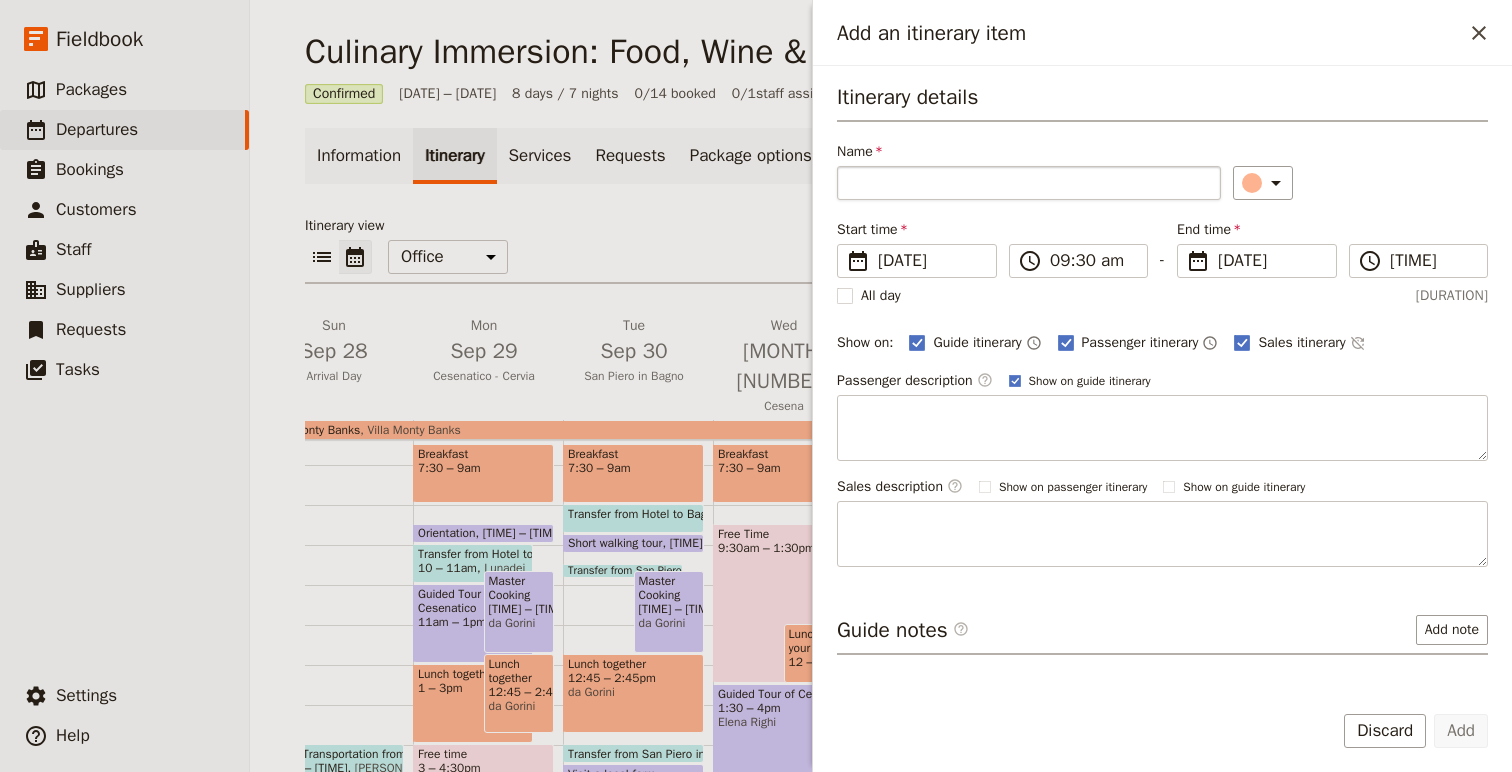 click on "Name" at bounding box center (1029, 183) 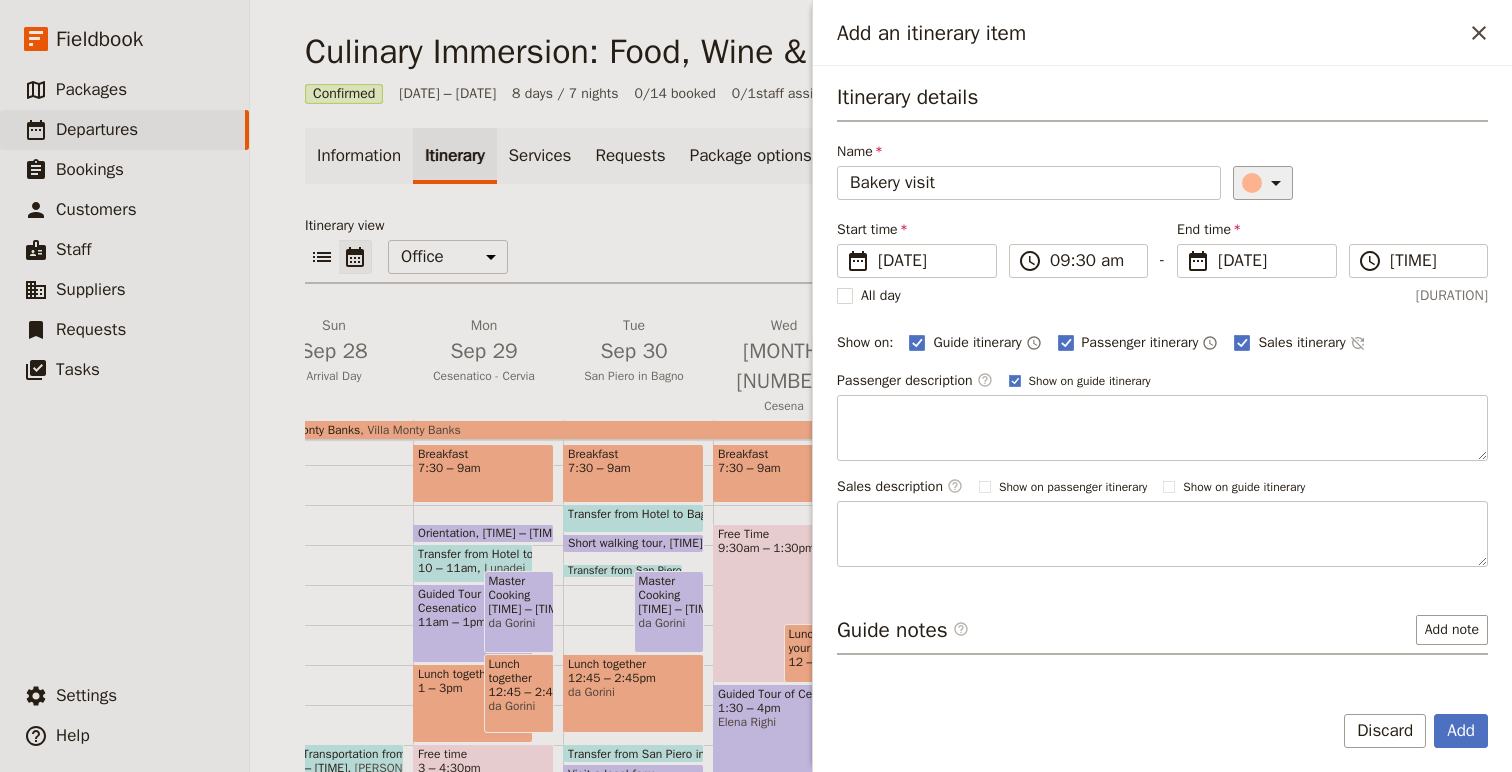 type on "Bakery visit" 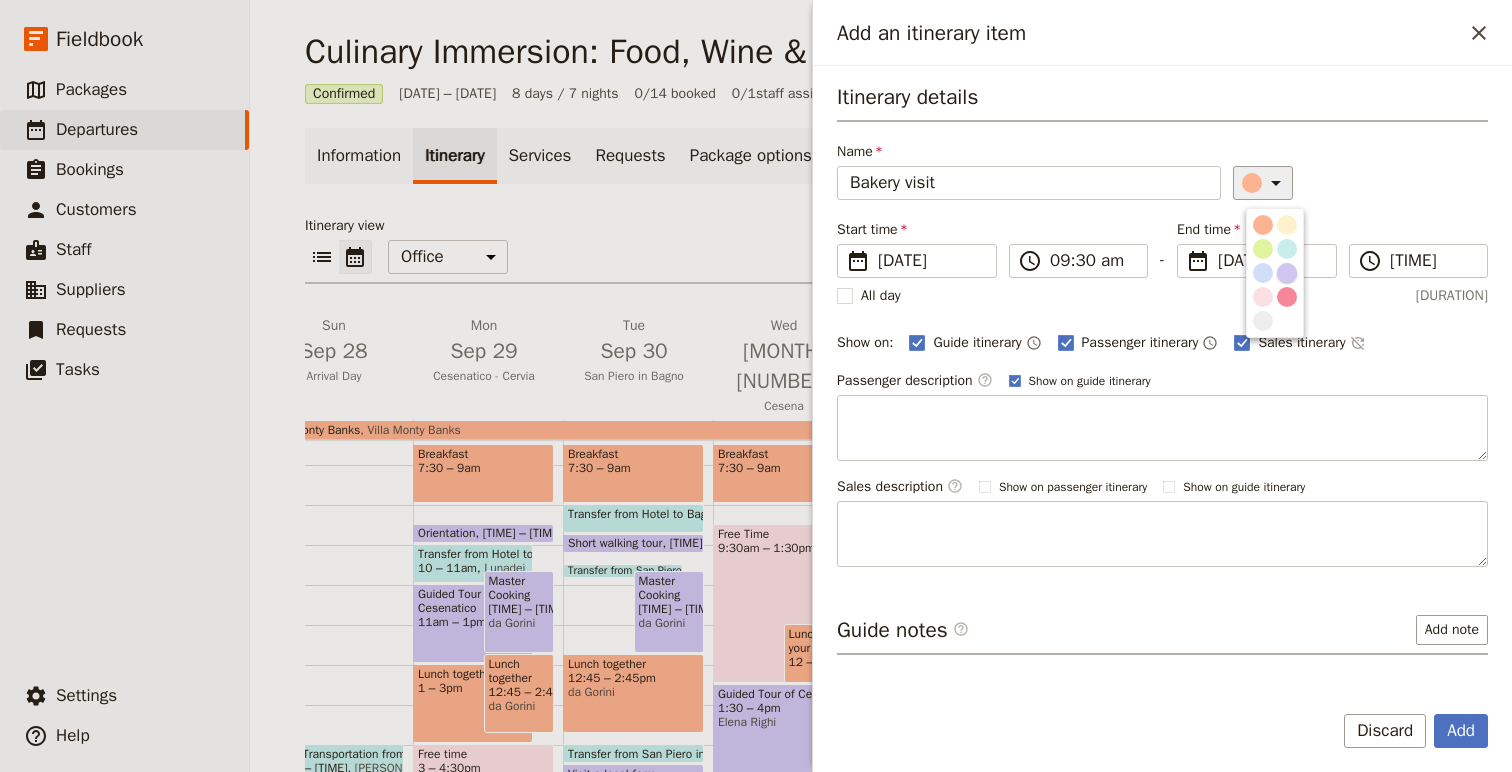 click at bounding box center [1287, 273] 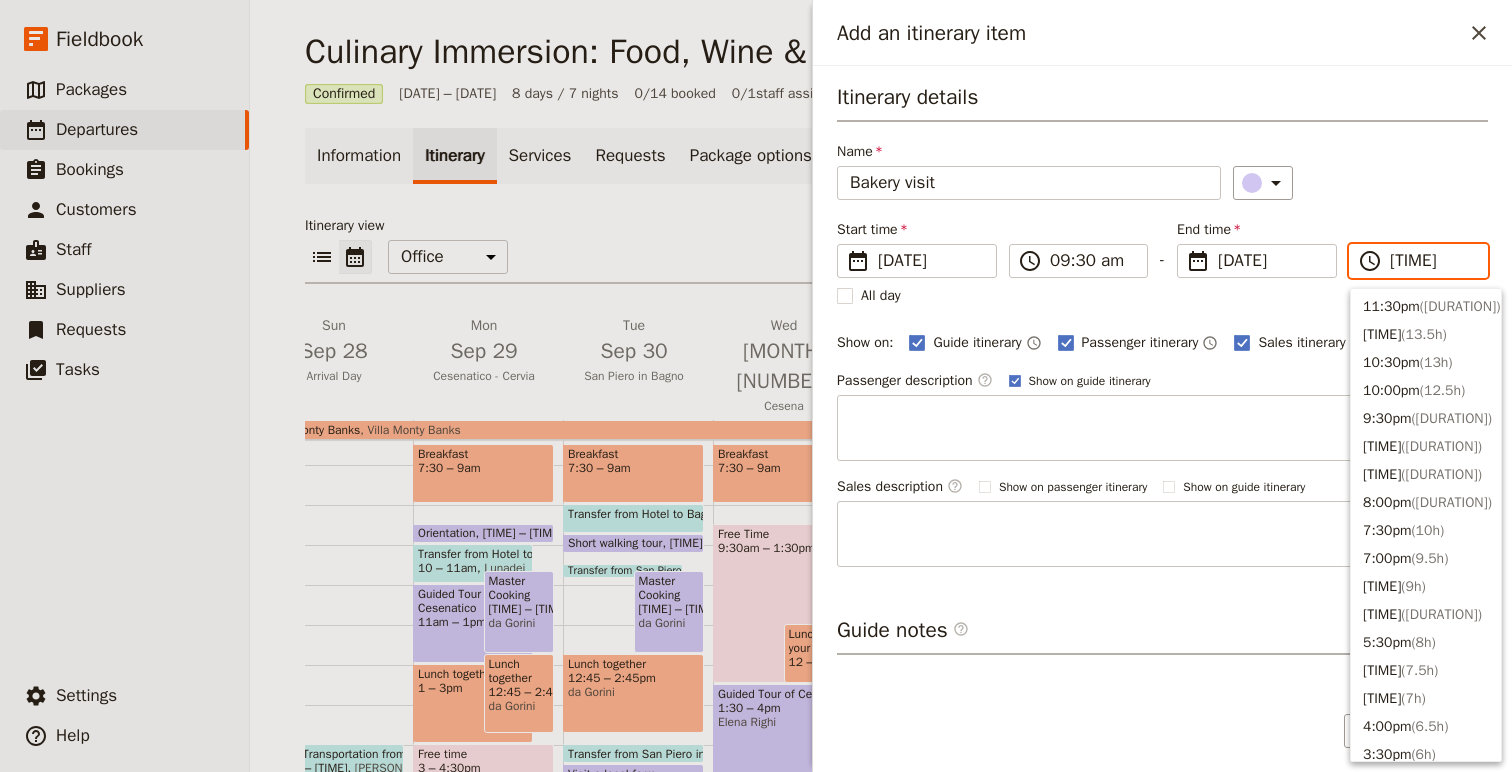 click on "[TIME]" at bounding box center [1432, 261] 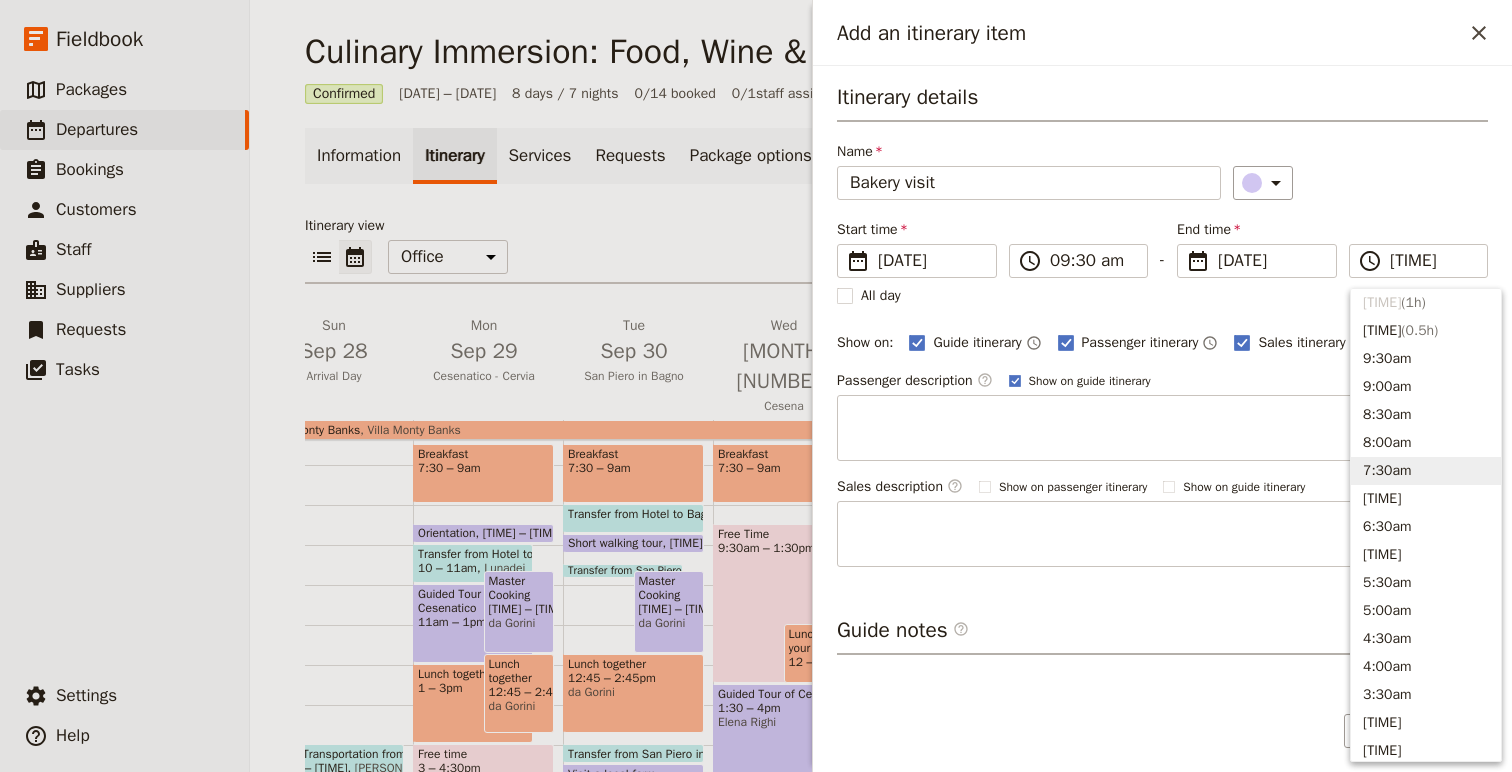 click on "Passenger description ​ Show on guide itinerary Sales description ​ Show on passenger itinerary Show on guide itinerary" at bounding box center (1162, 469) 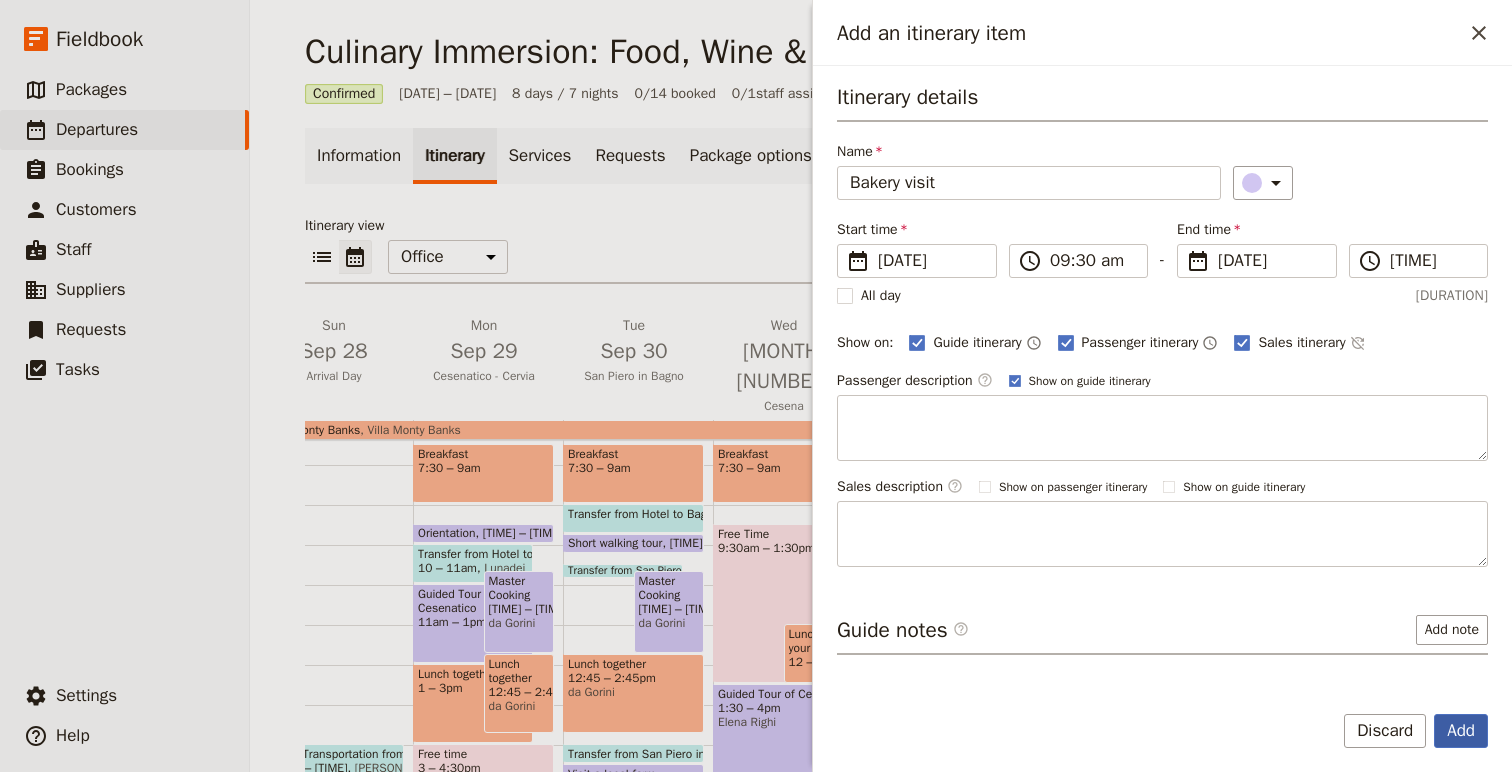 click on "Add" at bounding box center [1461, 731] 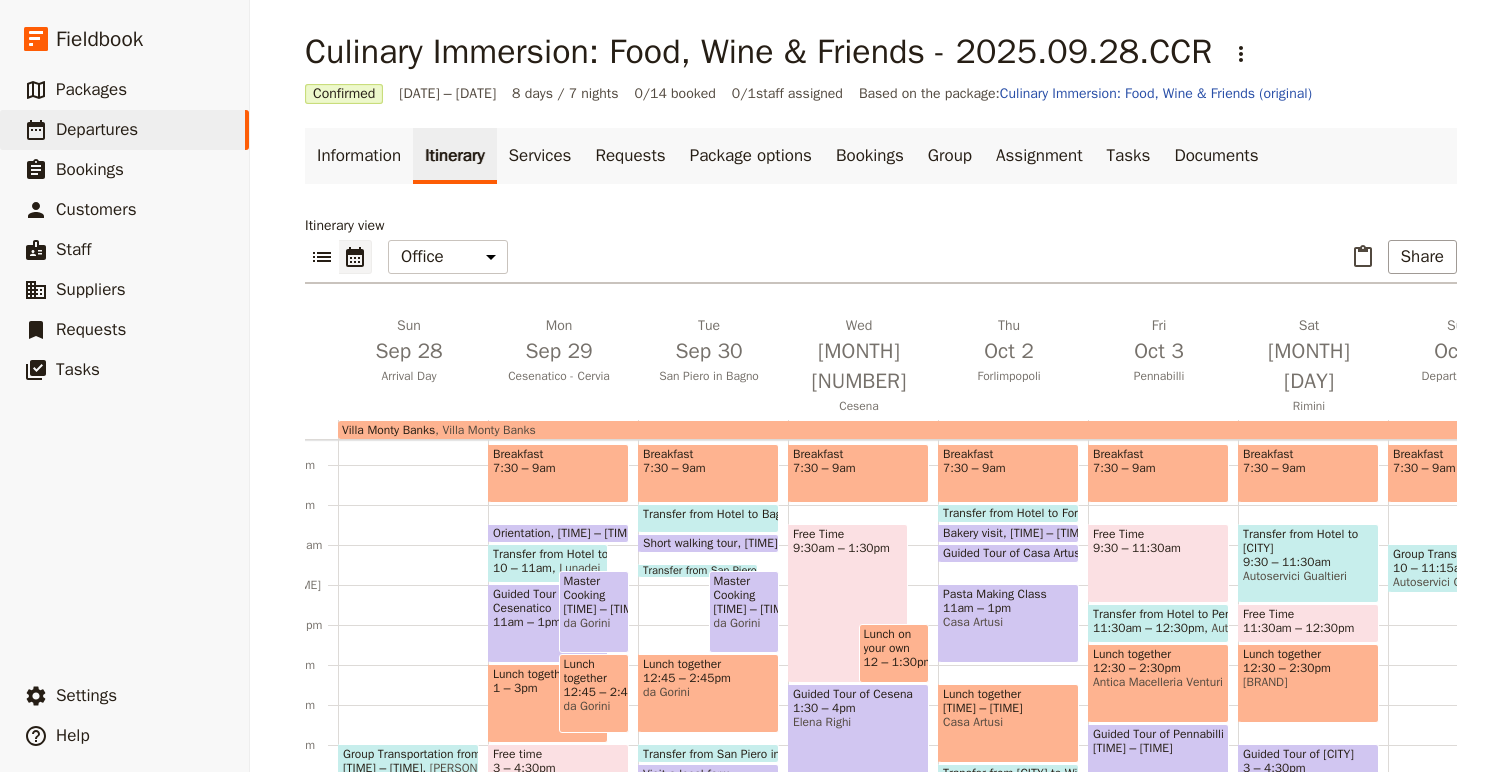 scroll, scrollTop: 0, scrollLeft: 0, axis: both 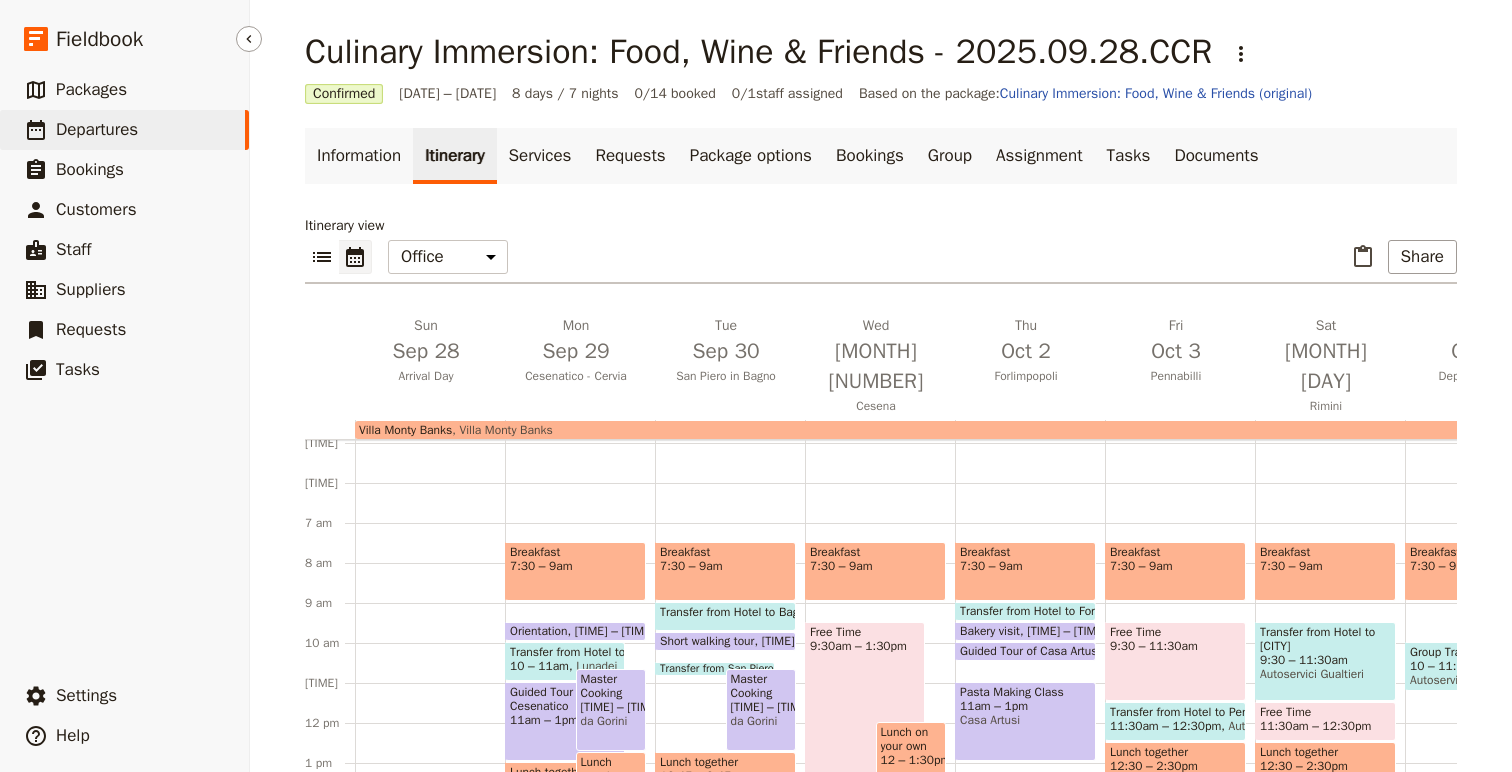 click on "Departures" at bounding box center (97, 129) 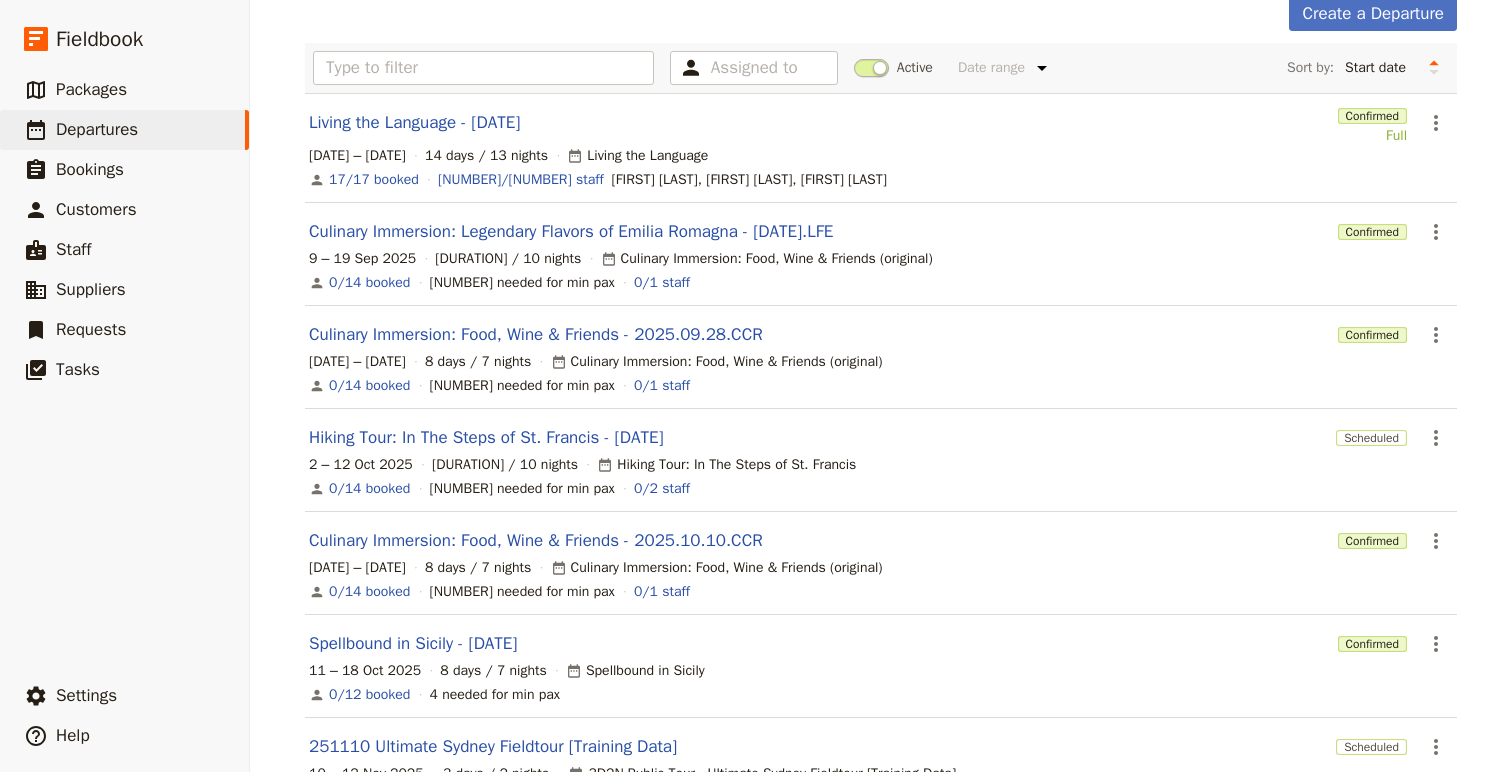 scroll, scrollTop: 105, scrollLeft: 0, axis: vertical 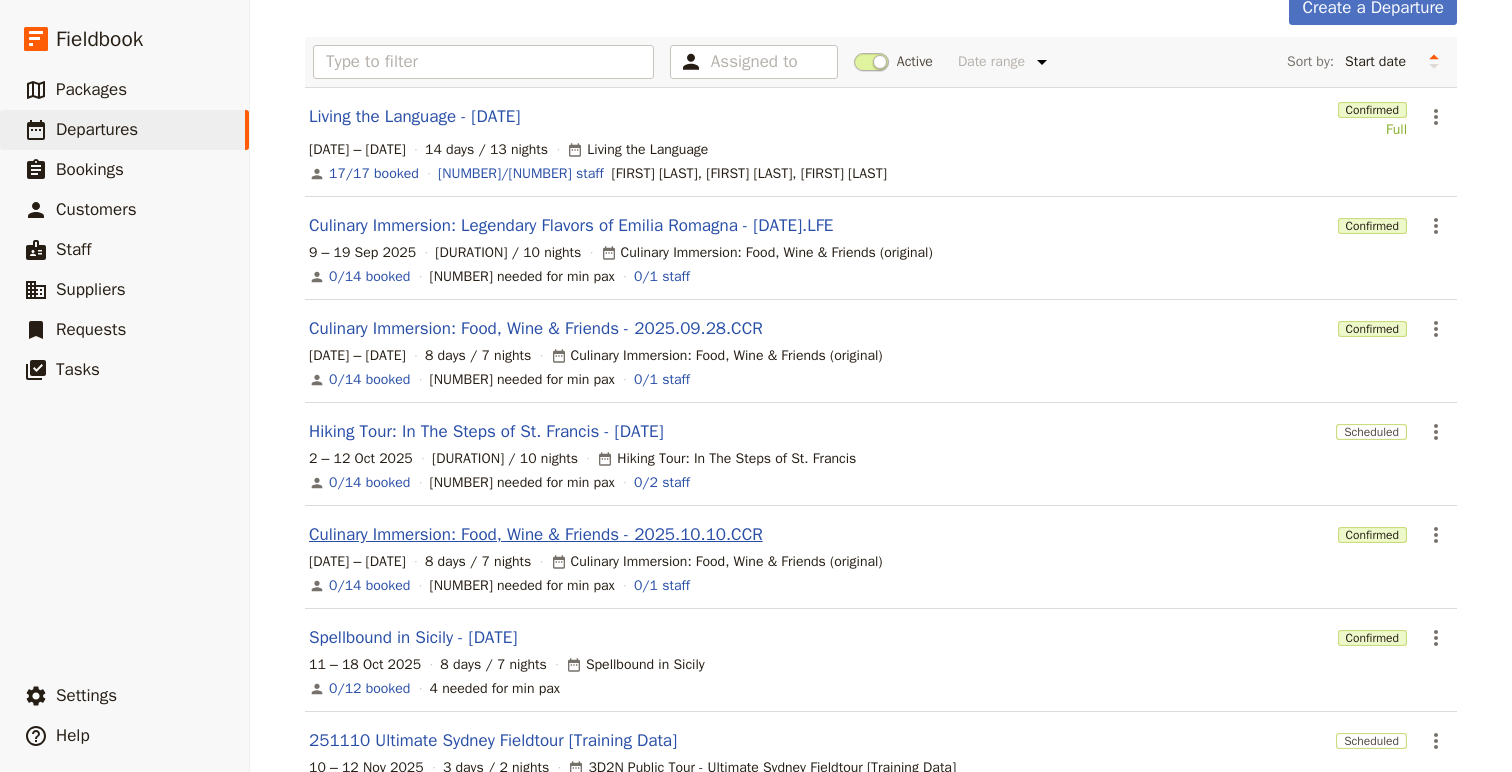 click on "Culinary Immersion: Food, Wine & Friends - 2025.10.10.CCR" at bounding box center (536, 535) 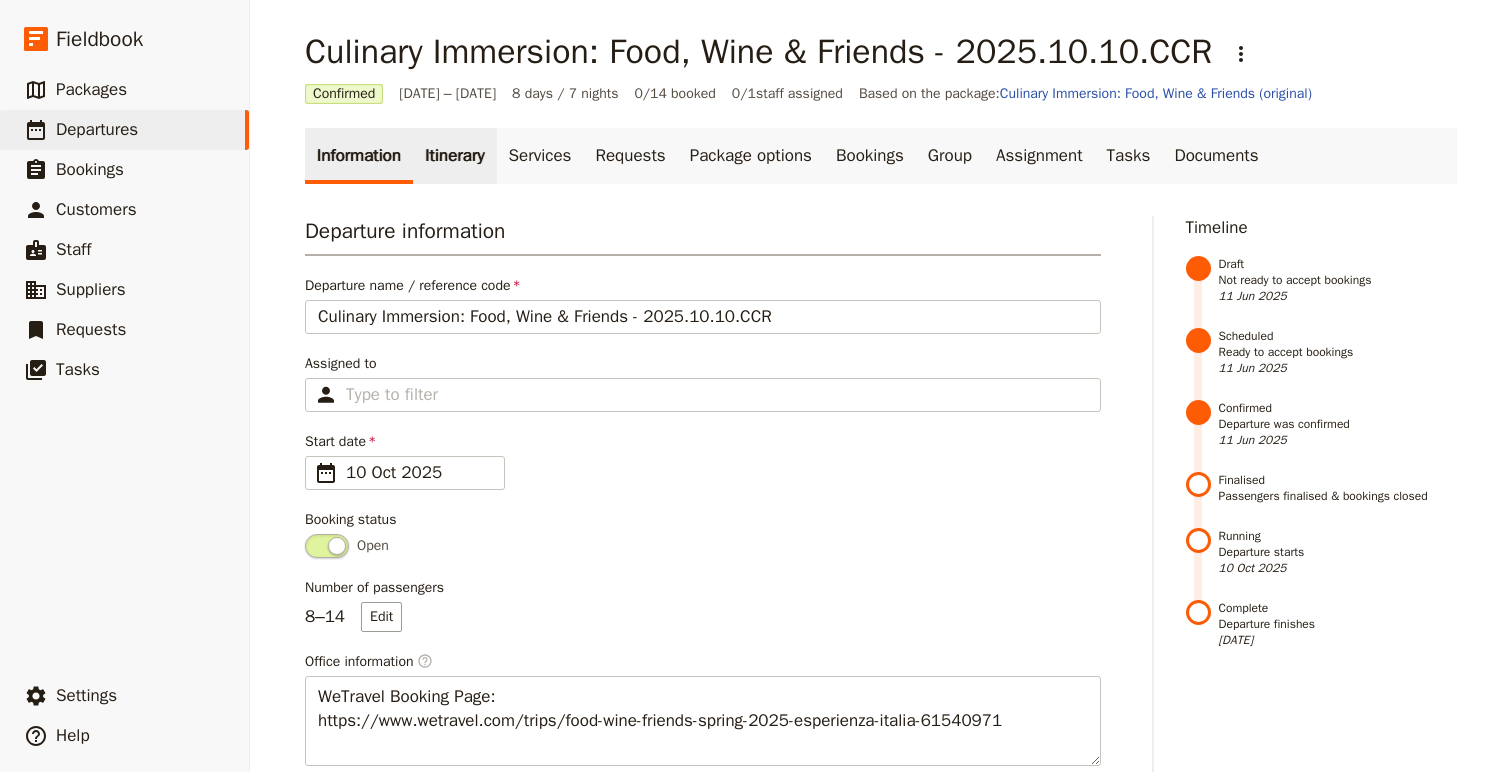 click on "Itinerary" at bounding box center [454, 156] 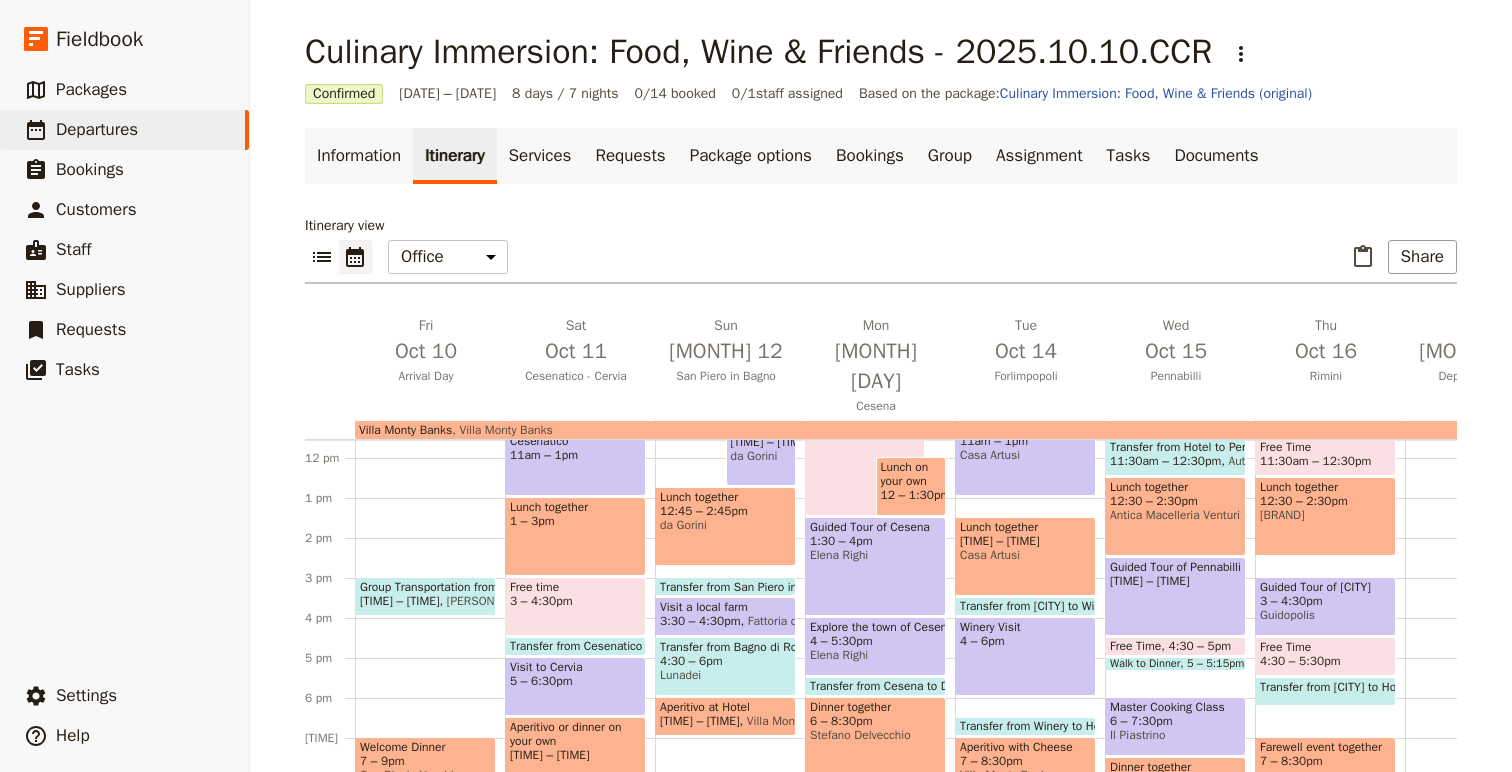scroll, scrollTop: 474, scrollLeft: 0, axis: vertical 